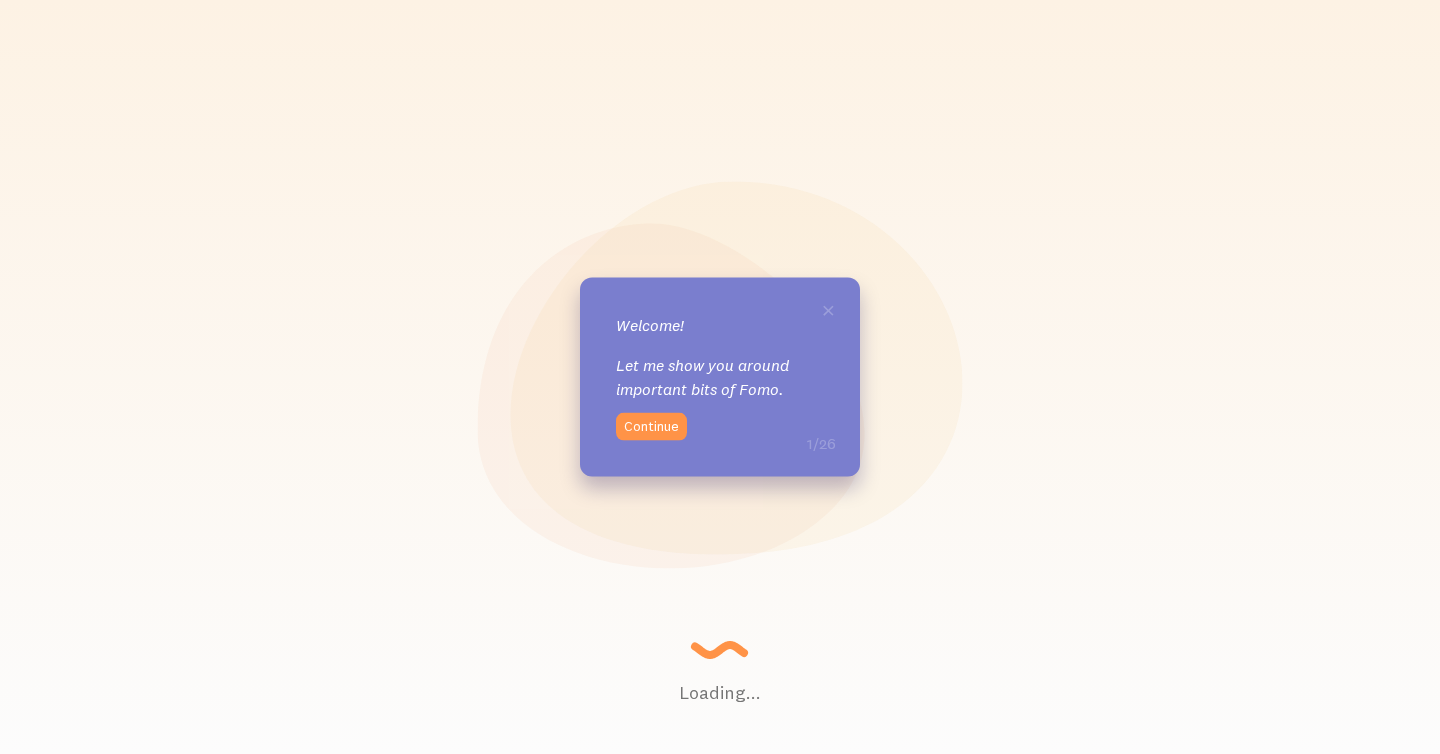 scroll, scrollTop: 0, scrollLeft: 0, axis: both 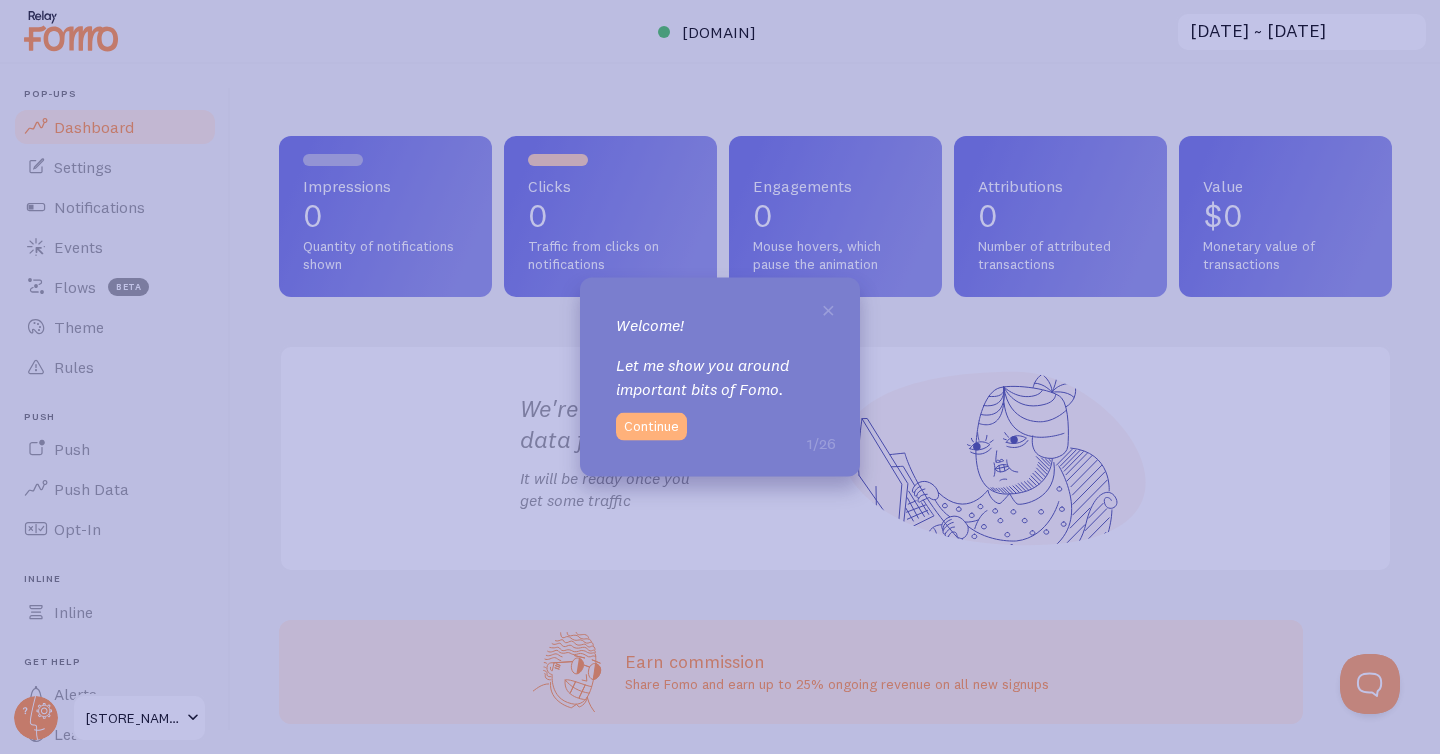 click on "Continue" at bounding box center (651, 426) 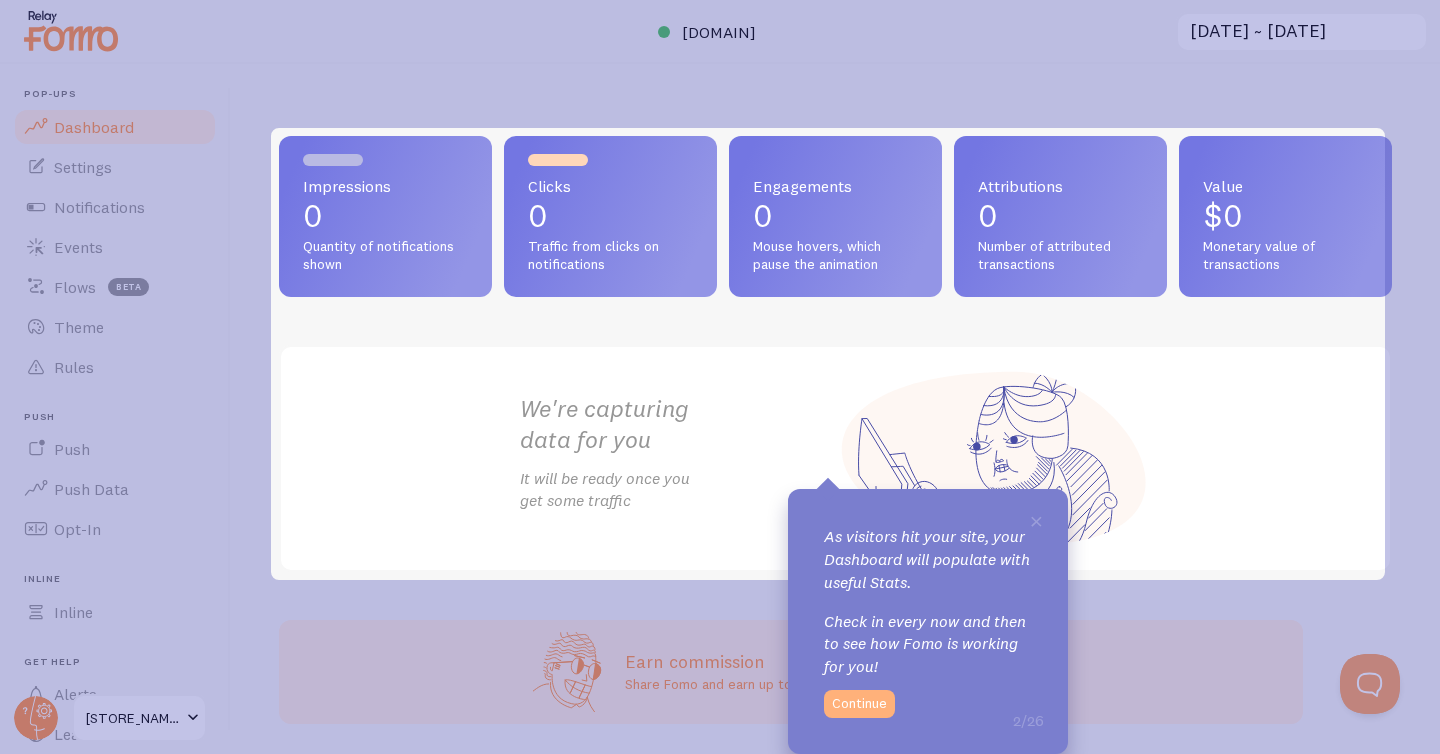 click on "Continue" at bounding box center (859, 704) 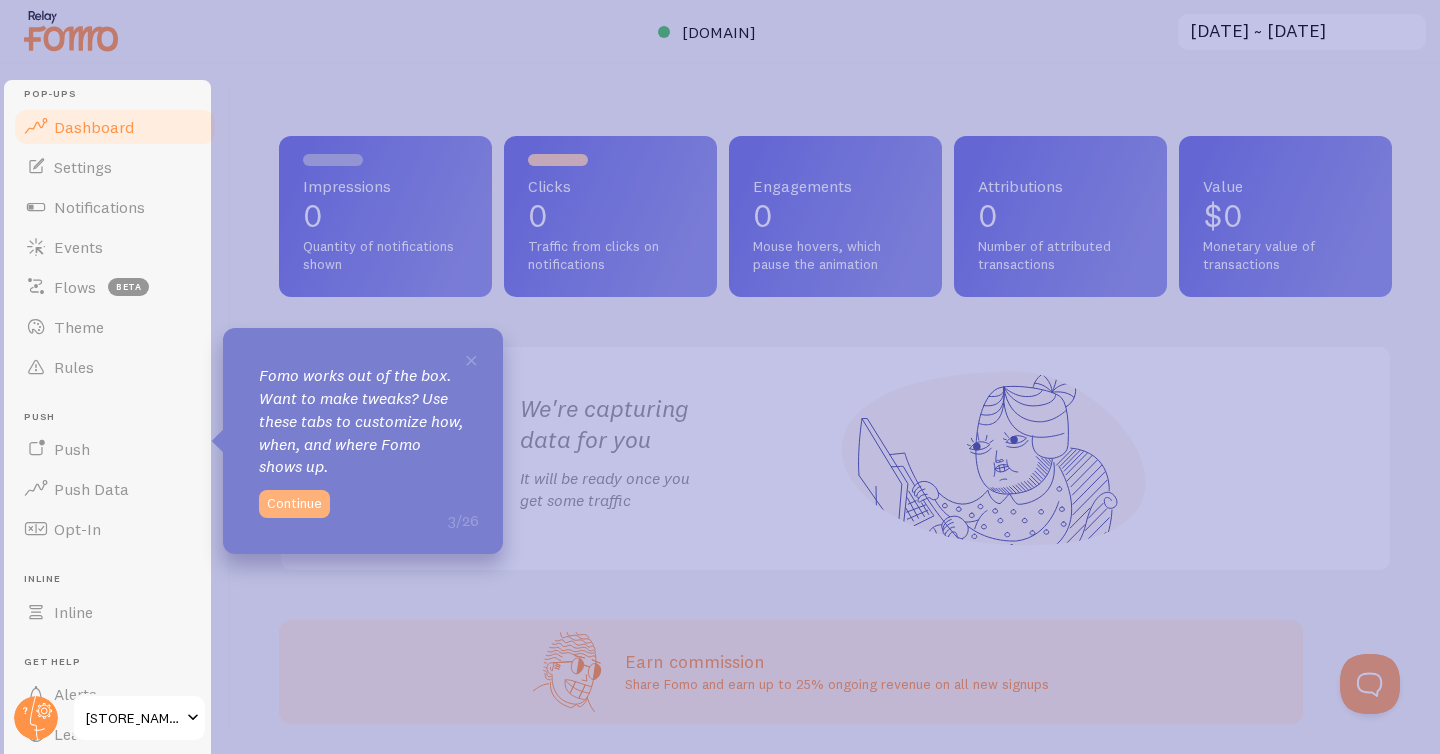 click on "Continue" at bounding box center [294, 504] 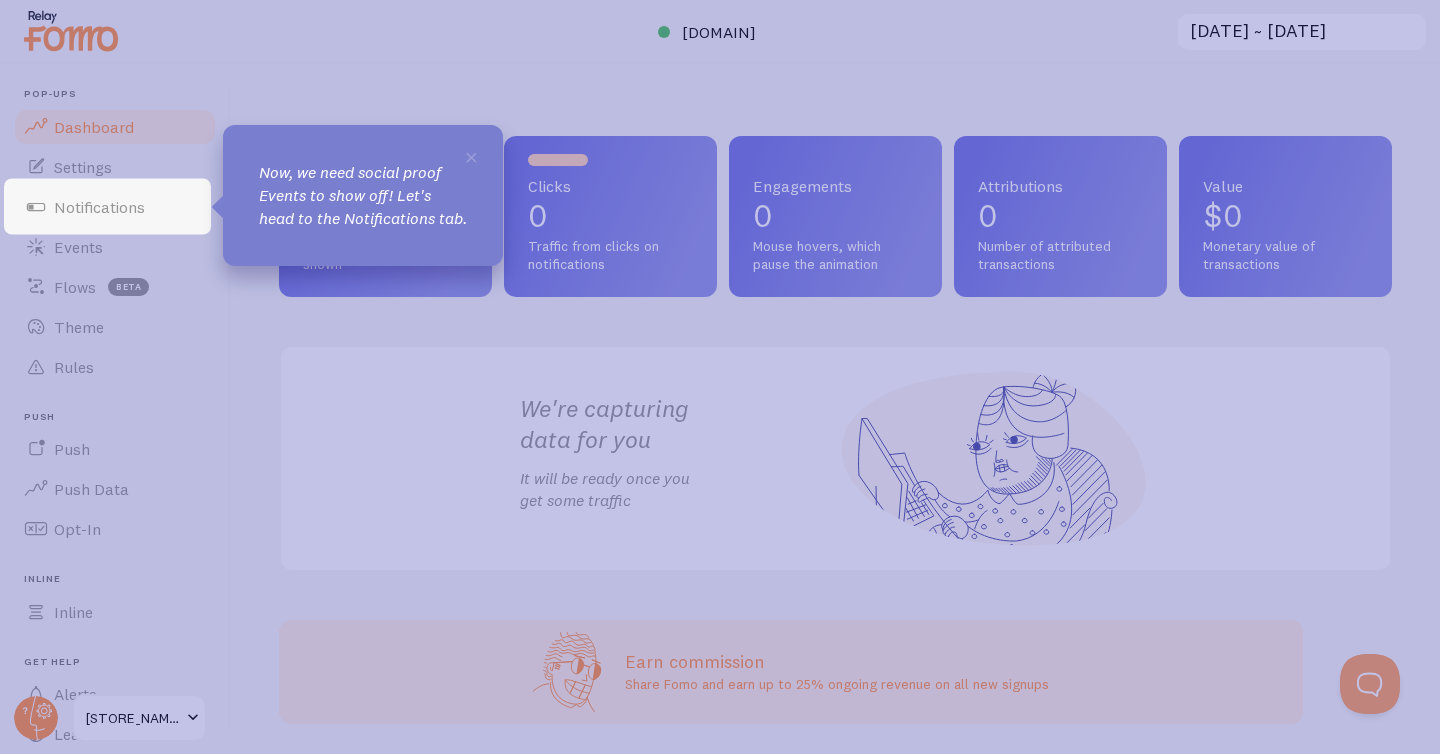 click on "Now, we need social proof Events to show off! Let's head to the Notifications tab." at bounding box center [363, 195] 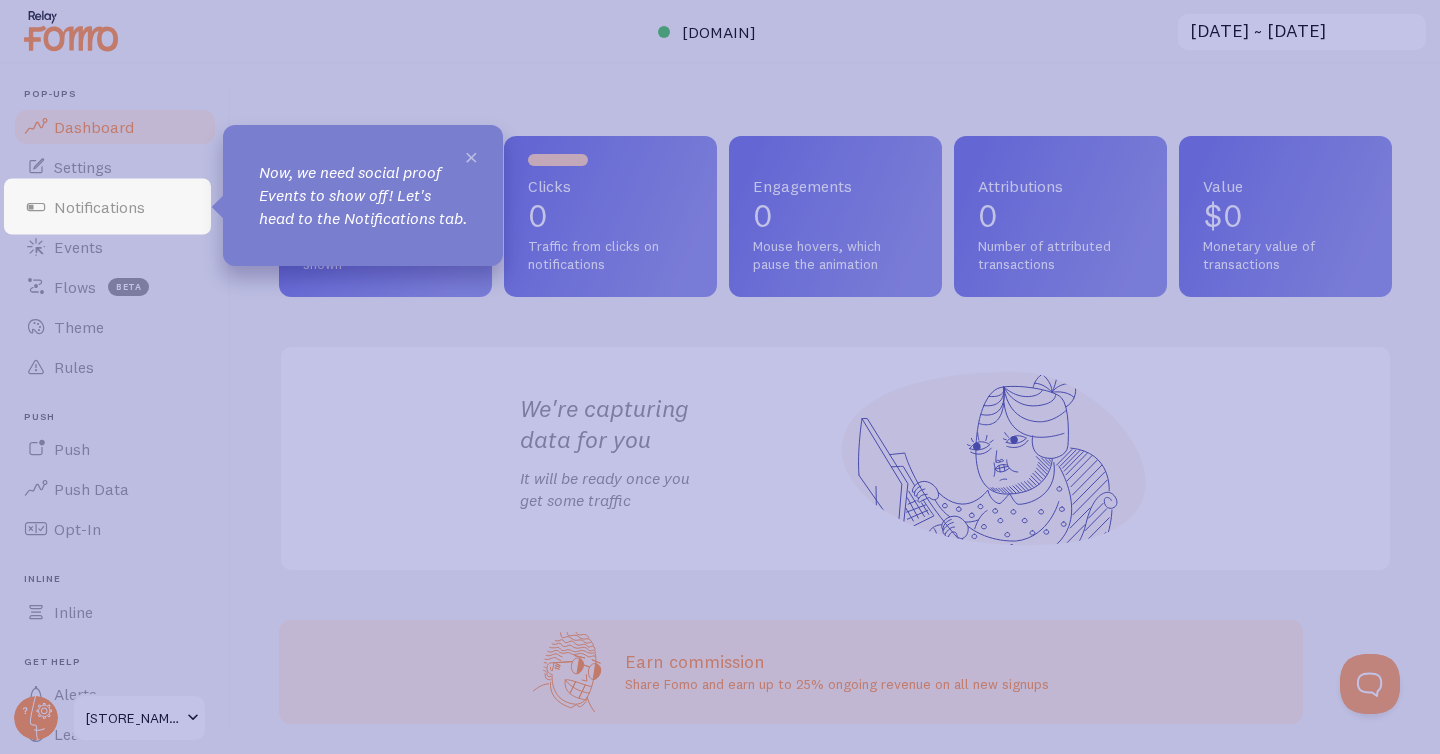 click on "×" at bounding box center [471, 156] 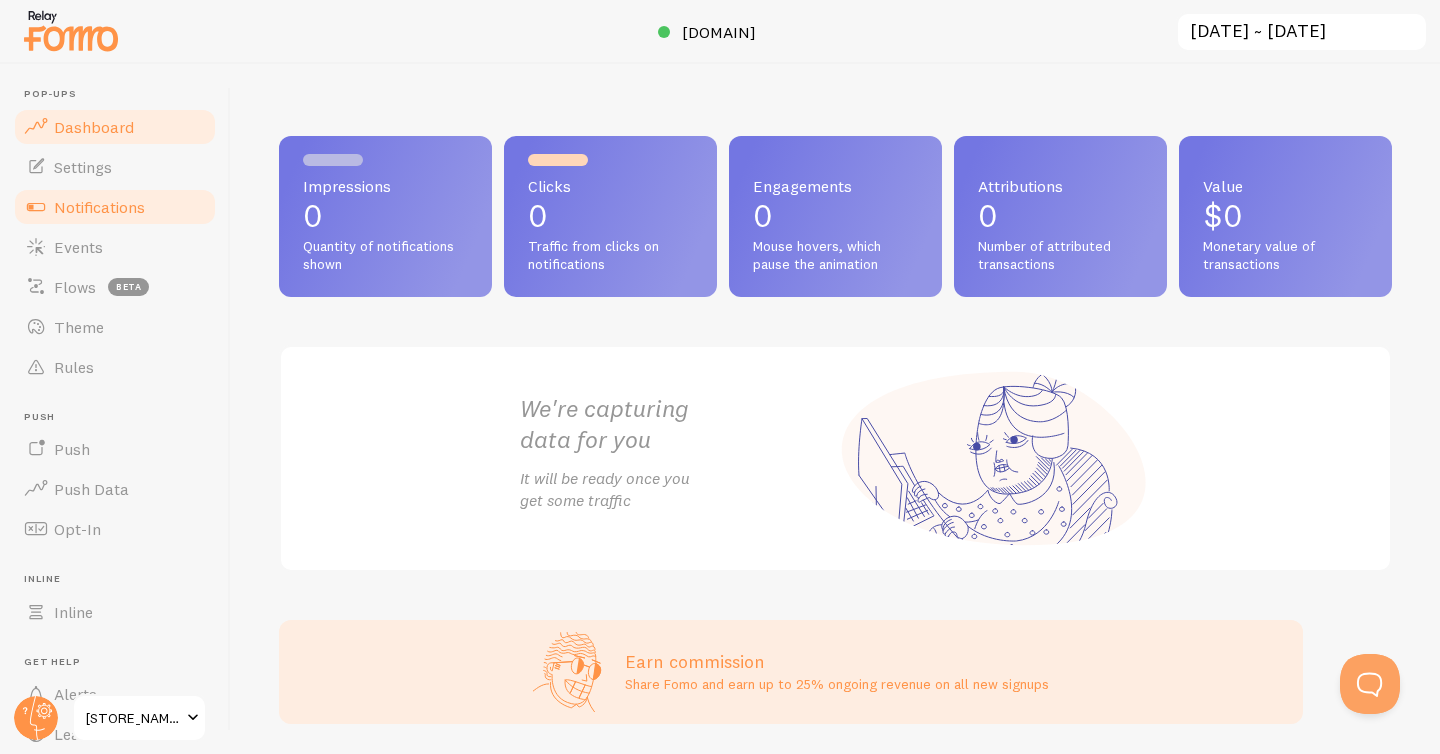click on "Notifications" at bounding box center (99, 207) 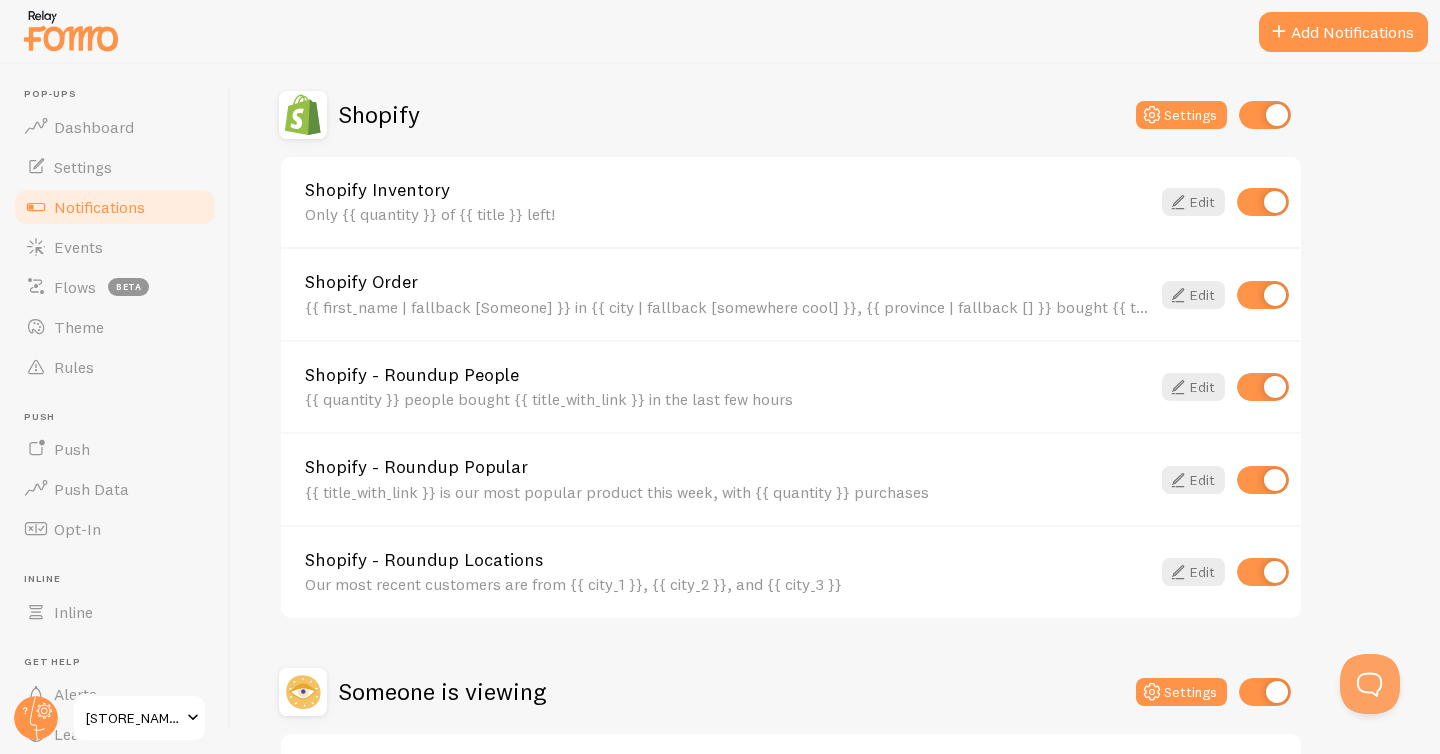 scroll, scrollTop: 857, scrollLeft: 0, axis: vertical 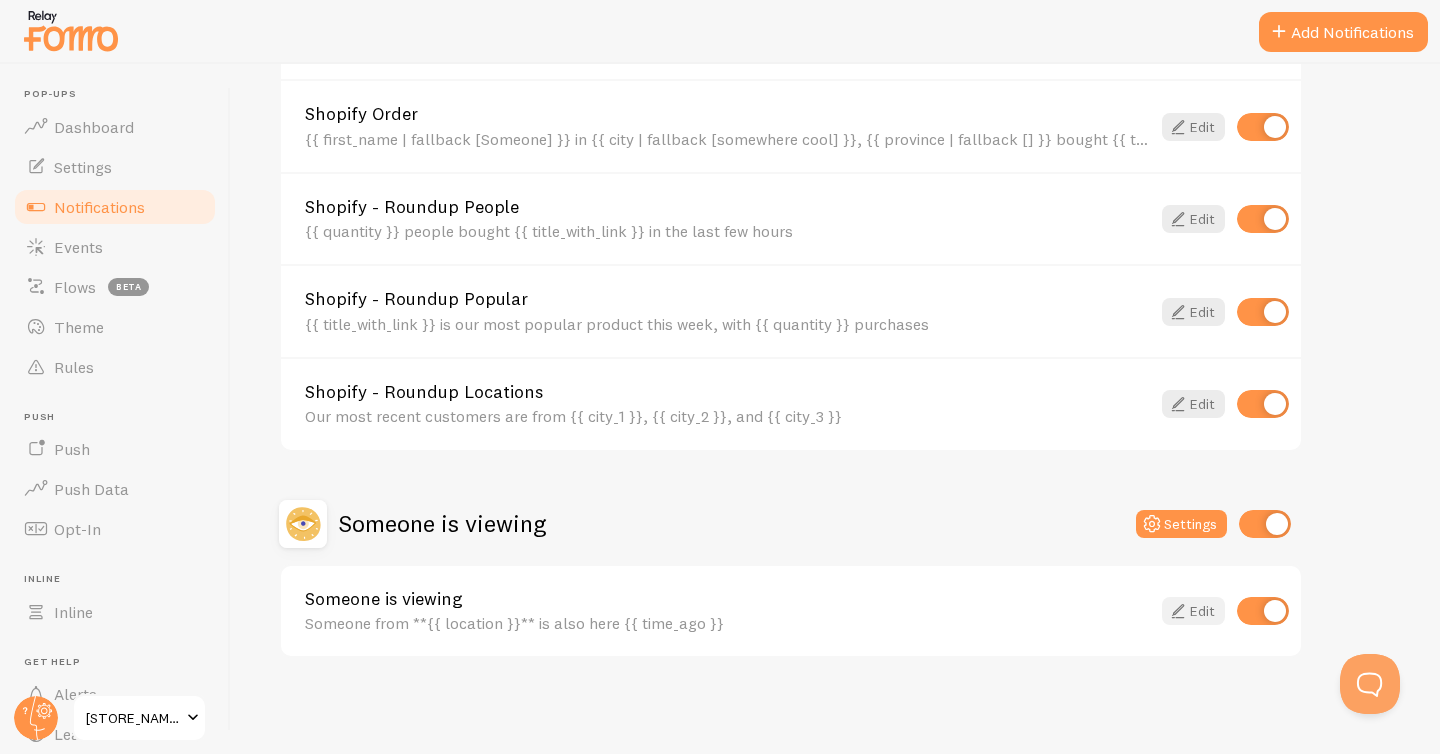 click on "Edit" at bounding box center [1193, 611] 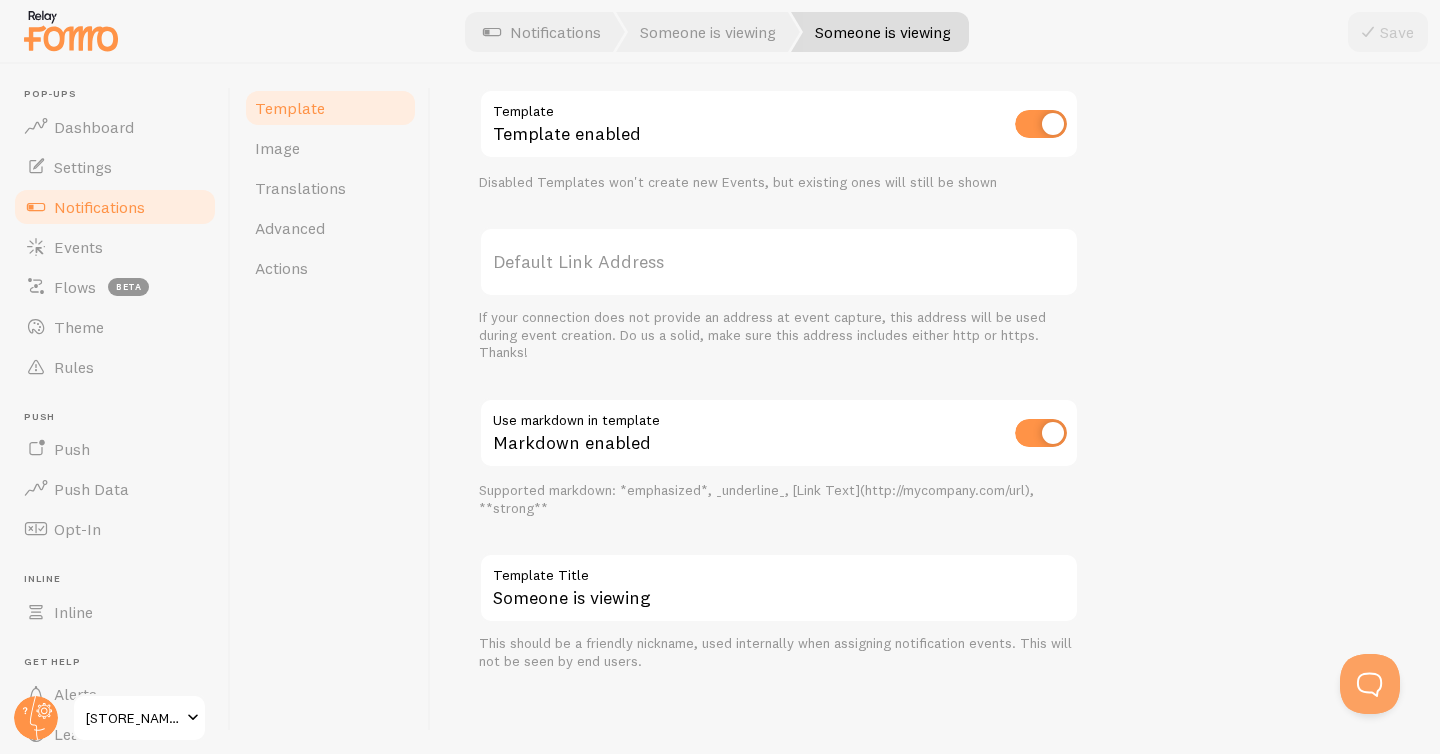 scroll, scrollTop: 0, scrollLeft: 0, axis: both 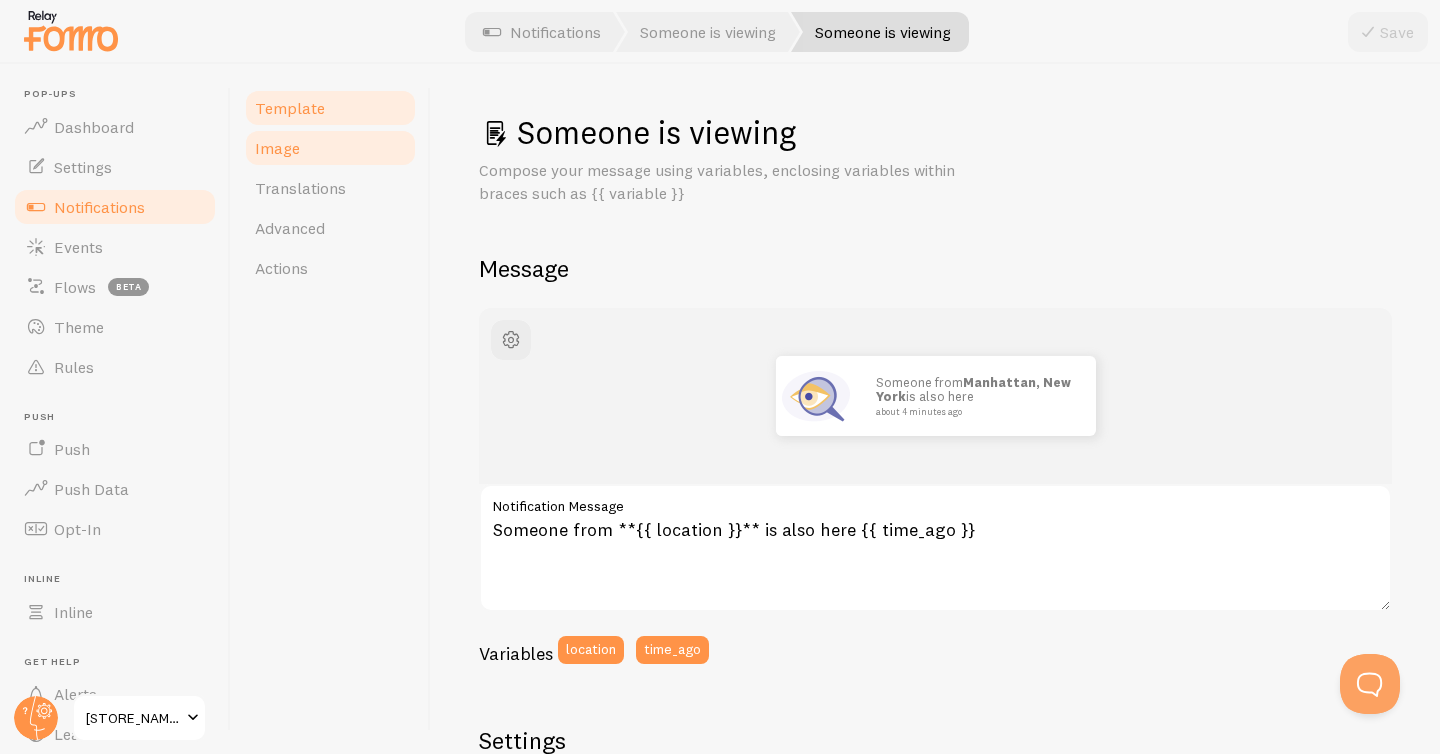 click on "Image" at bounding box center (330, 148) 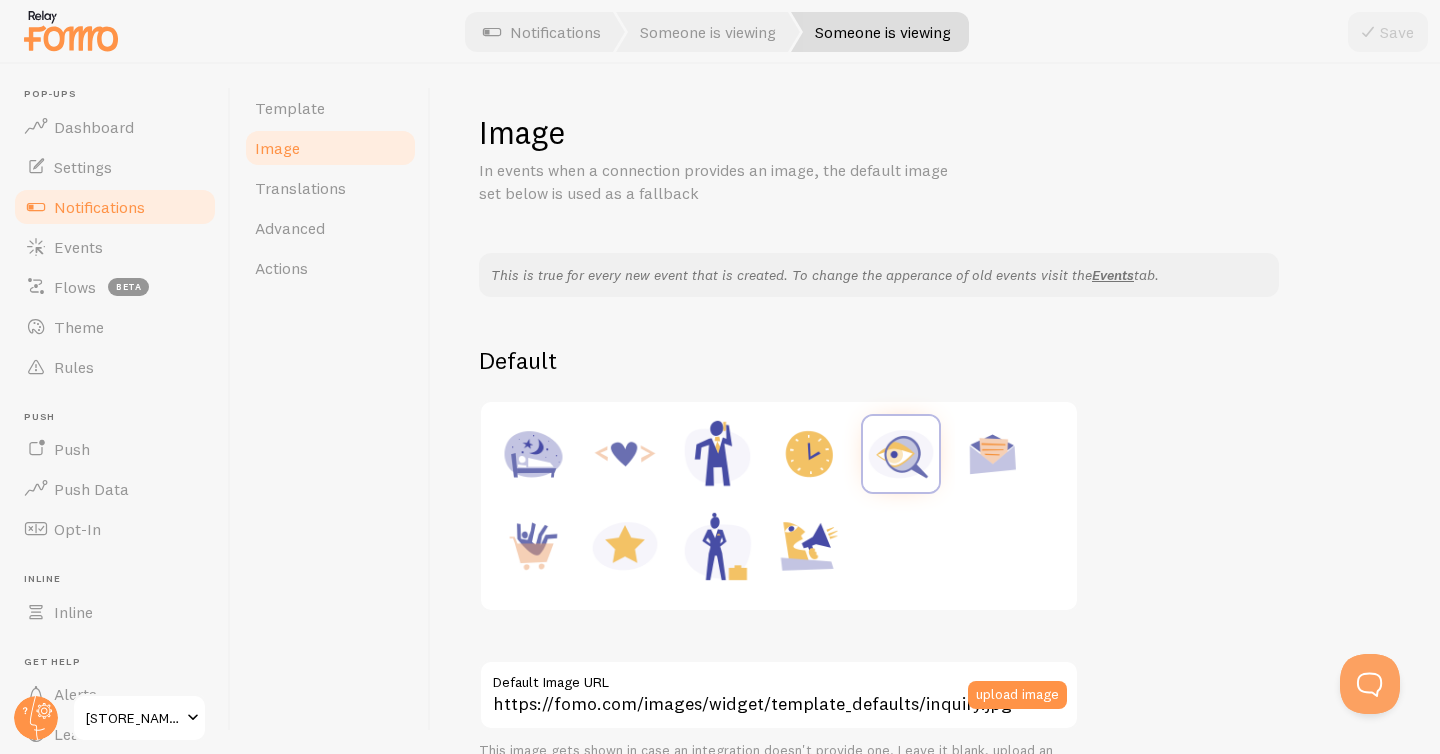 click at bounding box center [779, 506] 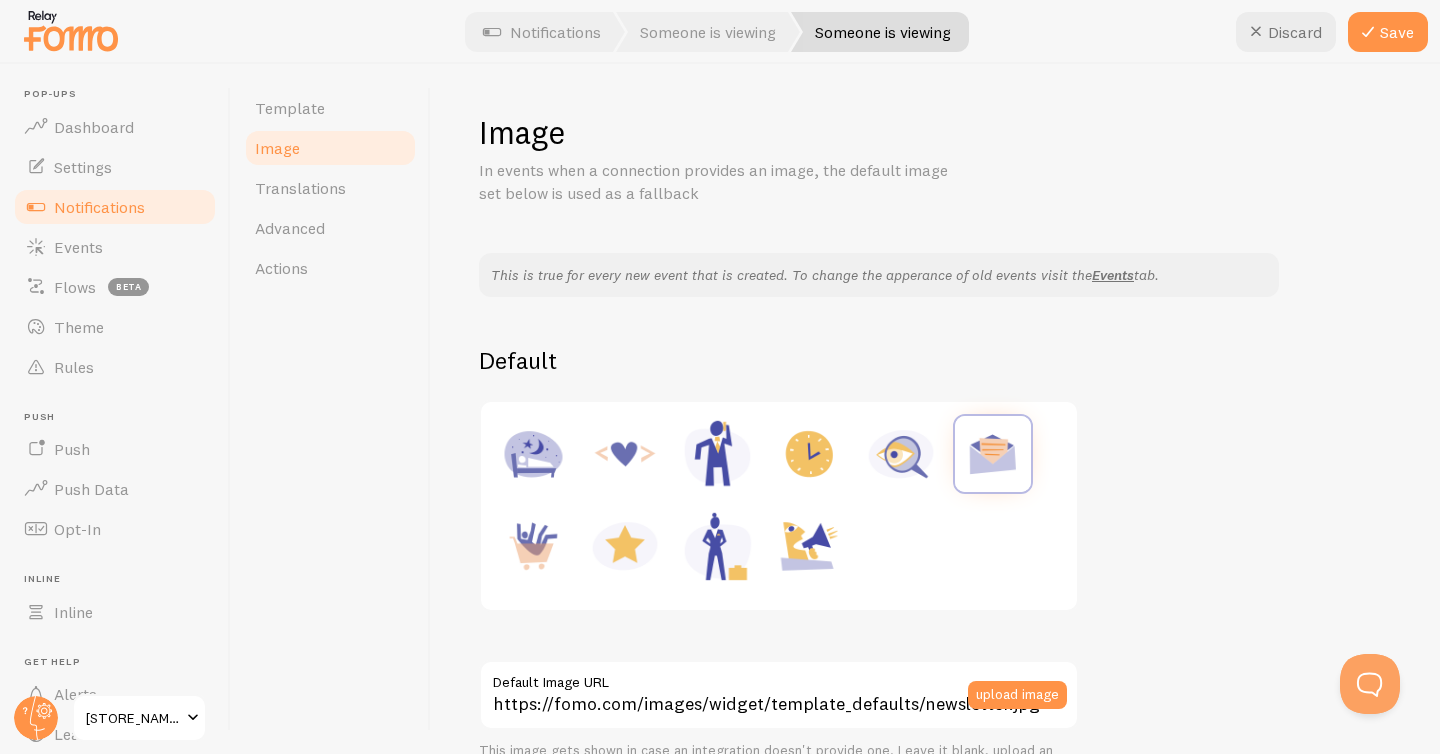 click at bounding box center [901, 454] 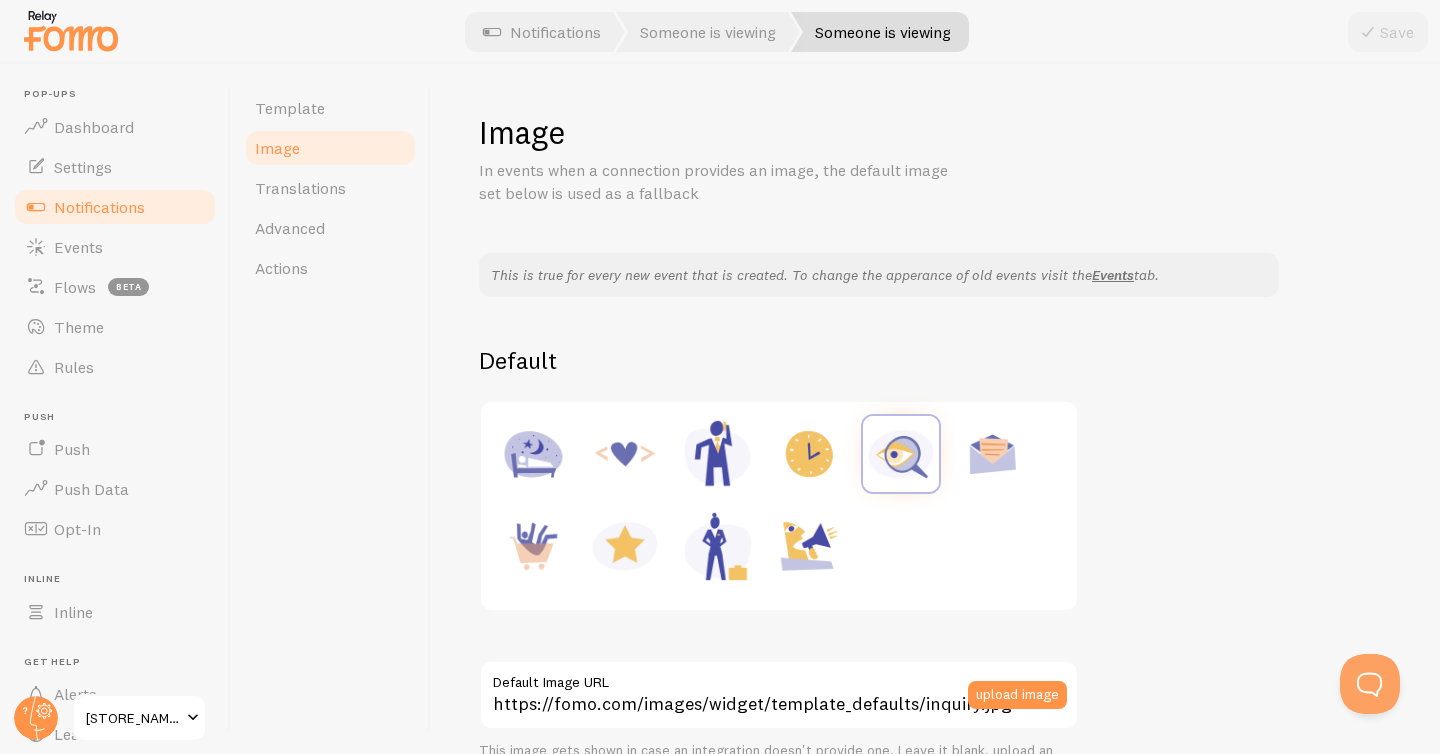 click at bounding box center (779, 506) 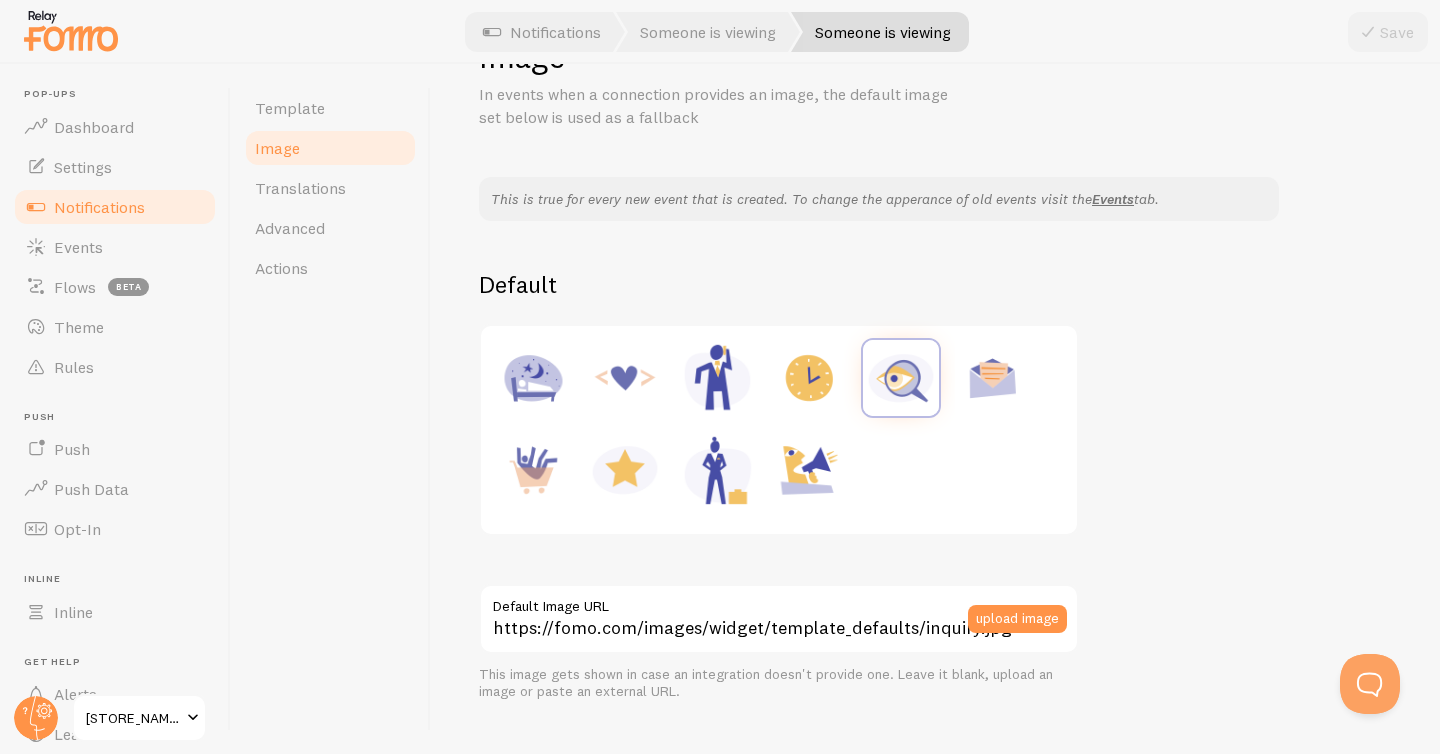 scroll, scrollTop: 72, scrollLeft: 0, axis: vertical 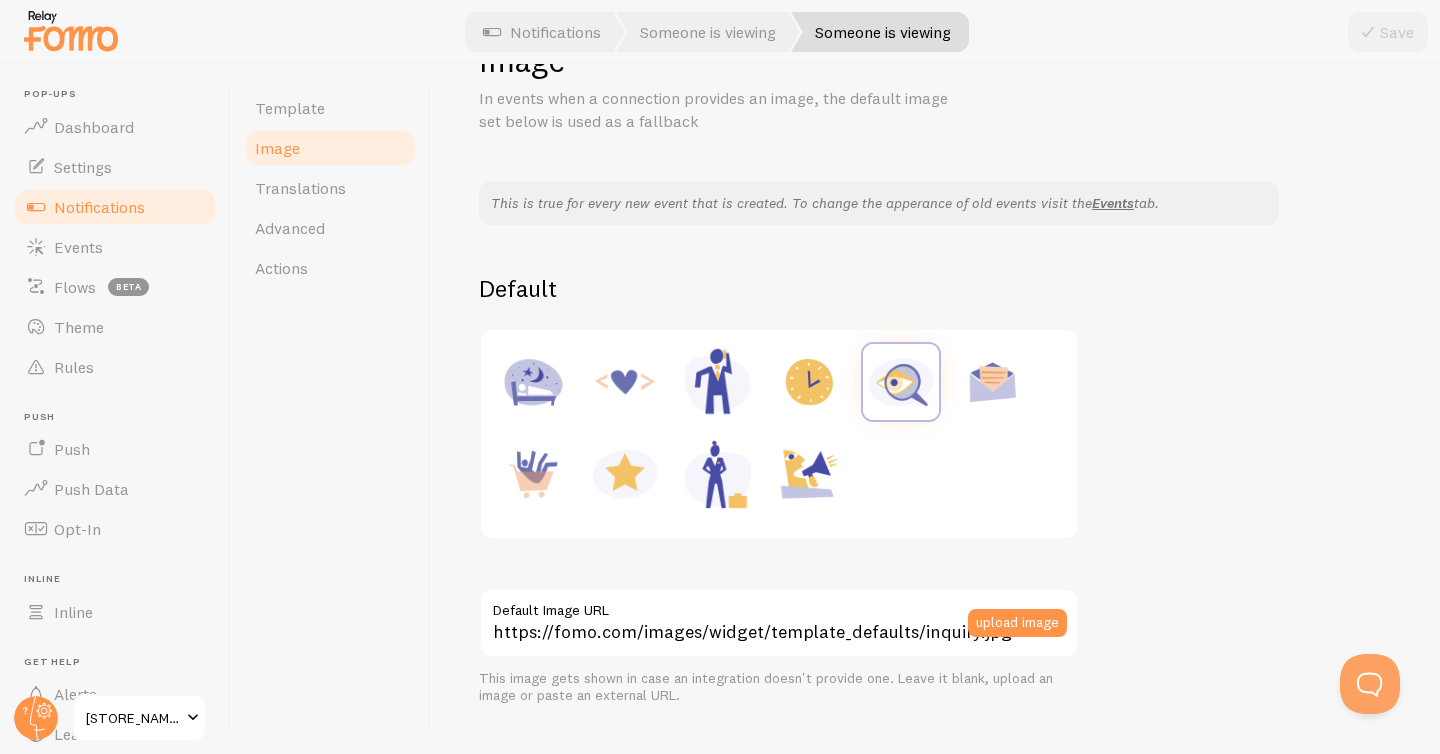 click at bounding box center [625, 474] 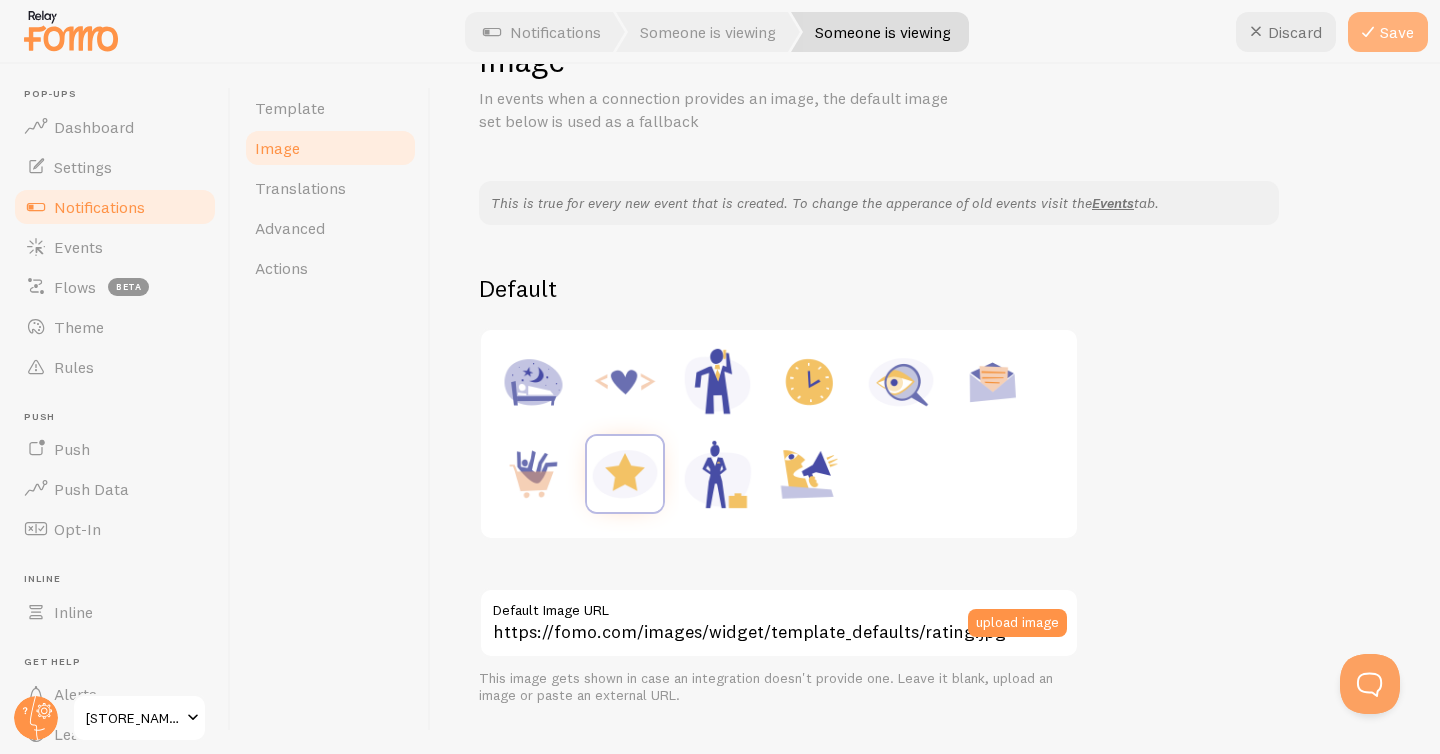 click on "Save" at bounding box center (1388, 32) 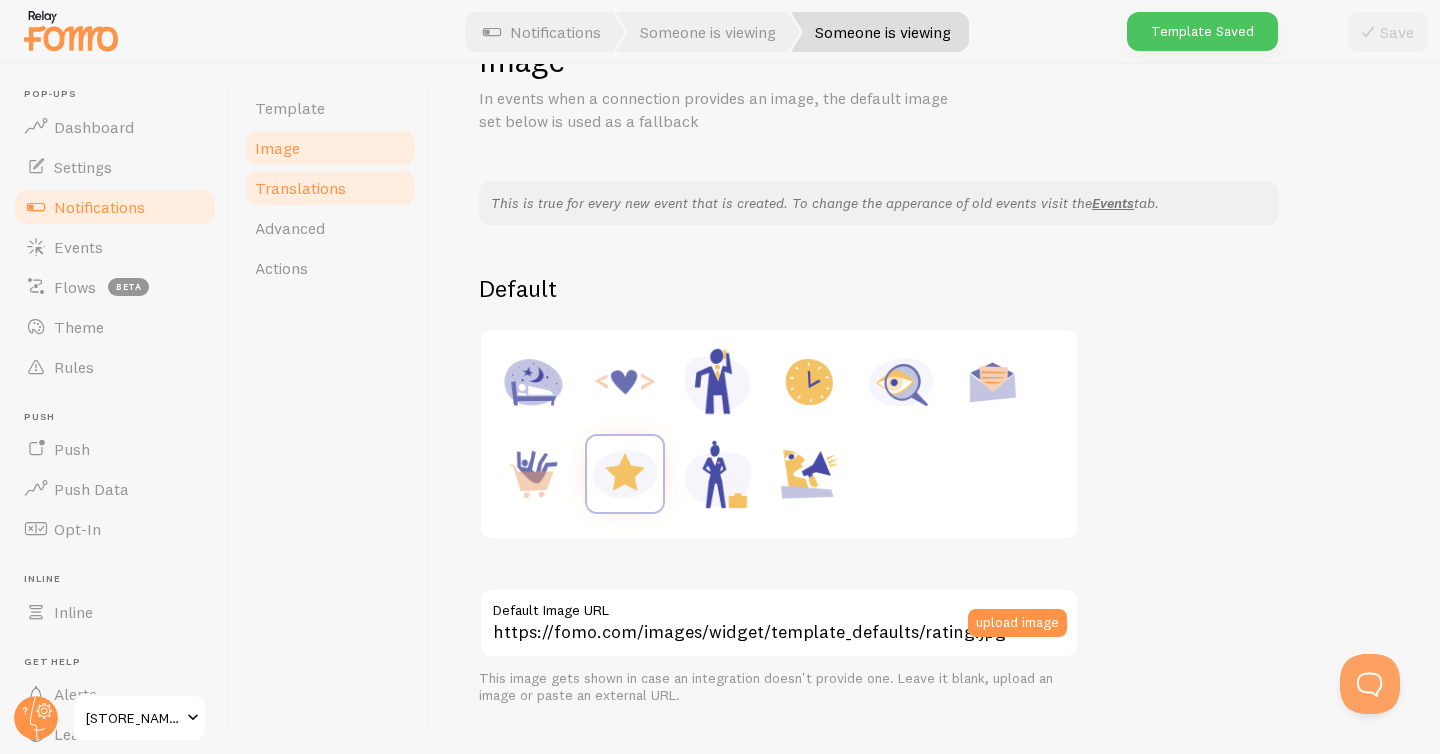 click on "Translations" at bounding box center (300, 188) 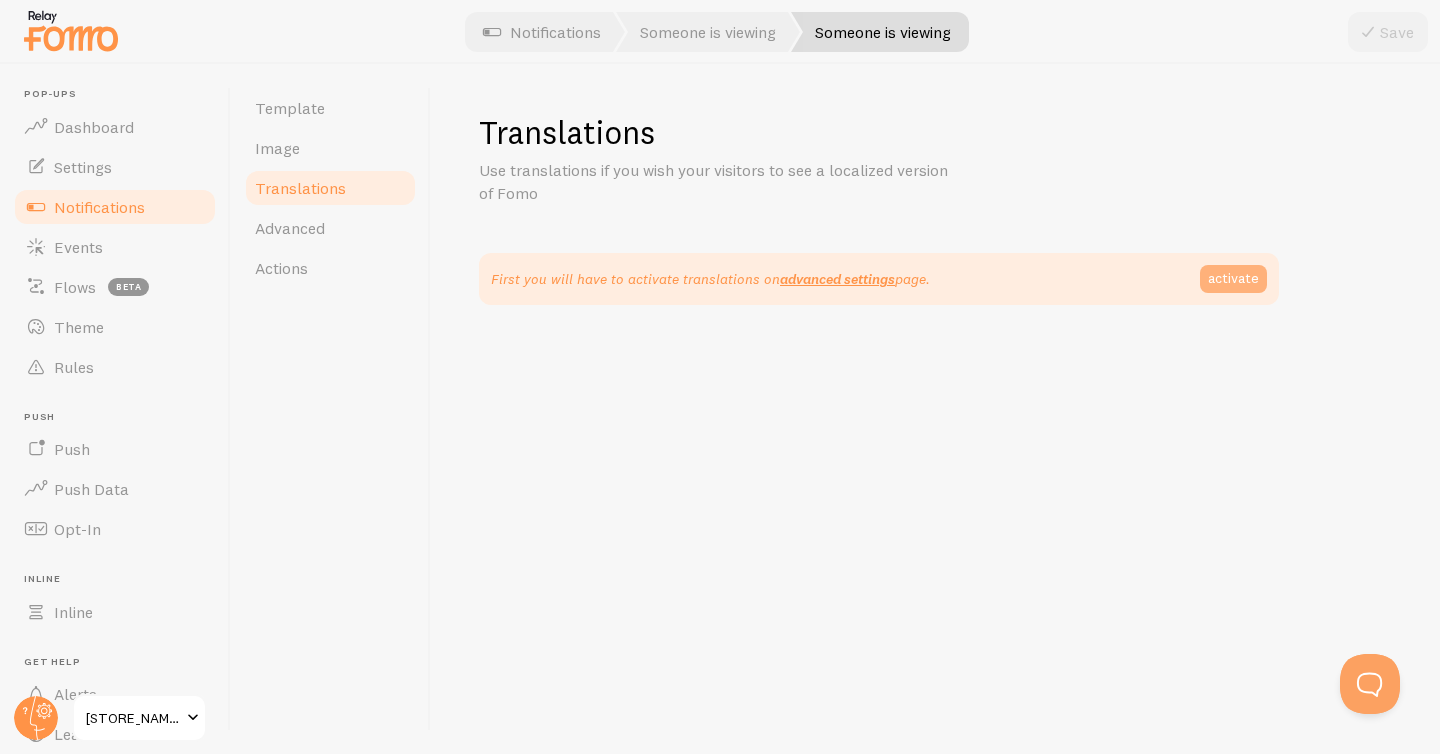 click on "activate" at bounding box center (1233, 279) 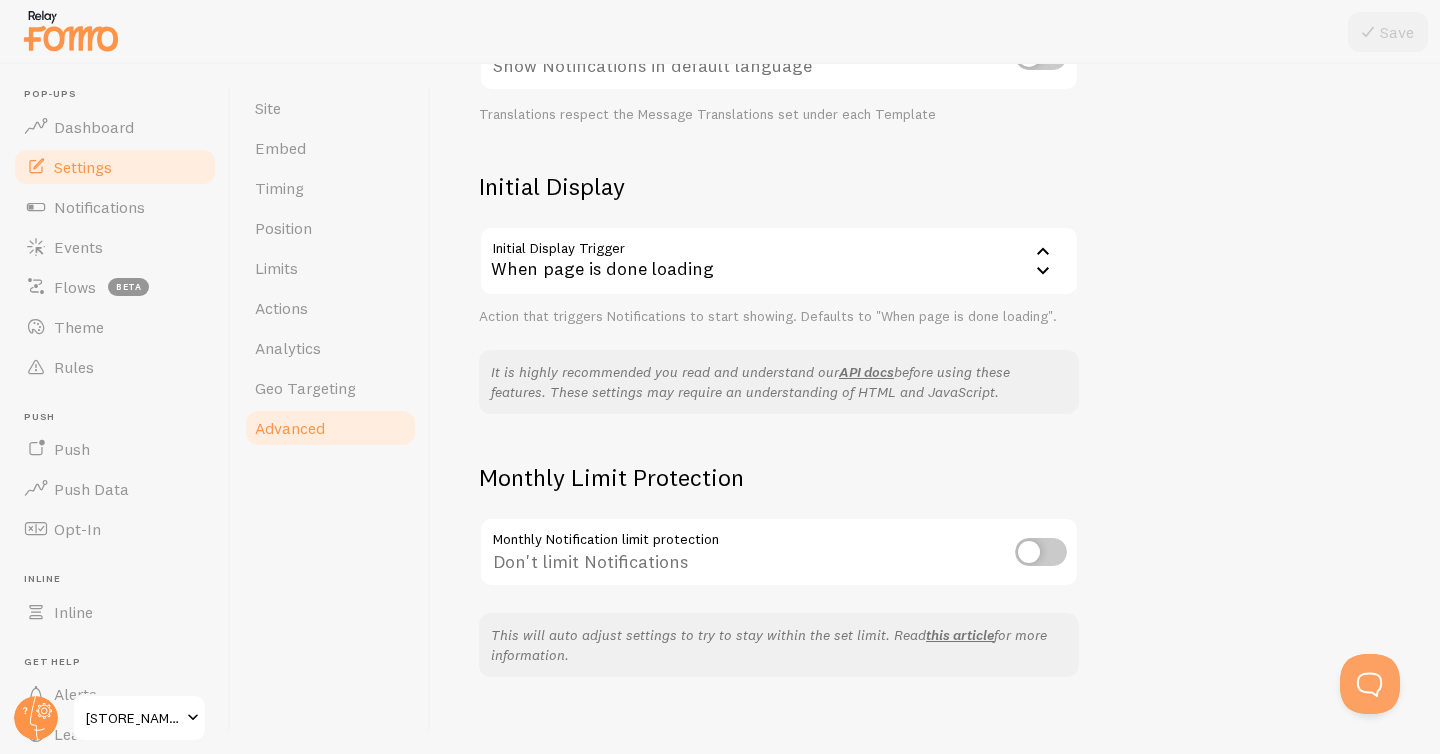 scroll, scrollTop: 406, scrollLeft: 0, axis: vertical 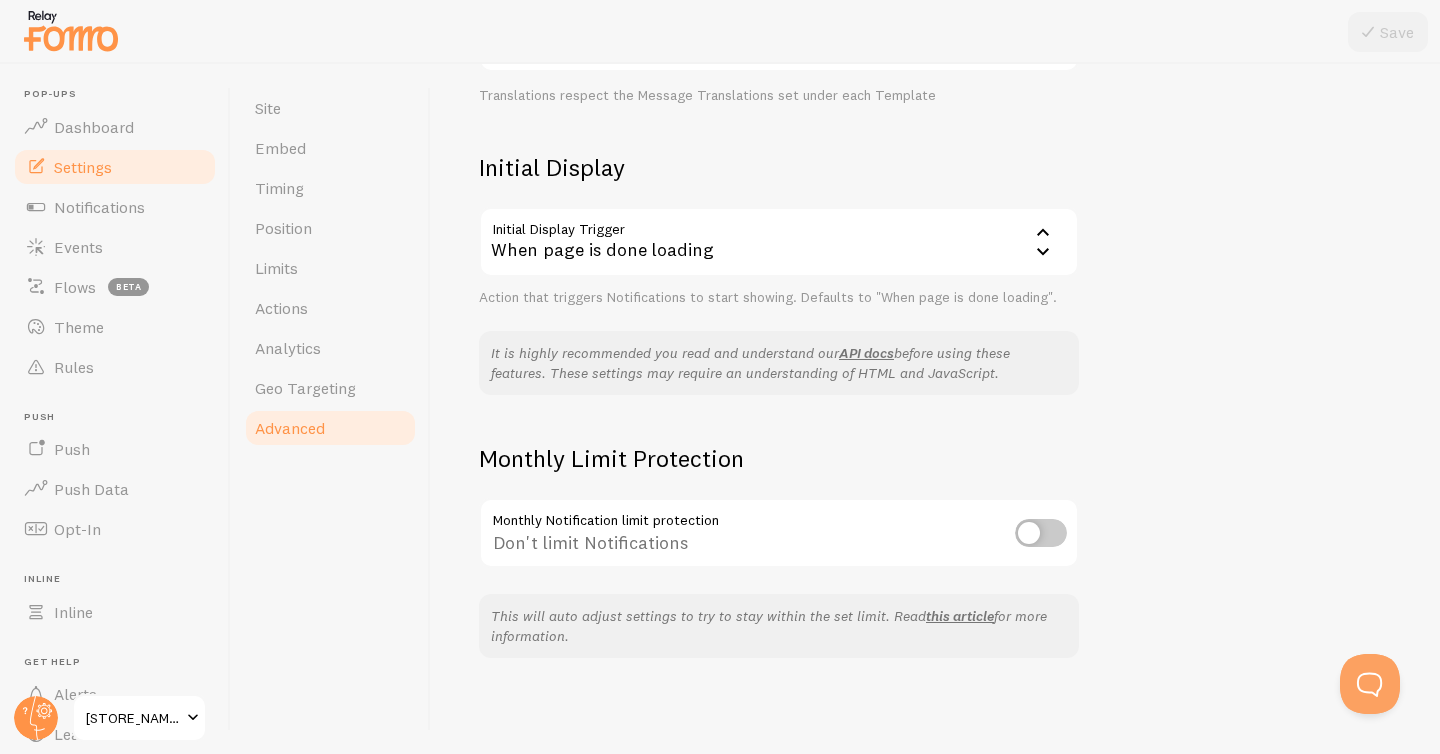 click at bounding box center [1041, 533] 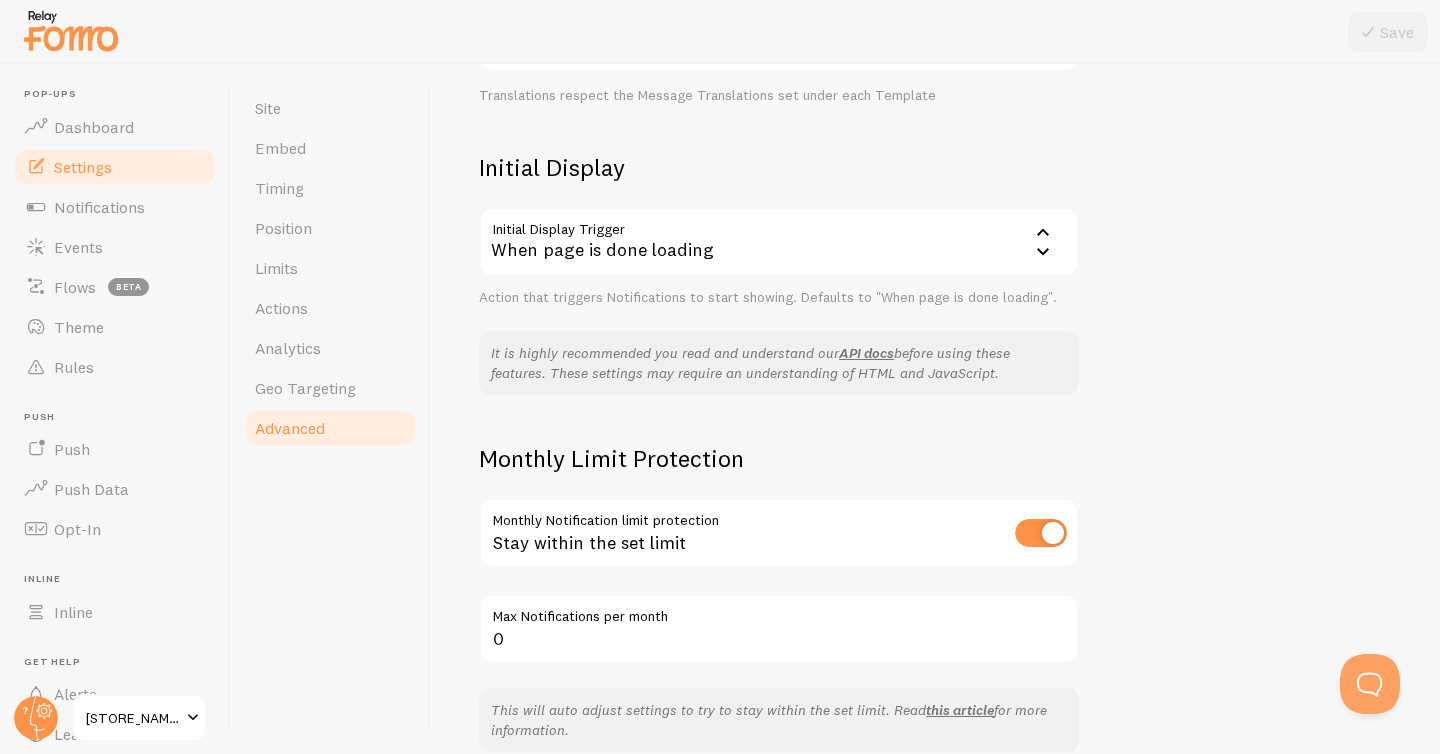 click on "Advanced   Advanced options
Language & Translations
Help Article    Language   en   English       English  Arabic  Bulgarian  Catalan  Chinese  Croatian  Danish  Dutch  Finnish  French  German  Greek  Hebrew  Hungarian  Italian  Japanese  Korean  Lithuanian  Norwegian  Polish  Portuguese  Romanian  Russian  Serbian  Slovak  Slovenian  Spanish  Swedish  Turkish    The default language in which Notifications will be shown       Translations   Show Notifications in default language   Translations respect the Message Translations set under each Template   Initial Display   Initial Display Trigger   onload   When page is done loading       When page is done loading  When visitor starts scrolling  JavaScript trigger    Action that triggers Notifications to start showing. Defaults to "When page is done loading".
It is highly recommended you read and understand our
API docs     Monthly Limit Protection       Monthly Notification limit protection   Stay within the set limit" at bounding box center (935, 409) 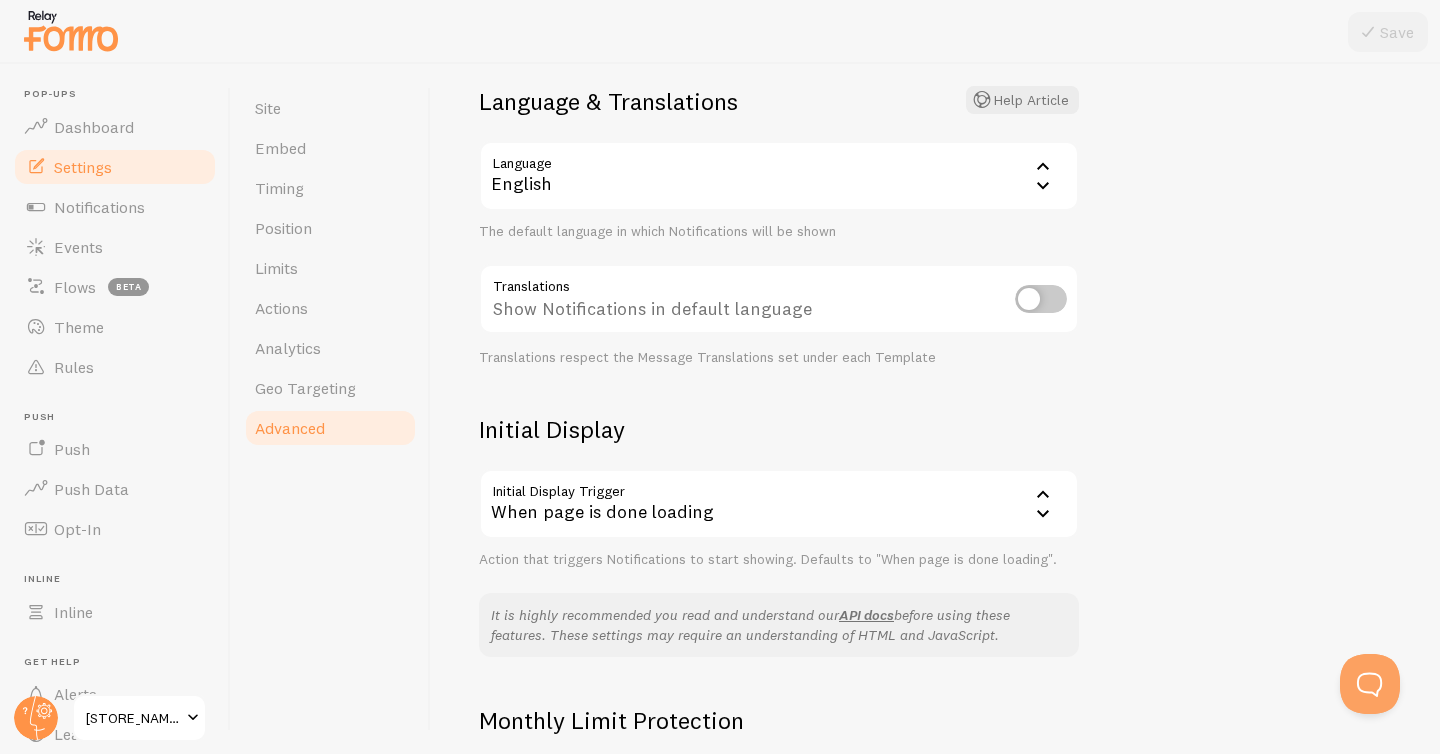 scroll, scrollTop: 0, scrollLeft: 0, axis: both 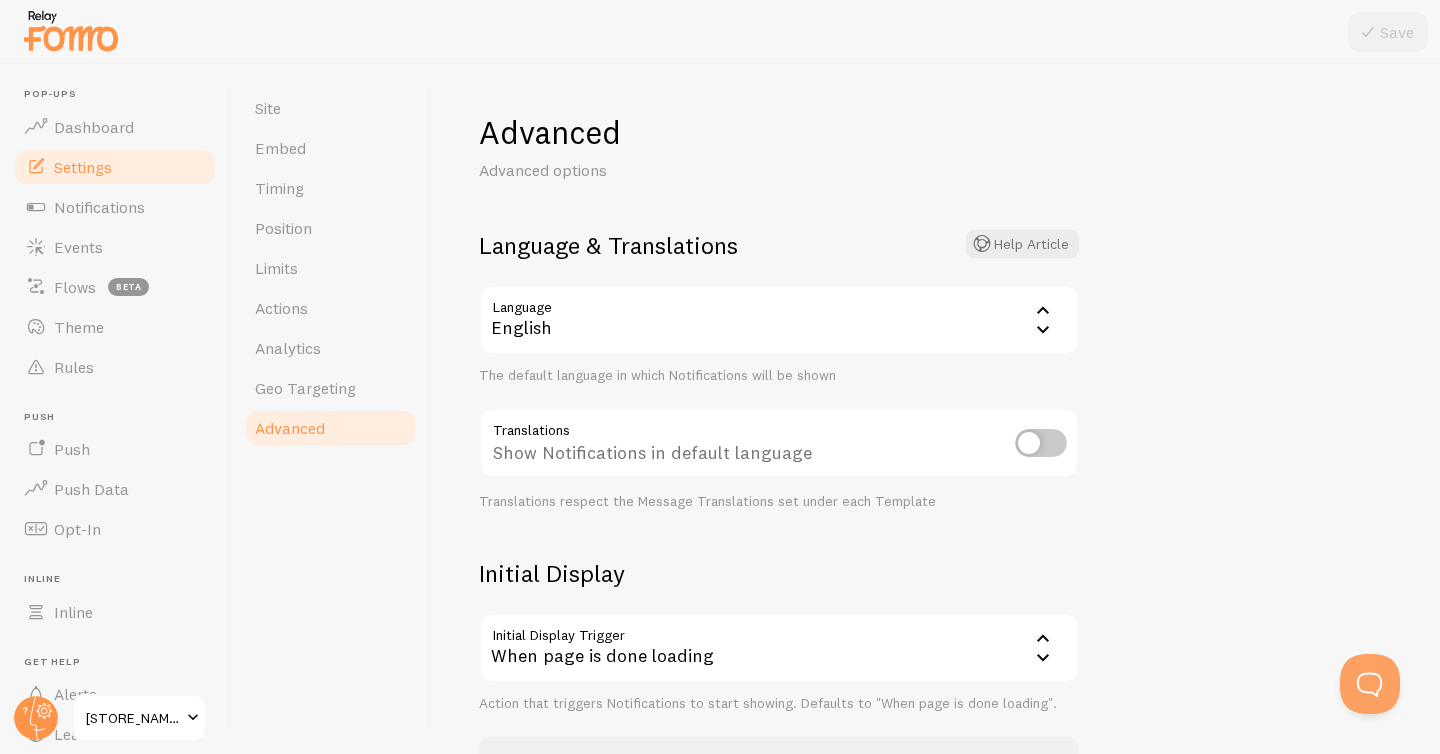 click at bounding box center [1041, 443] 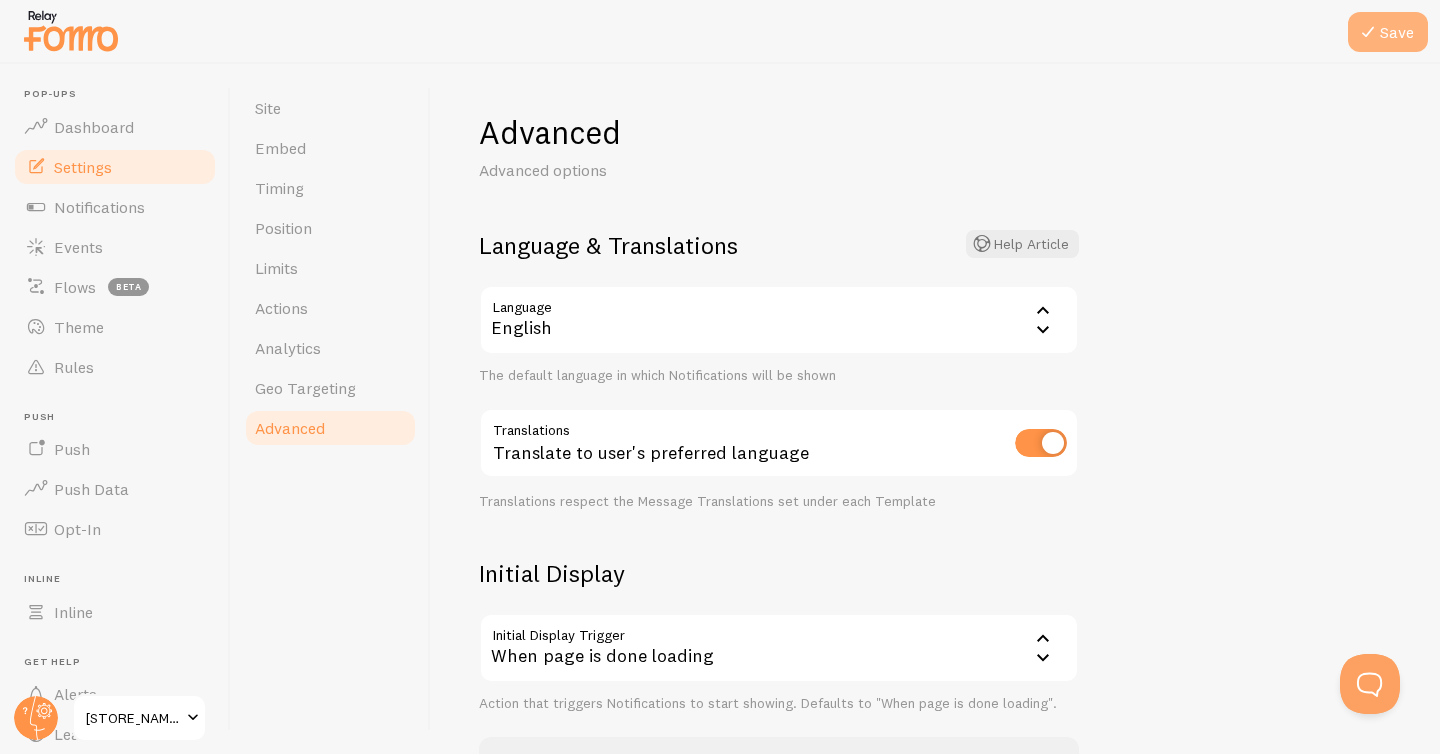 click on "Save" at bounding box center [1388, 32] 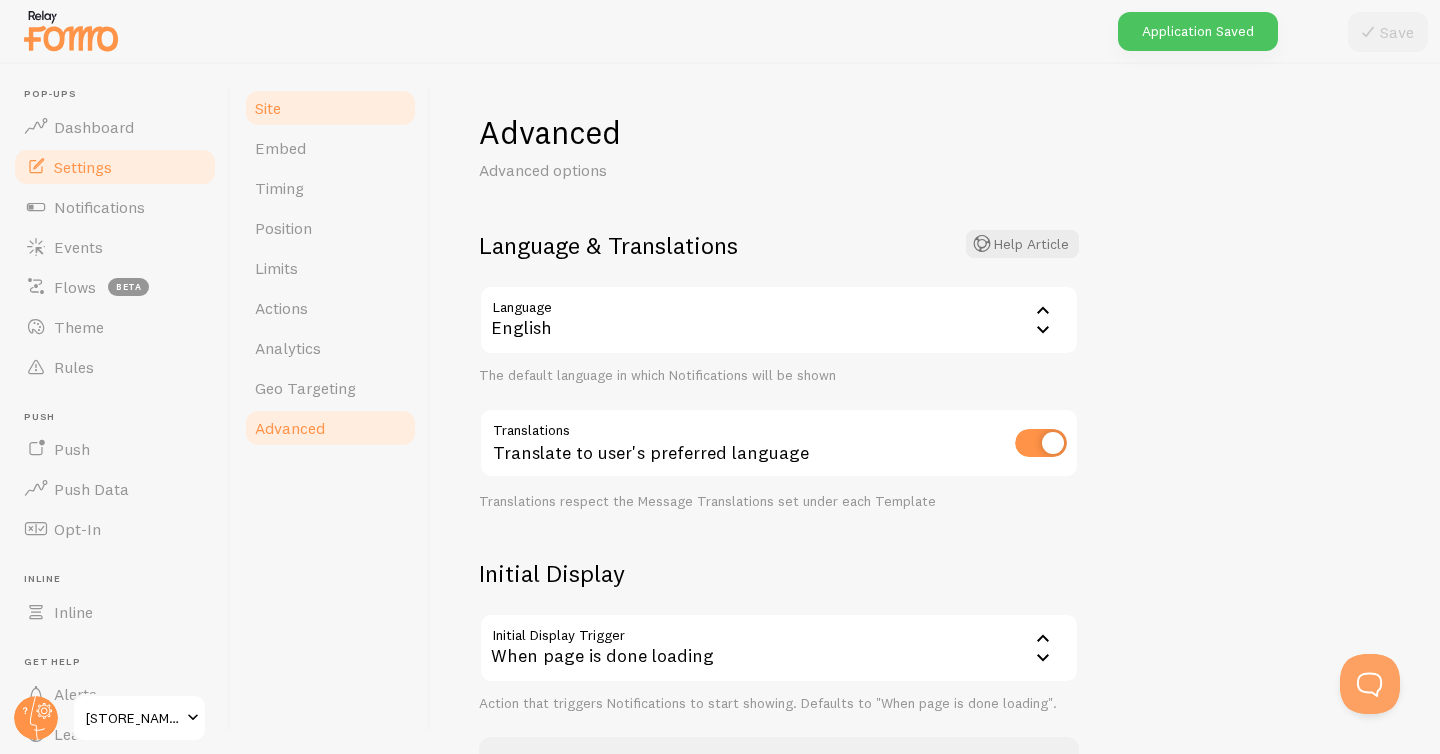 click on "Site" at bounding box center (330, 108) 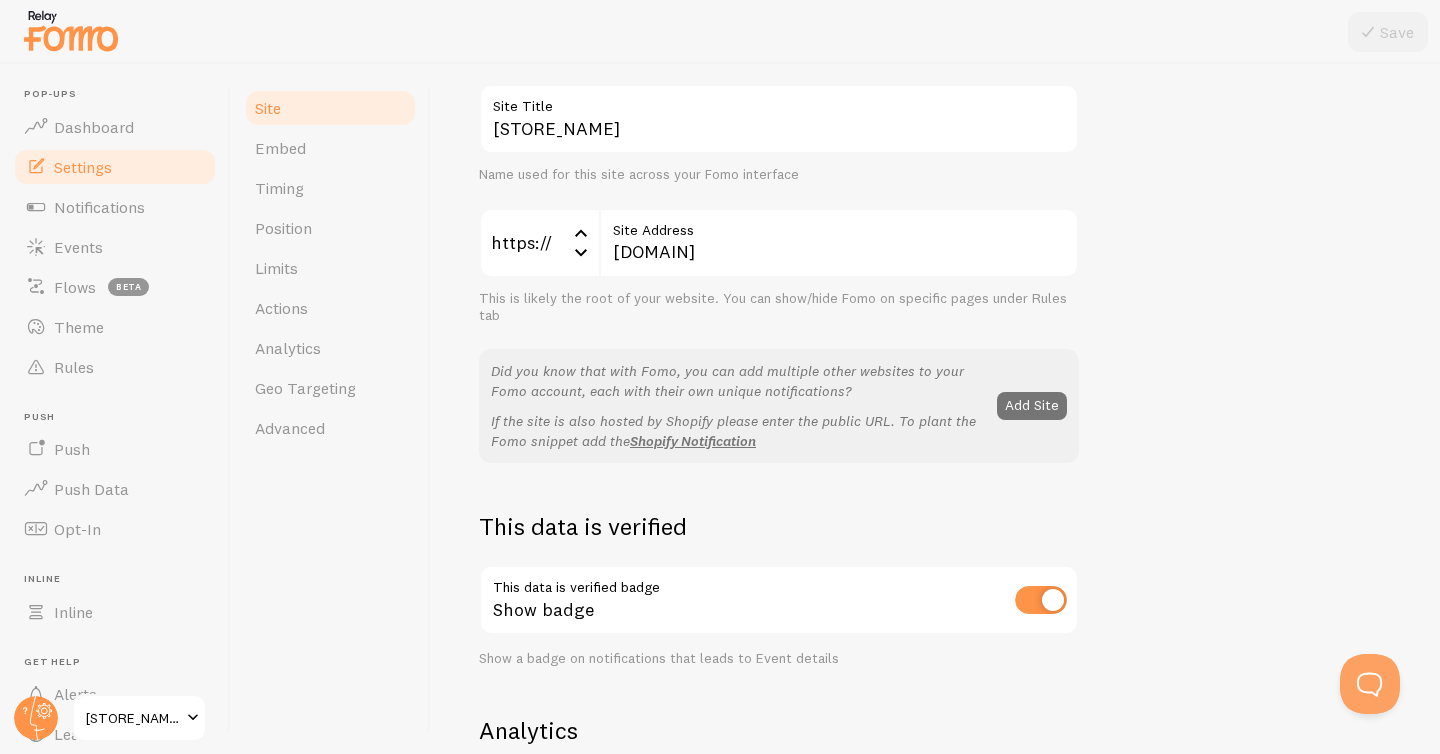 scroll, scrollTop: 0, scrollLeft: 0, axis: both 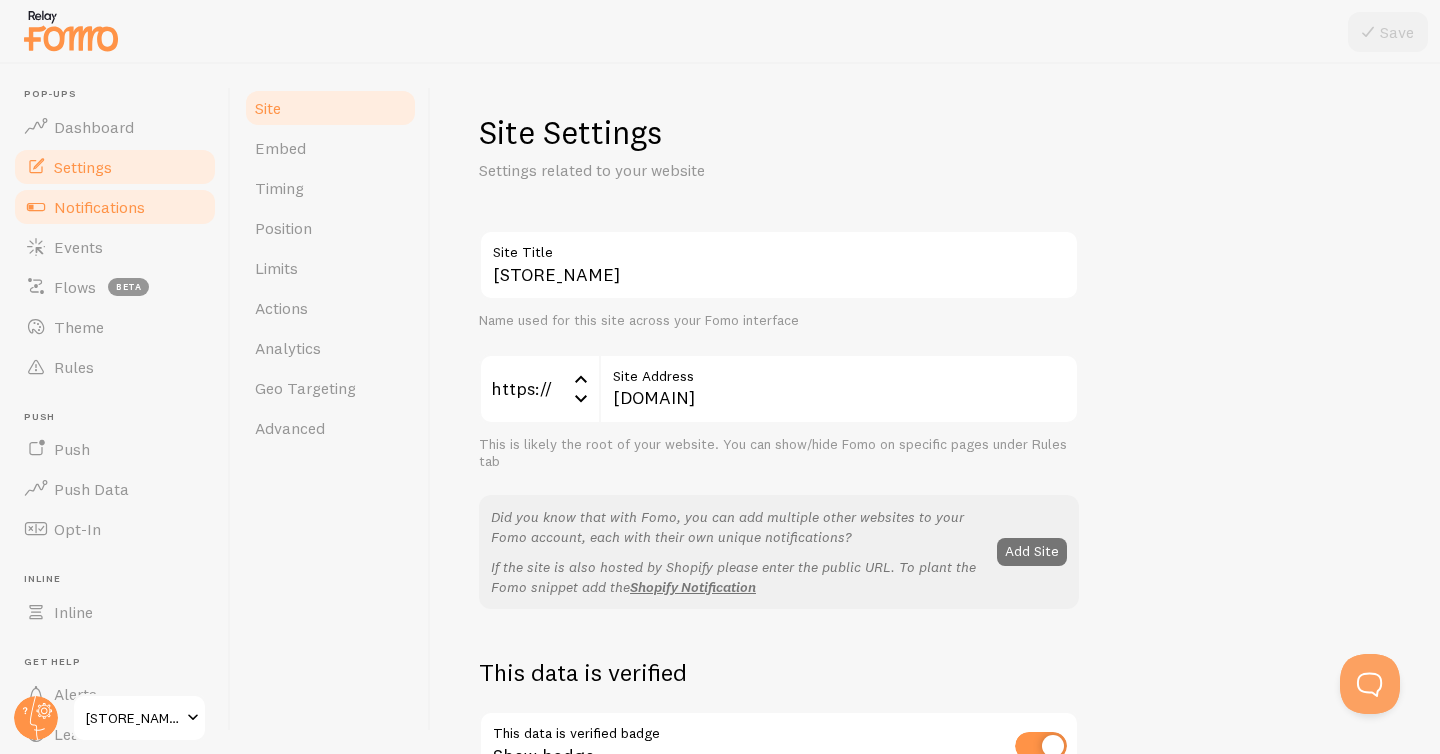 click on "Notifications" at bounding box center (99, 207) 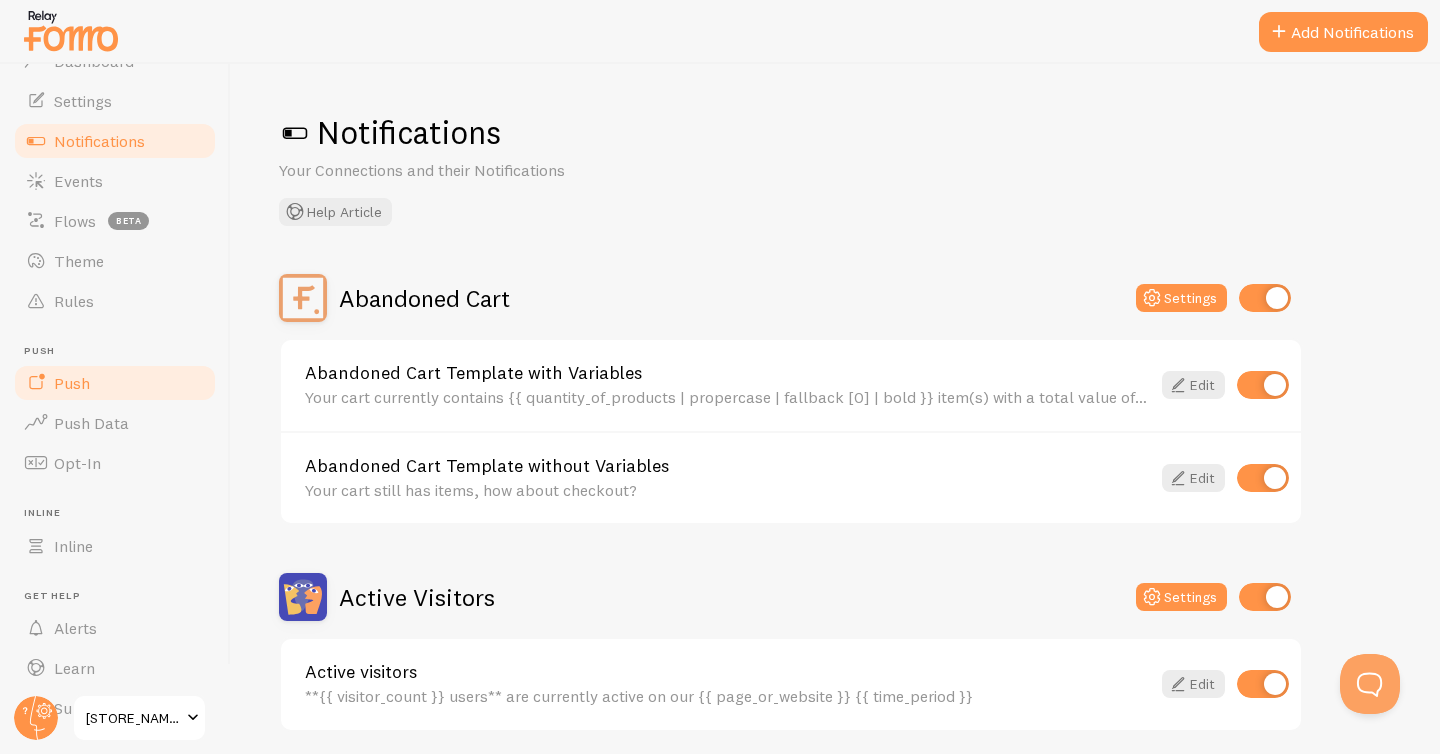 scroll, scrollTop: 112, scrollLeft: 0, axis: vertical 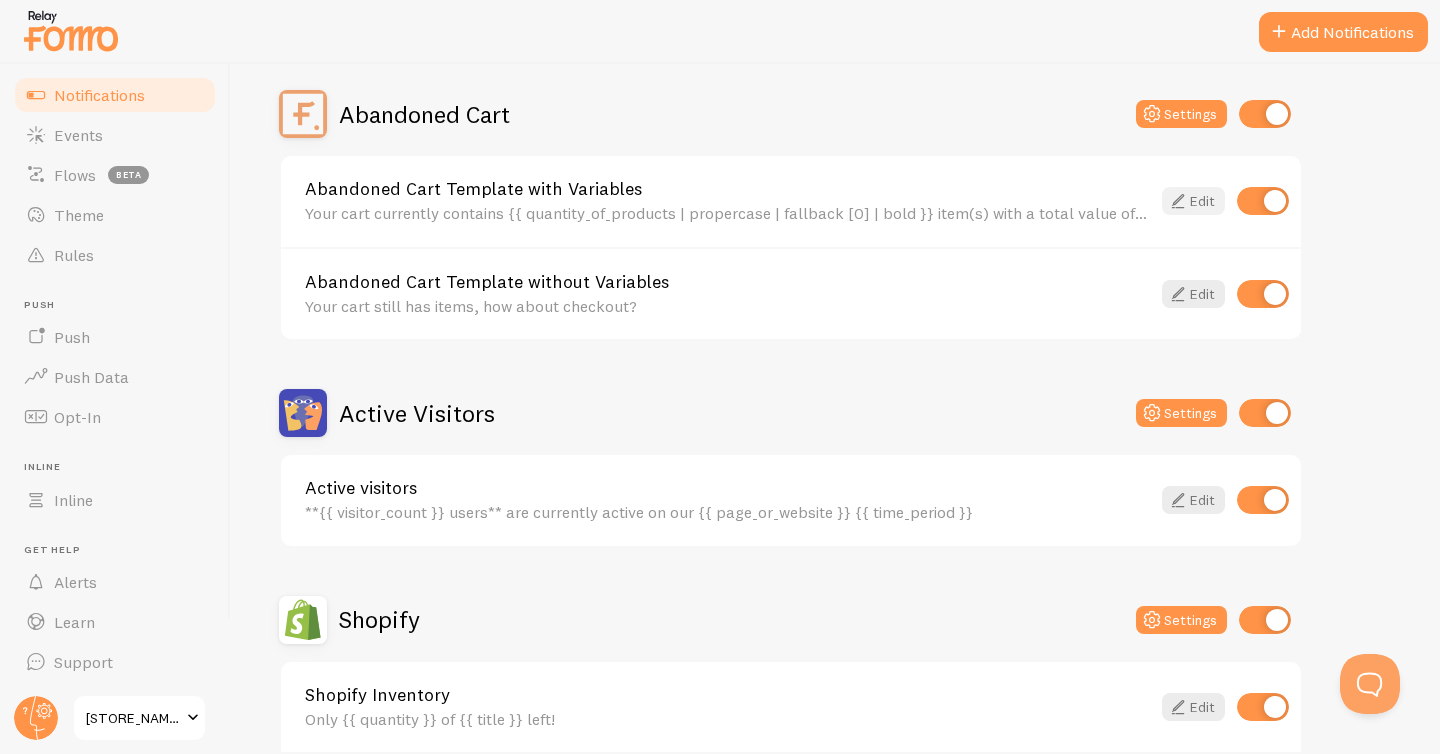click at bounding box center [1178, 201] 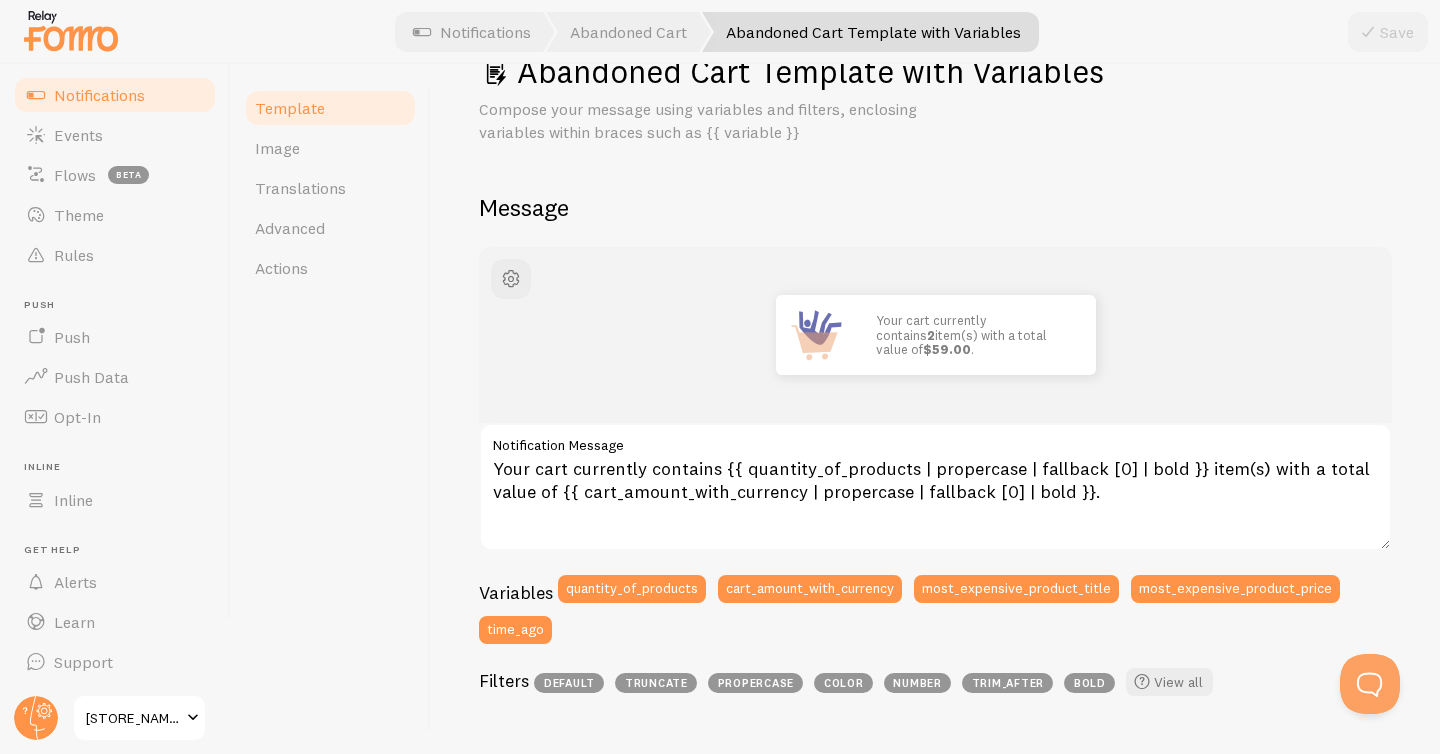scroll, scrollTop: 0, scrollLeft: 0, axis: both 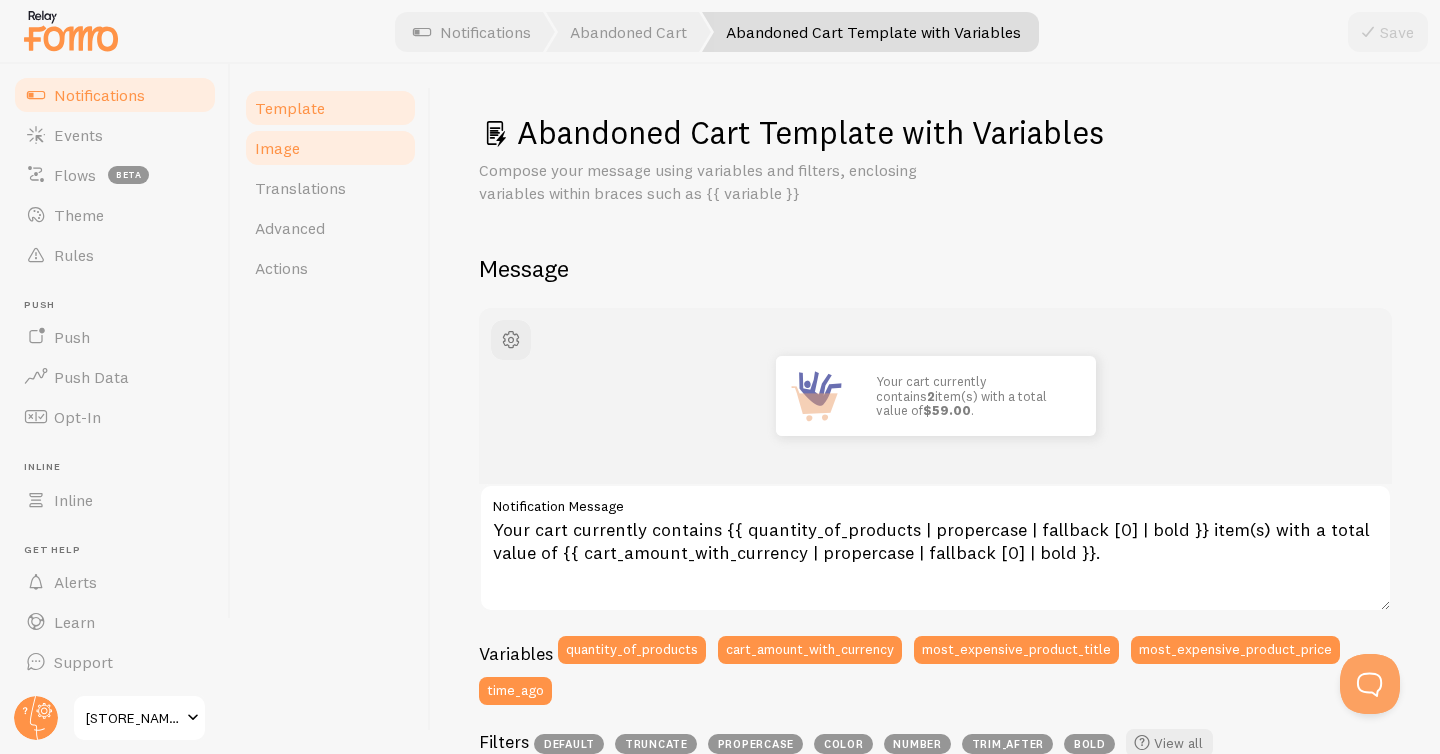 click on "Image" at bounding box center (330, 148) 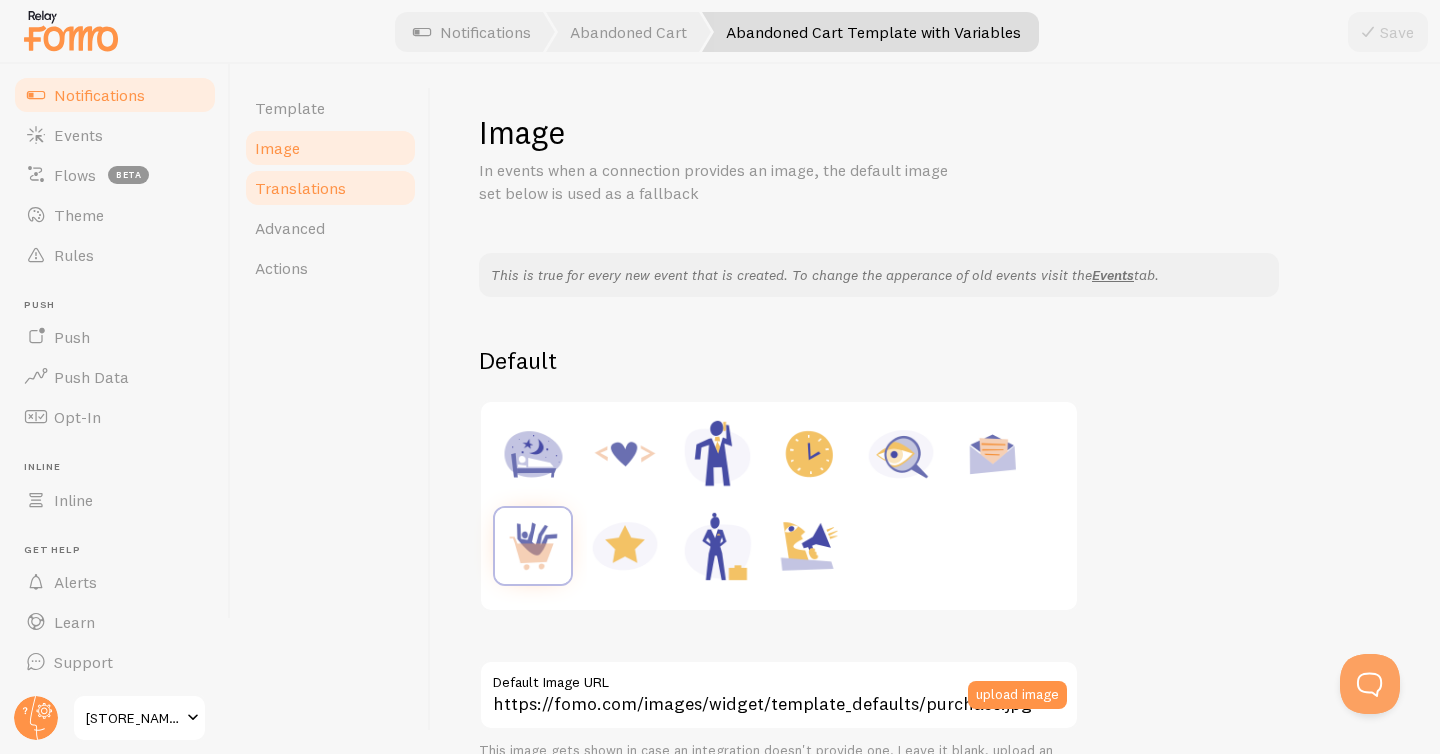 click on "Translations" at bounding box center (330, 188) 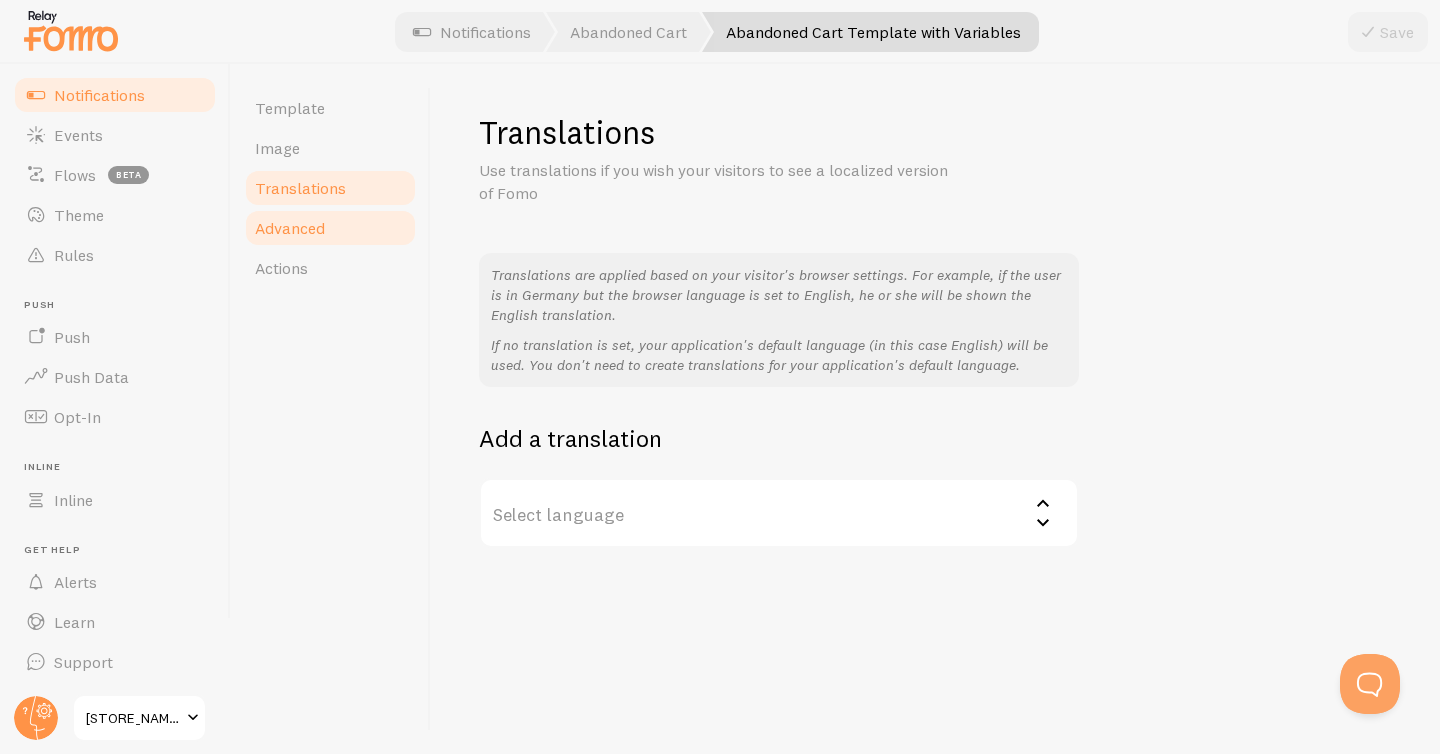 click on "Advanced" at bounding box center [290, 228] 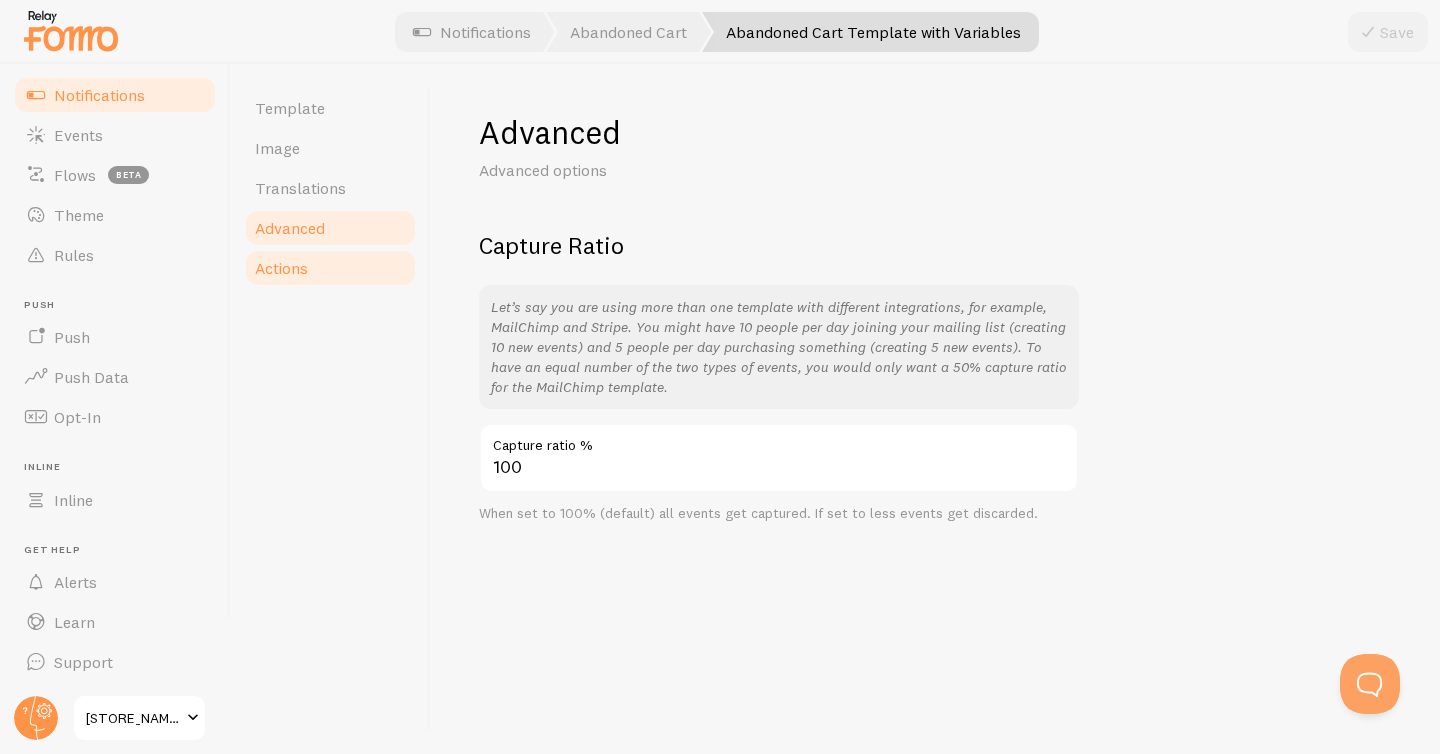 click on "Actions" at bounding box center [281, 268] 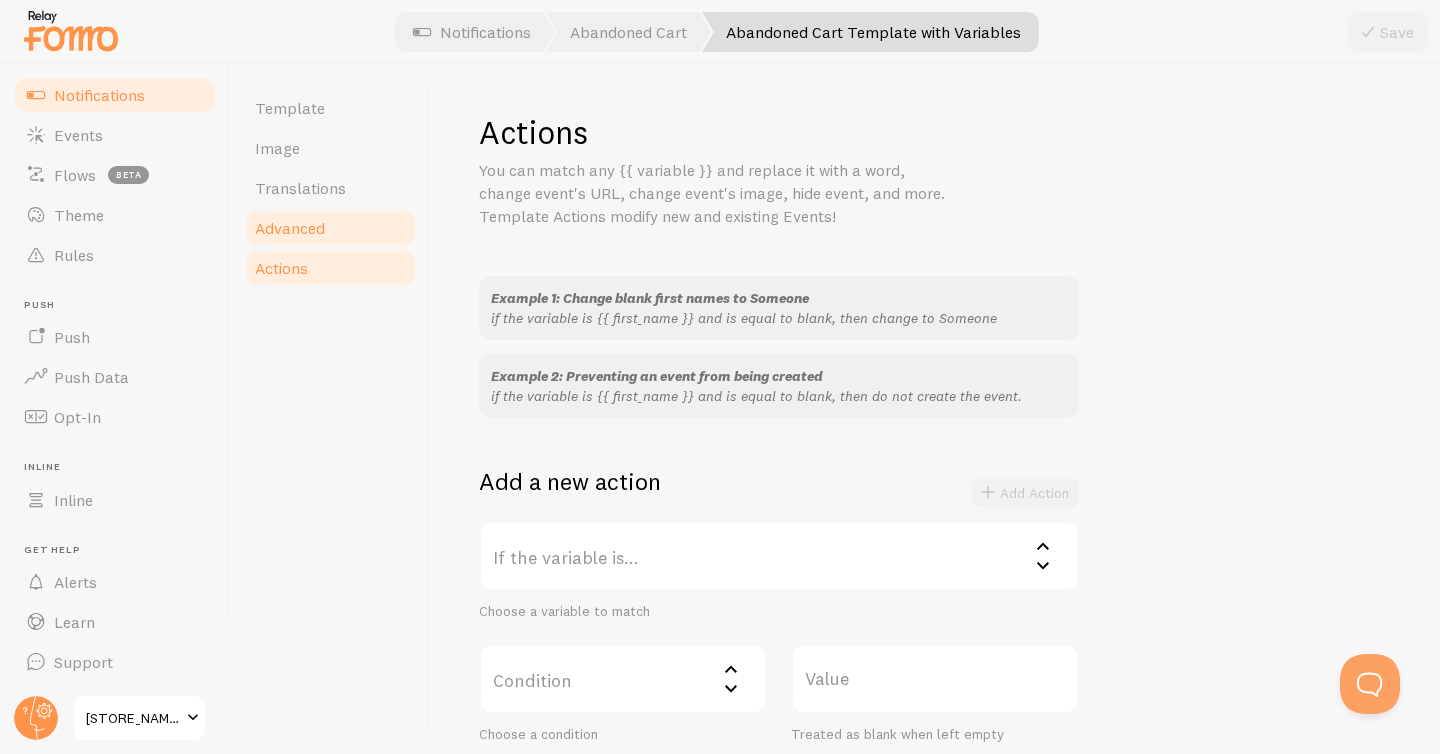 click on "Advanced" at bounding box center [330, 228] 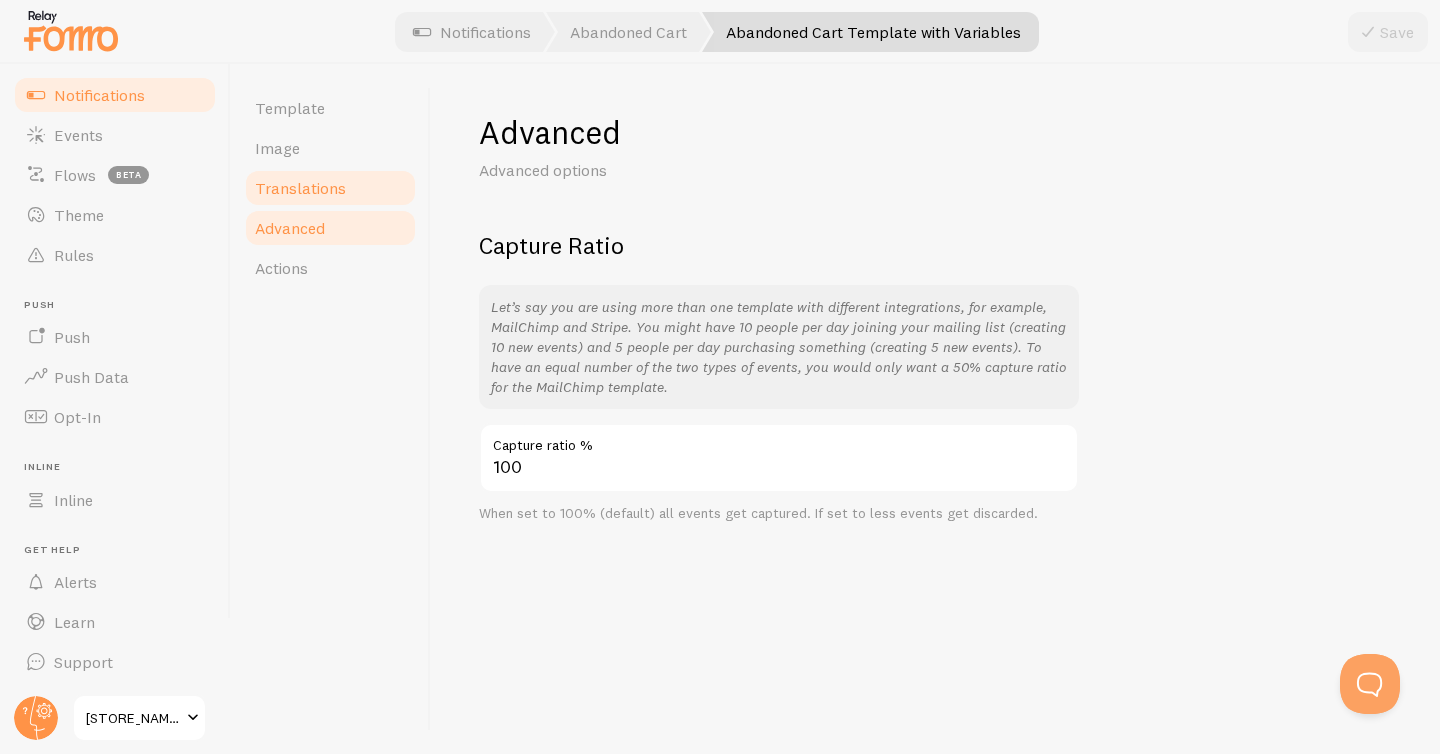 click on "Translations" at bounding box center (330, 188) 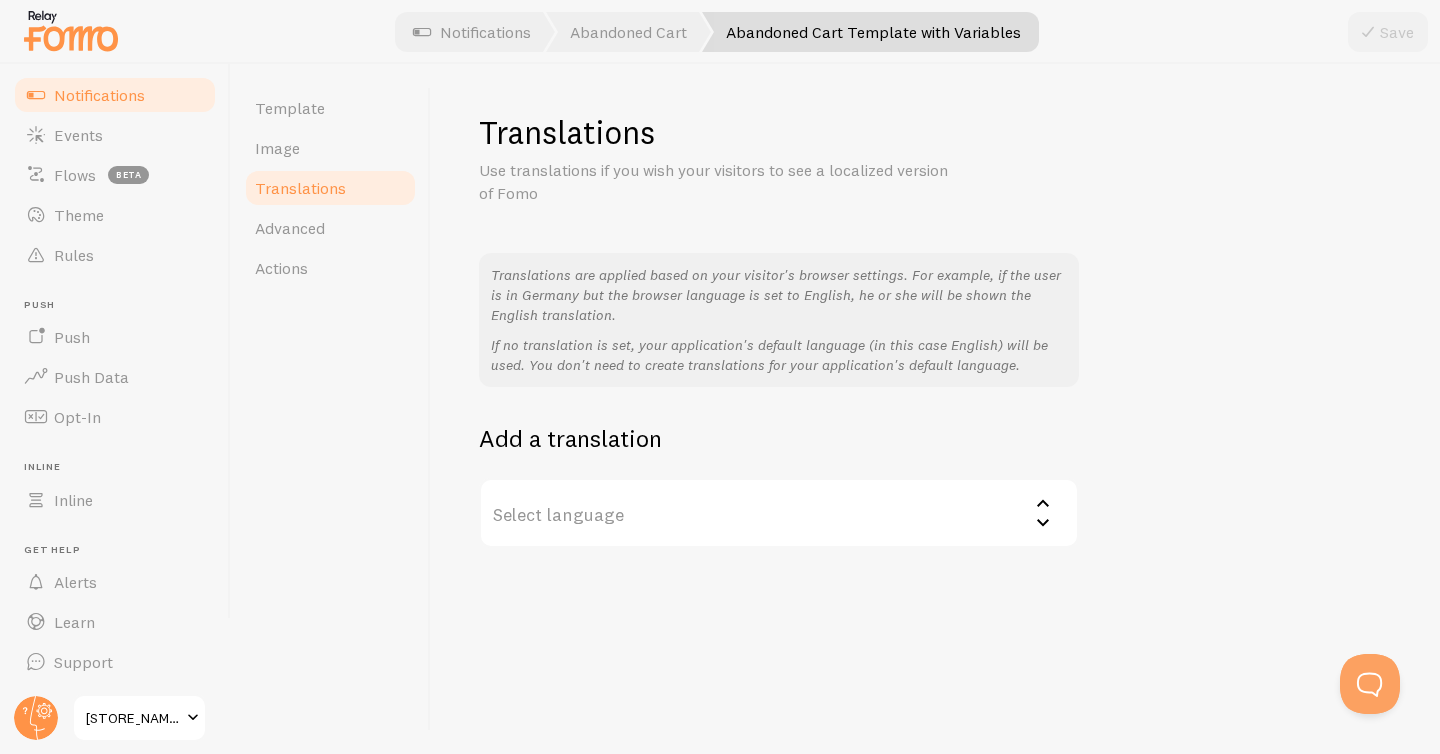 click on "Select language" at bounding box center [779, 513] 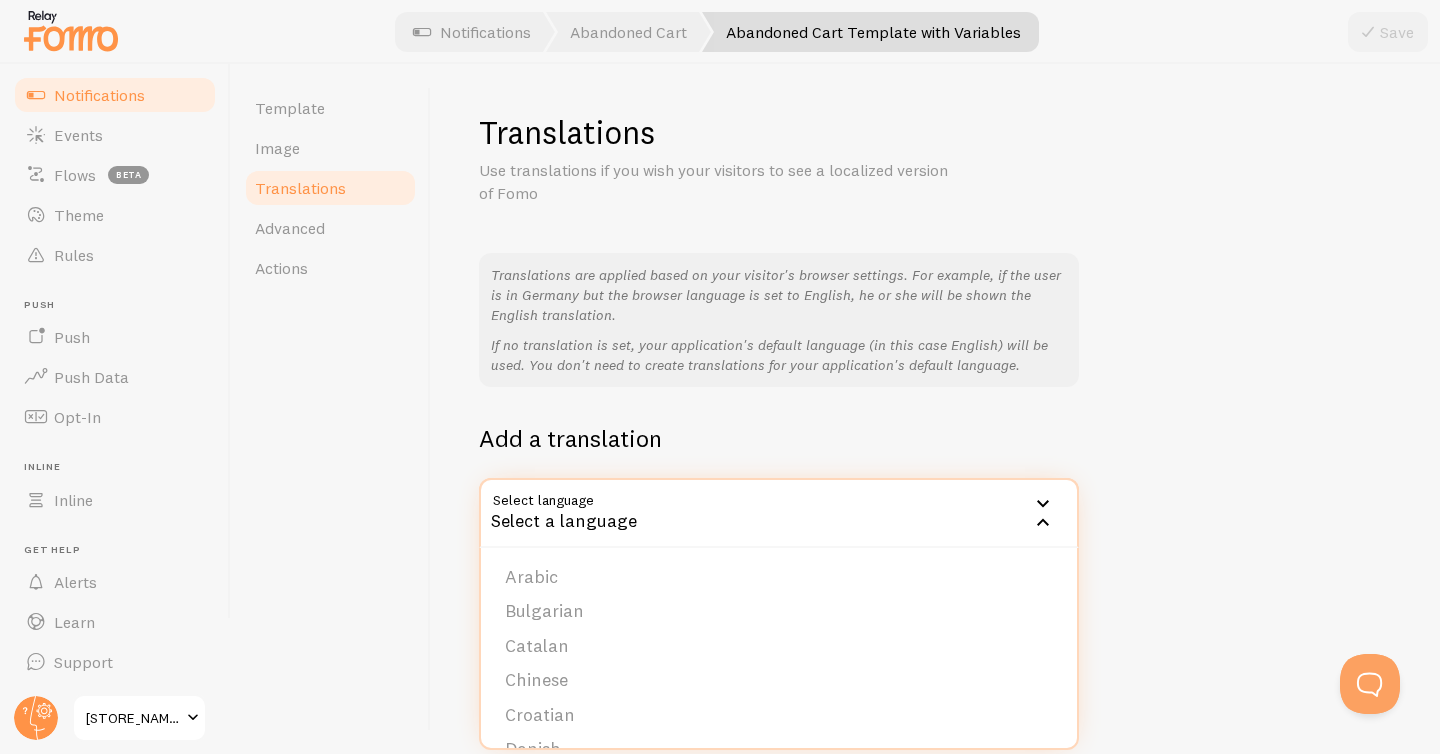click on "Select a language" at bounding box center (779, 513) 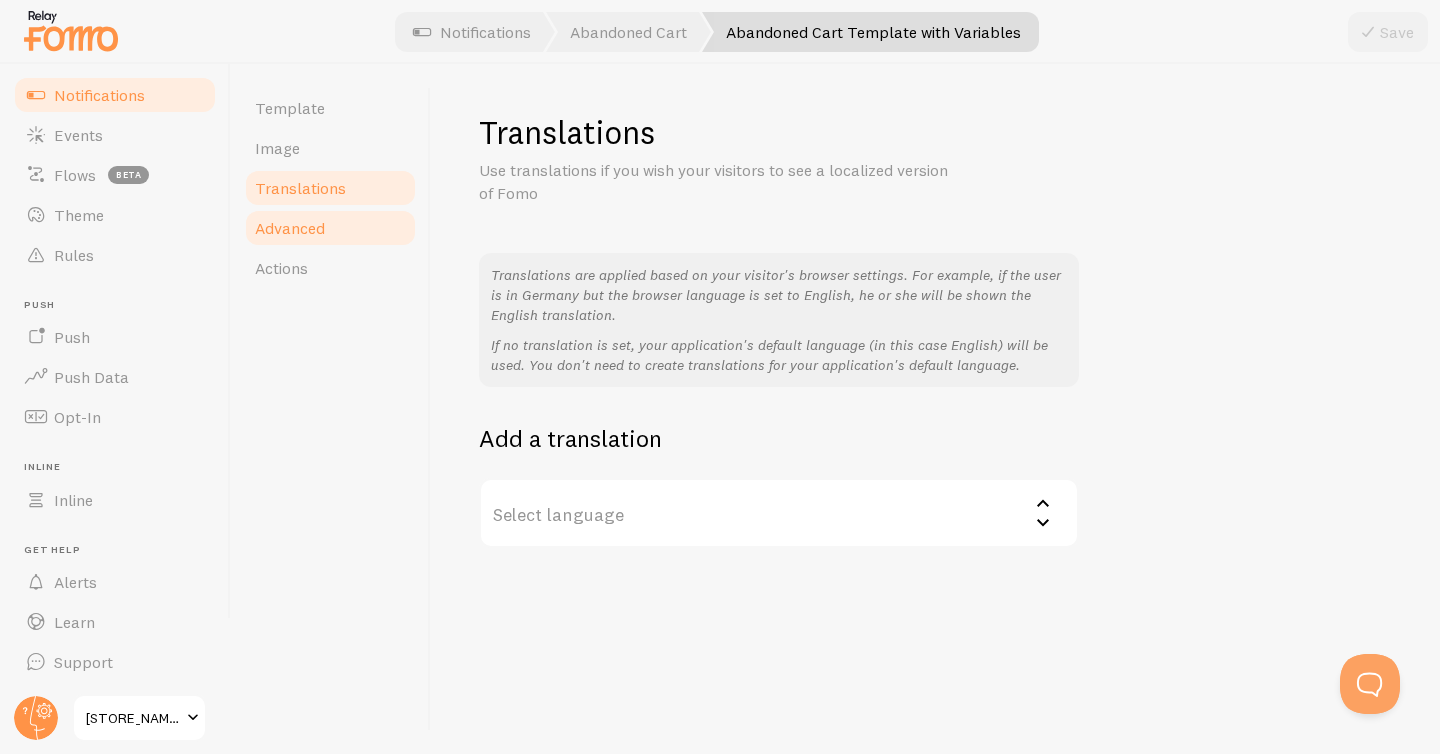 click on "Advanced" at bounding box center [330, 228] 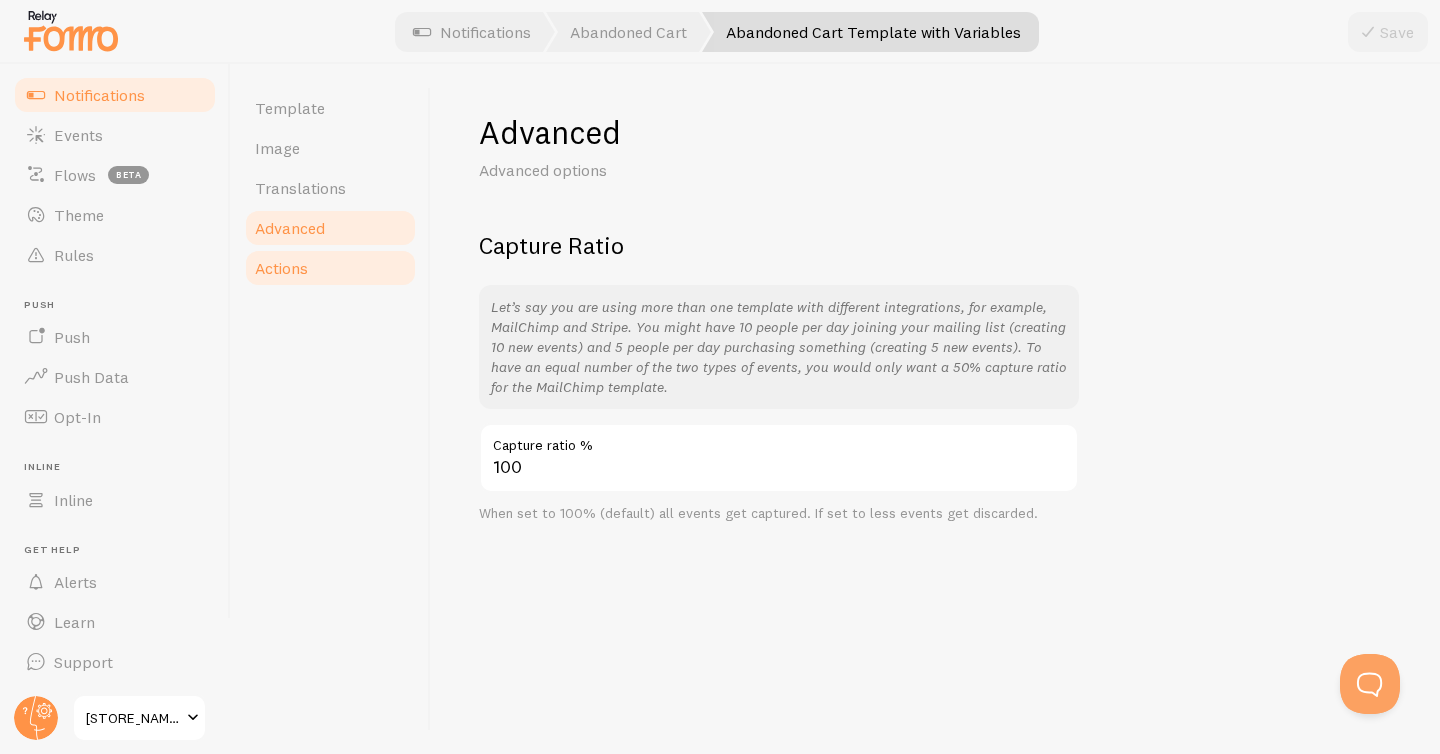 click on "Actions" at bounding box center (330, 268) 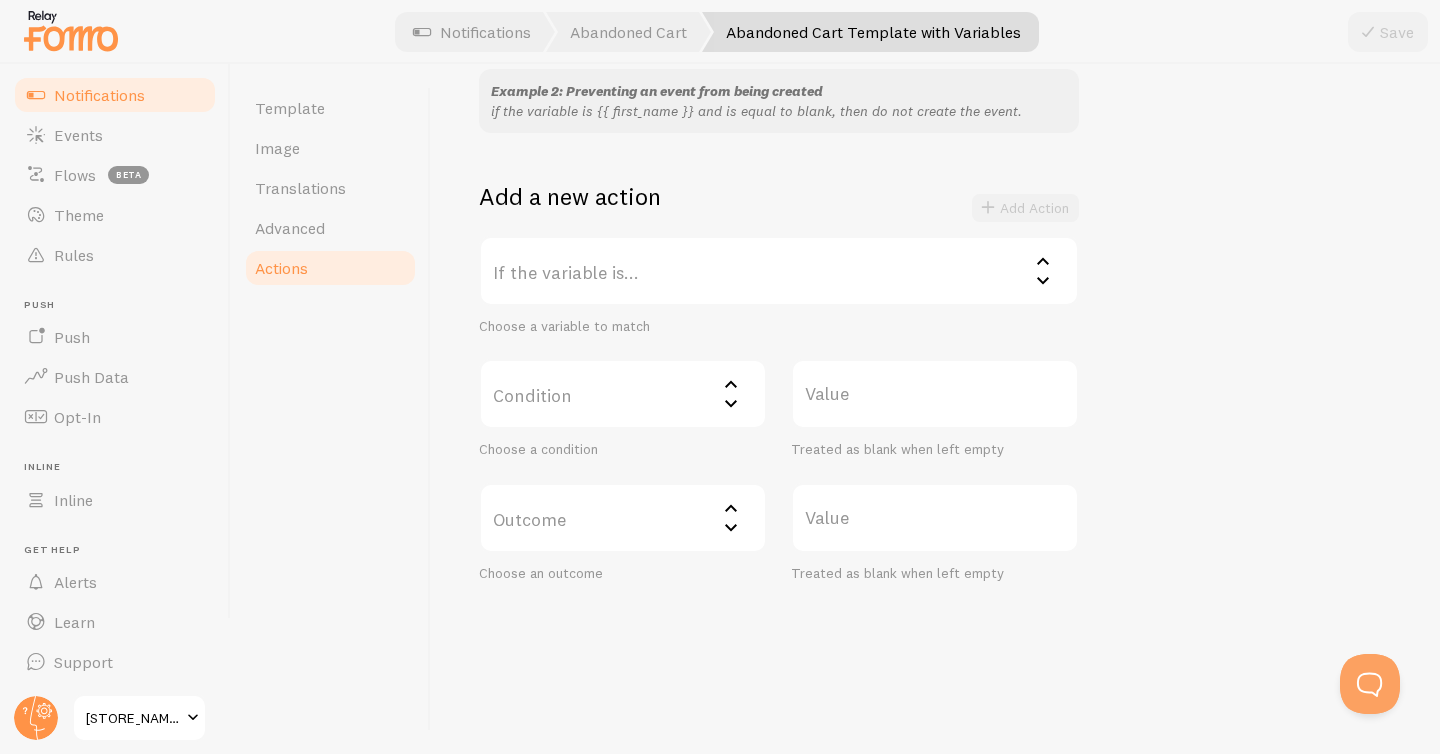 scroll, scrollTop: 0, scrollLeft: 0, axis: both 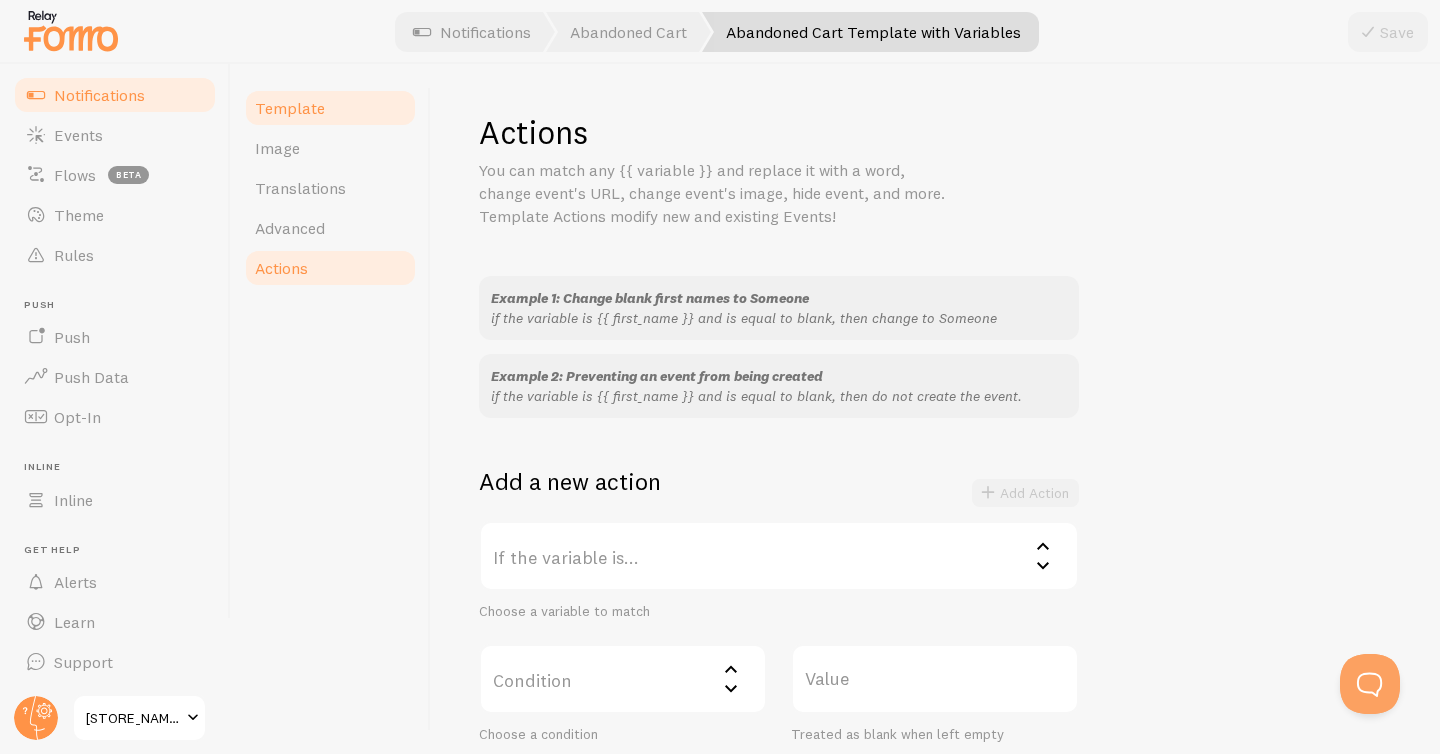 click on "Template" at bounding box center (330, 108) 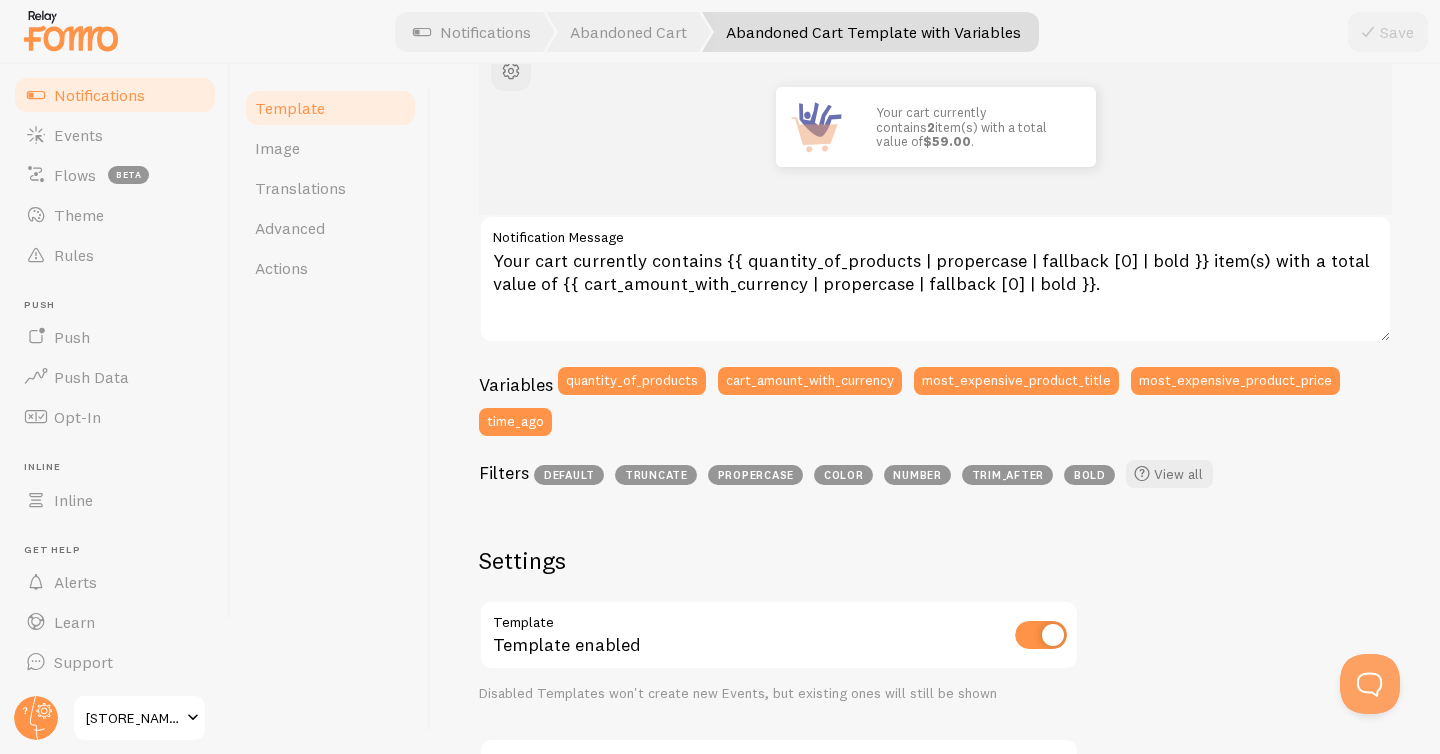 scroll, scrollTop: 0, scrollLeft: 0, axis: both 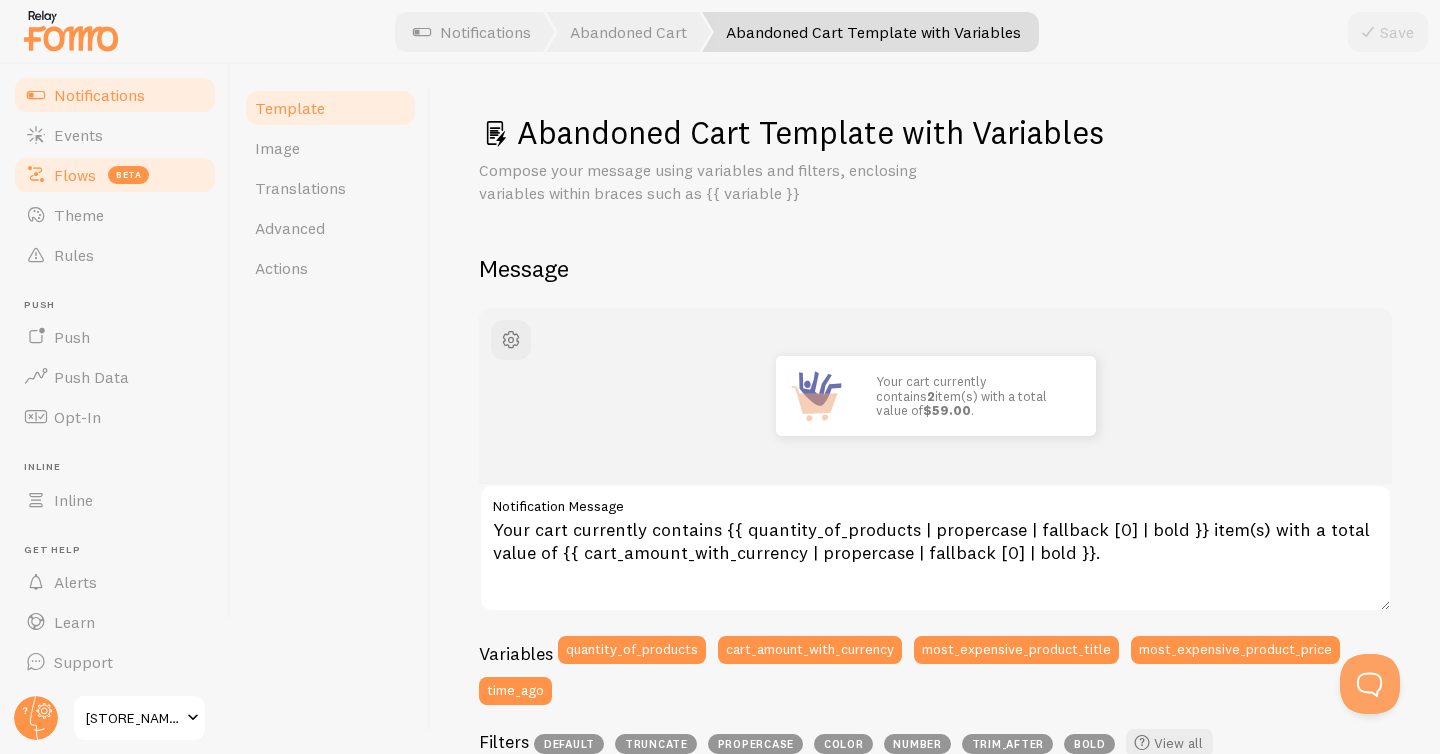 click on "Flows" at bounding box center [75, 175] 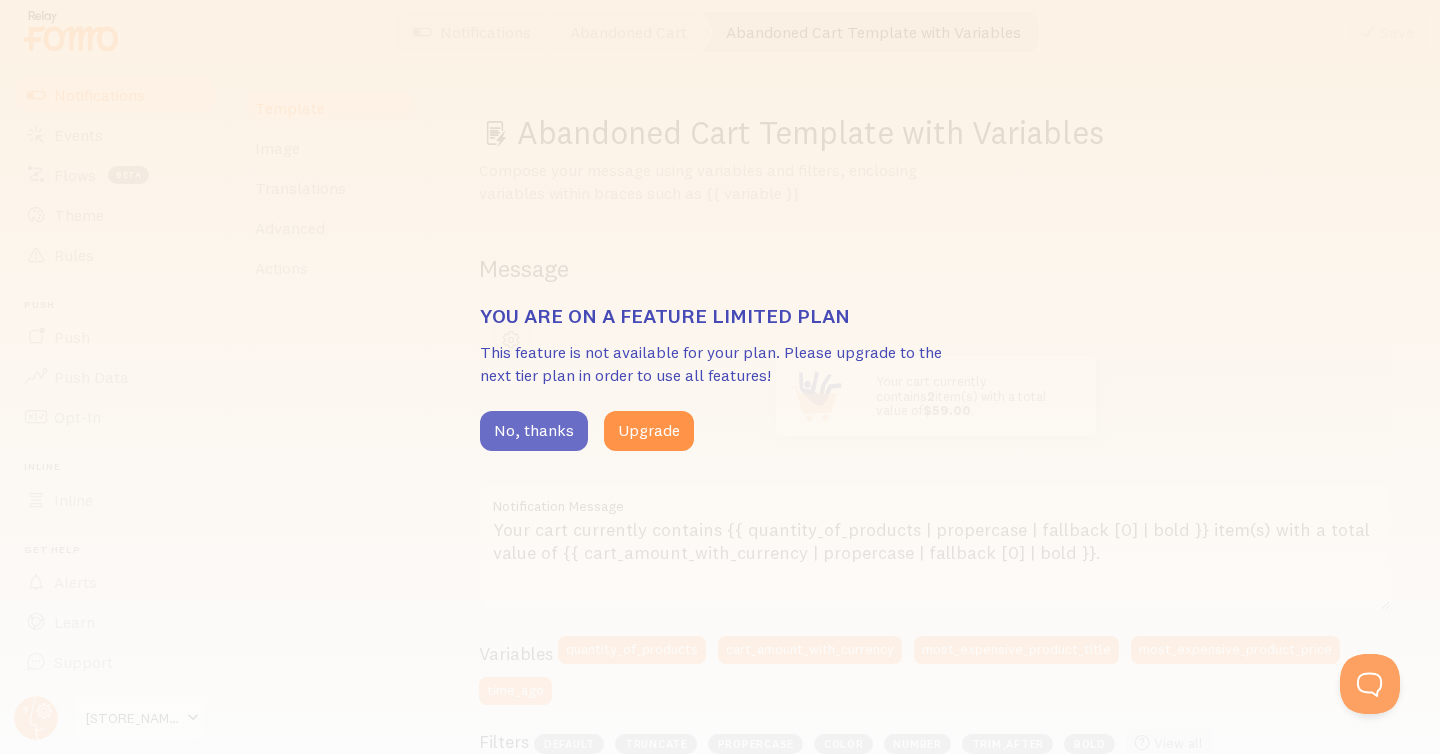 click on "No, thanks" at bounding box center (534, 431) 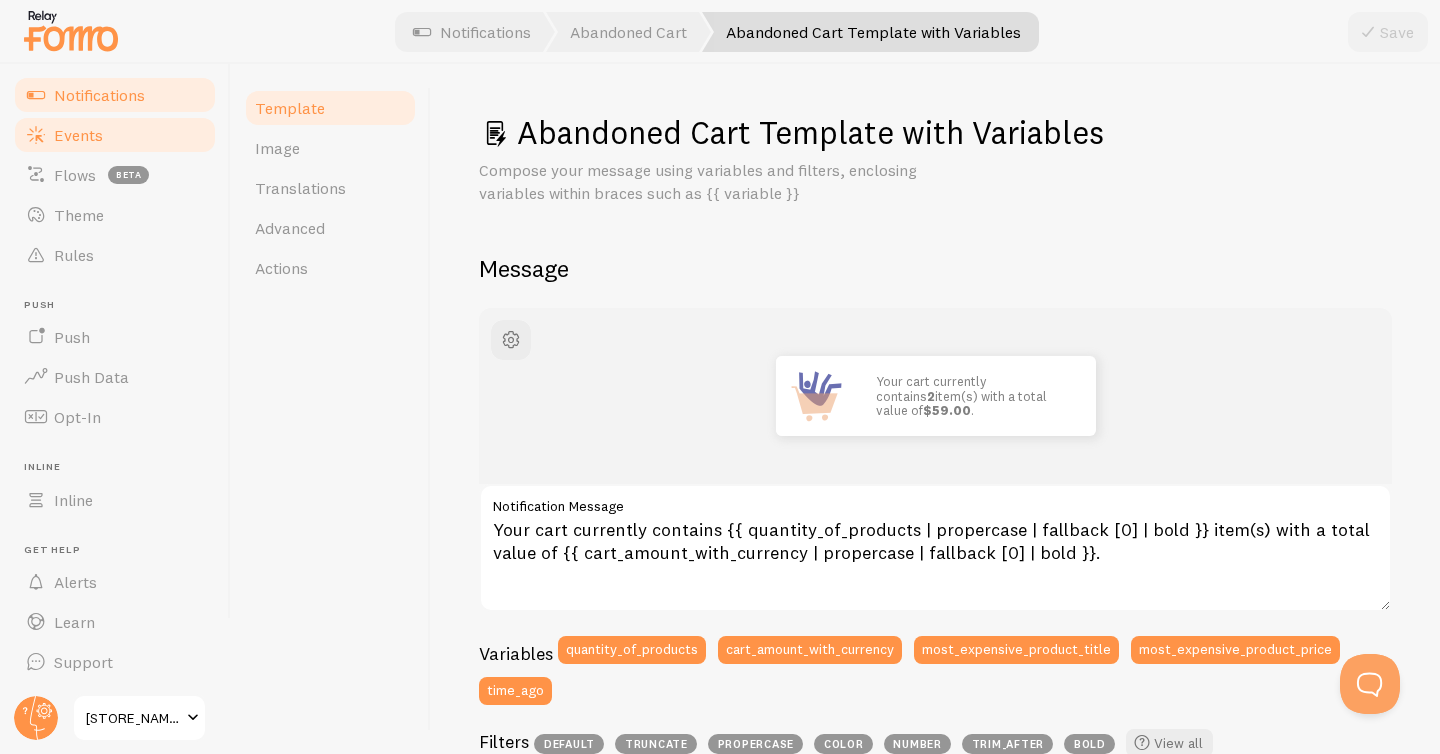 click on "Events" at bounding box center (115, 135) 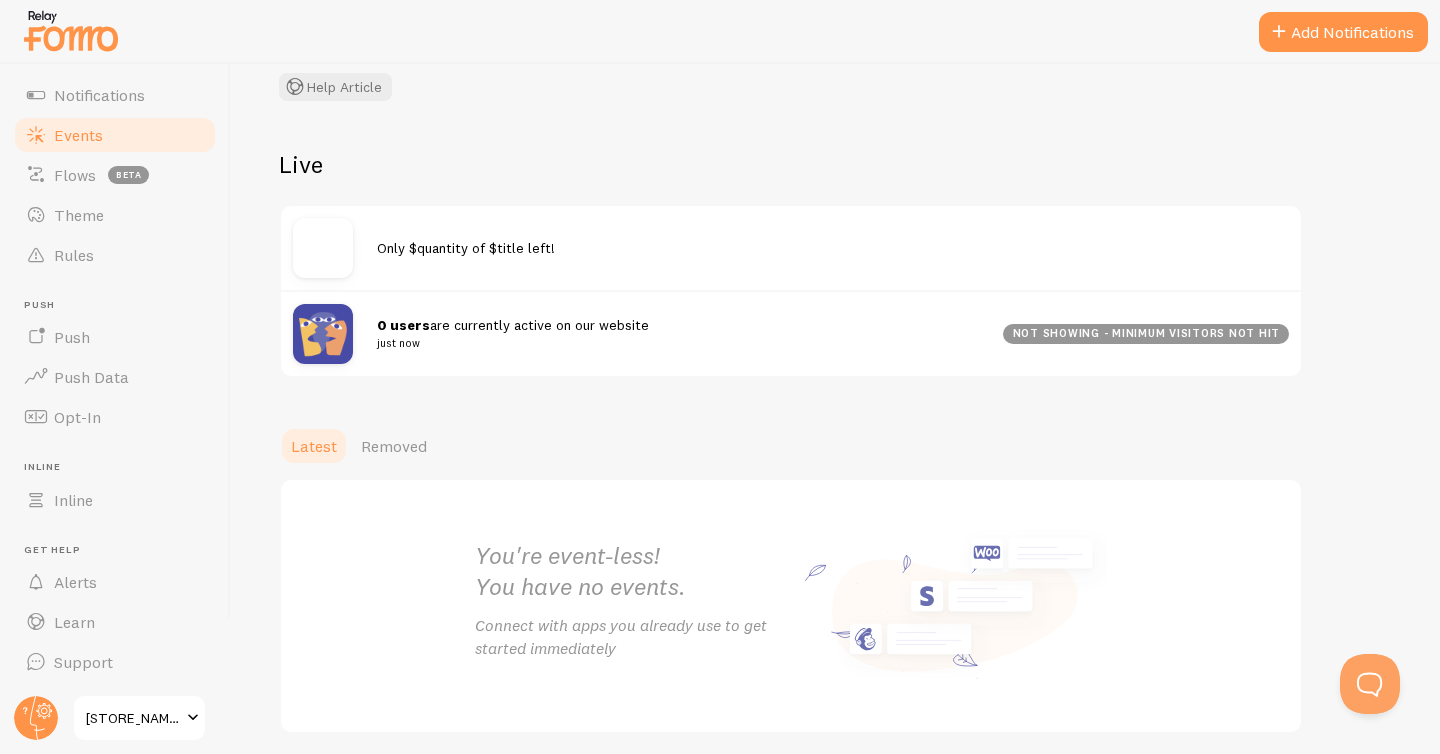 scroll, scrollTop: 223, scrollLeft: 0, axis: vertical 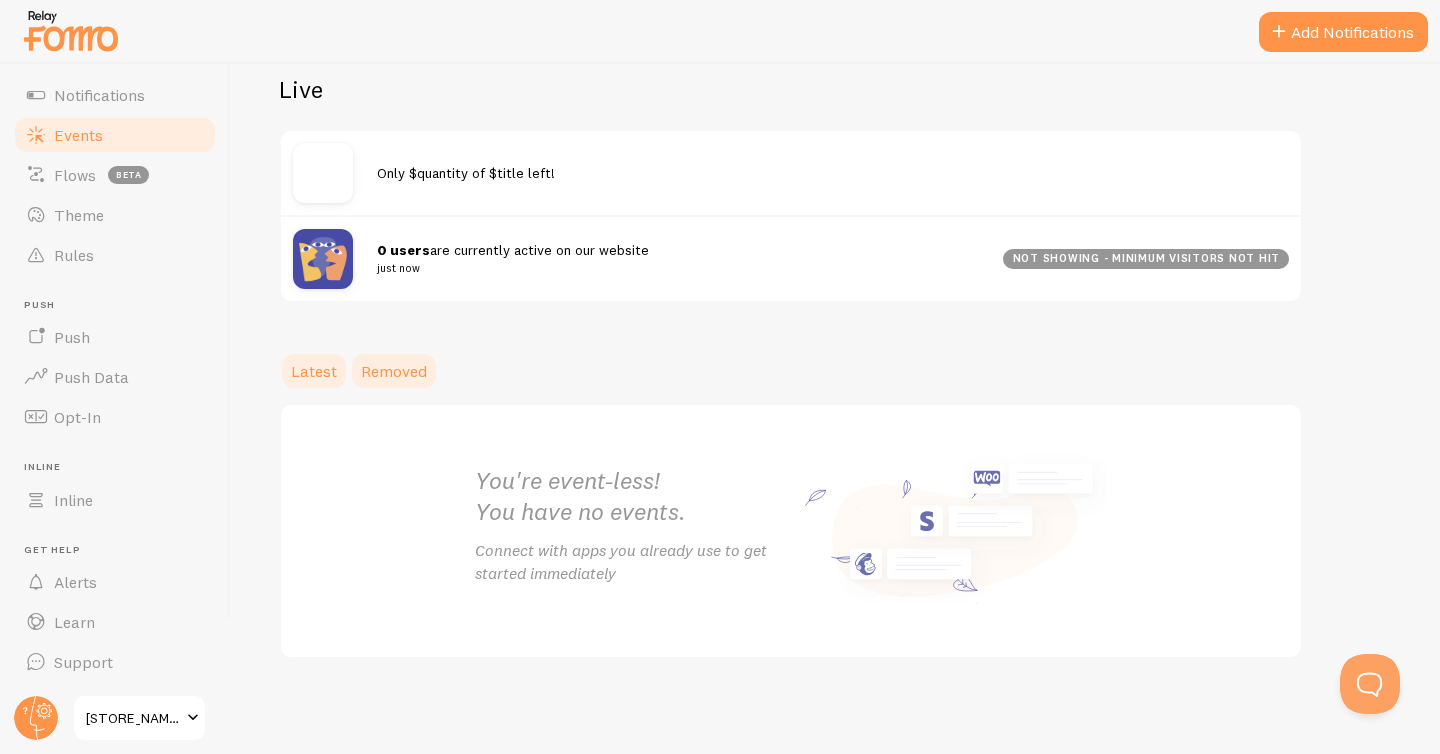 click on "Removed" at bounding box center (394, 371) 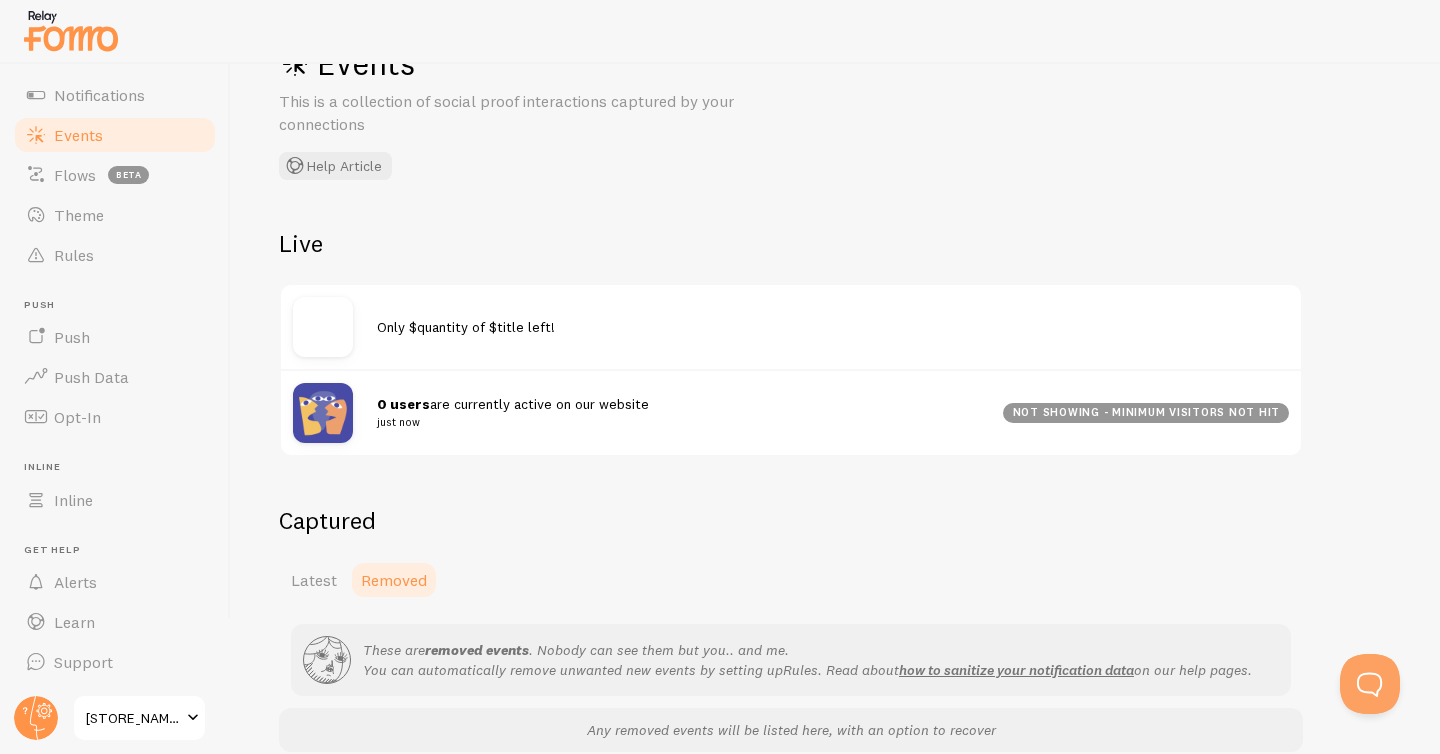 scroll, scrollTop: 0, scrollLeft: 0, axis: both 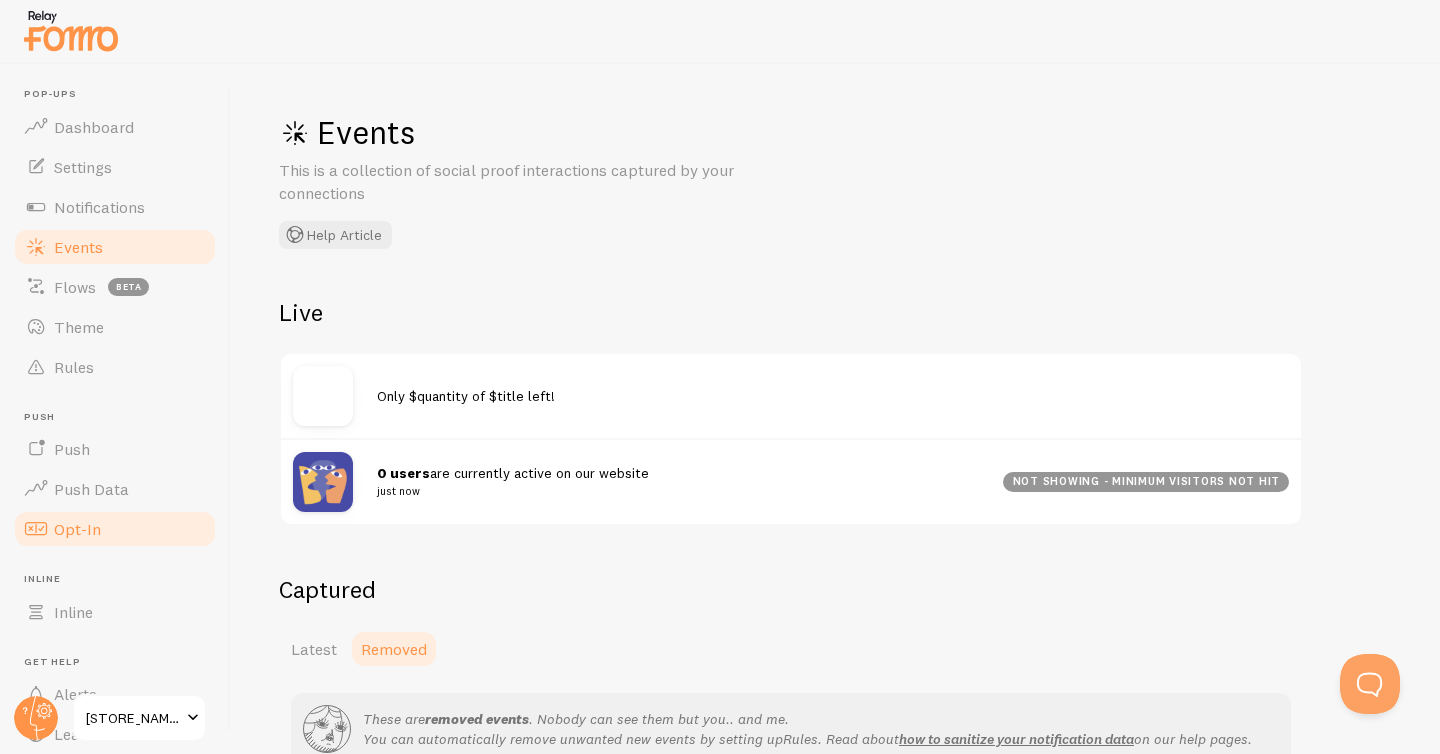 click on "Opt-In" at bounding box center (115, 529) 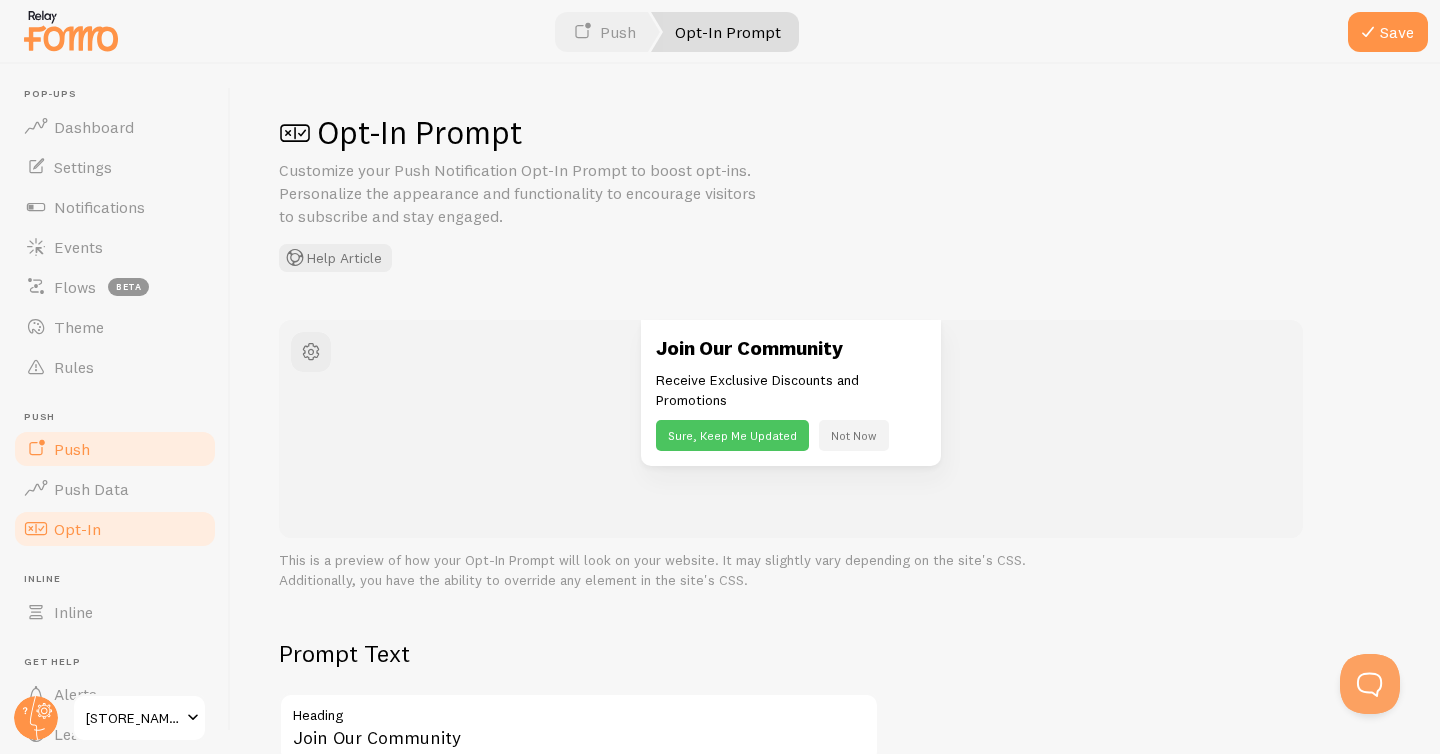 click on "Push" at bounding box center (115, 449) 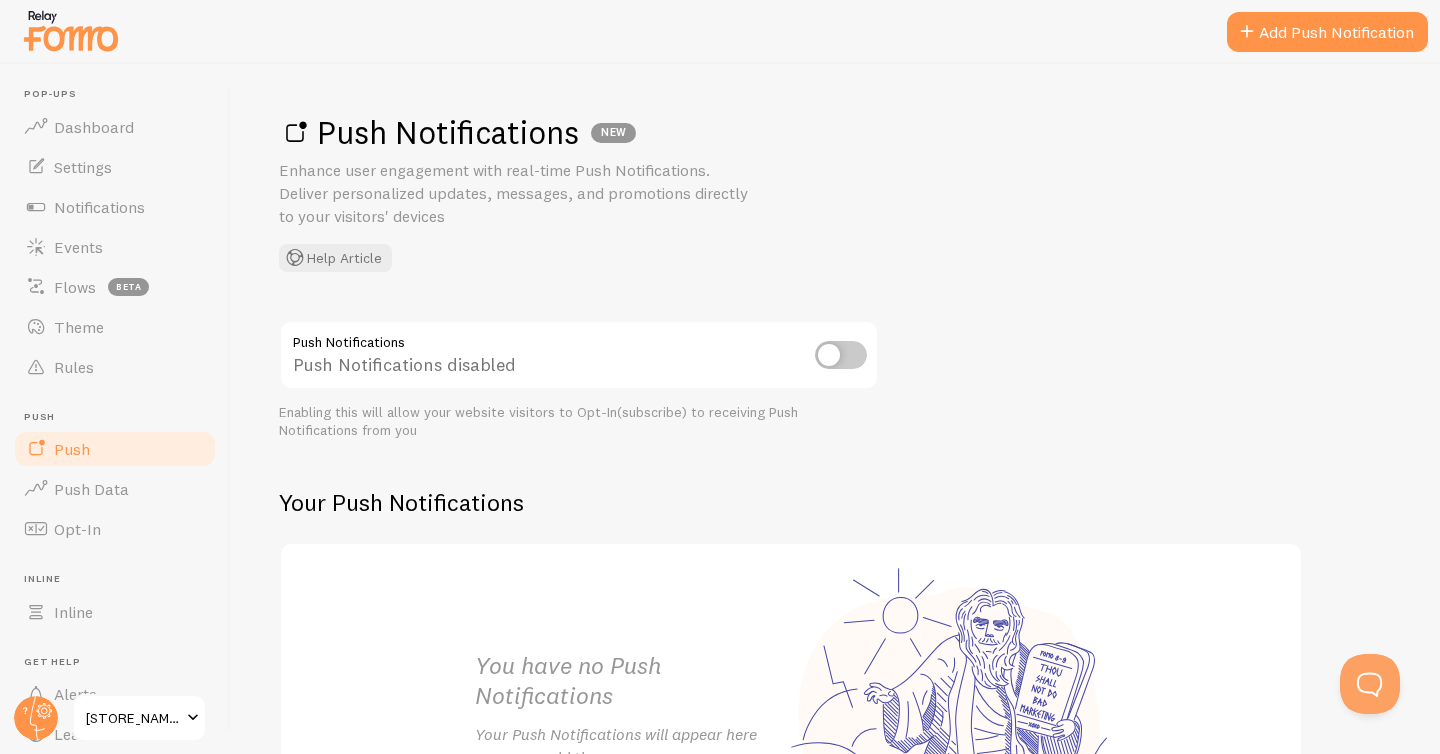 scroll, scrollTop: 27, scrollLeft: 0, axis: vertical 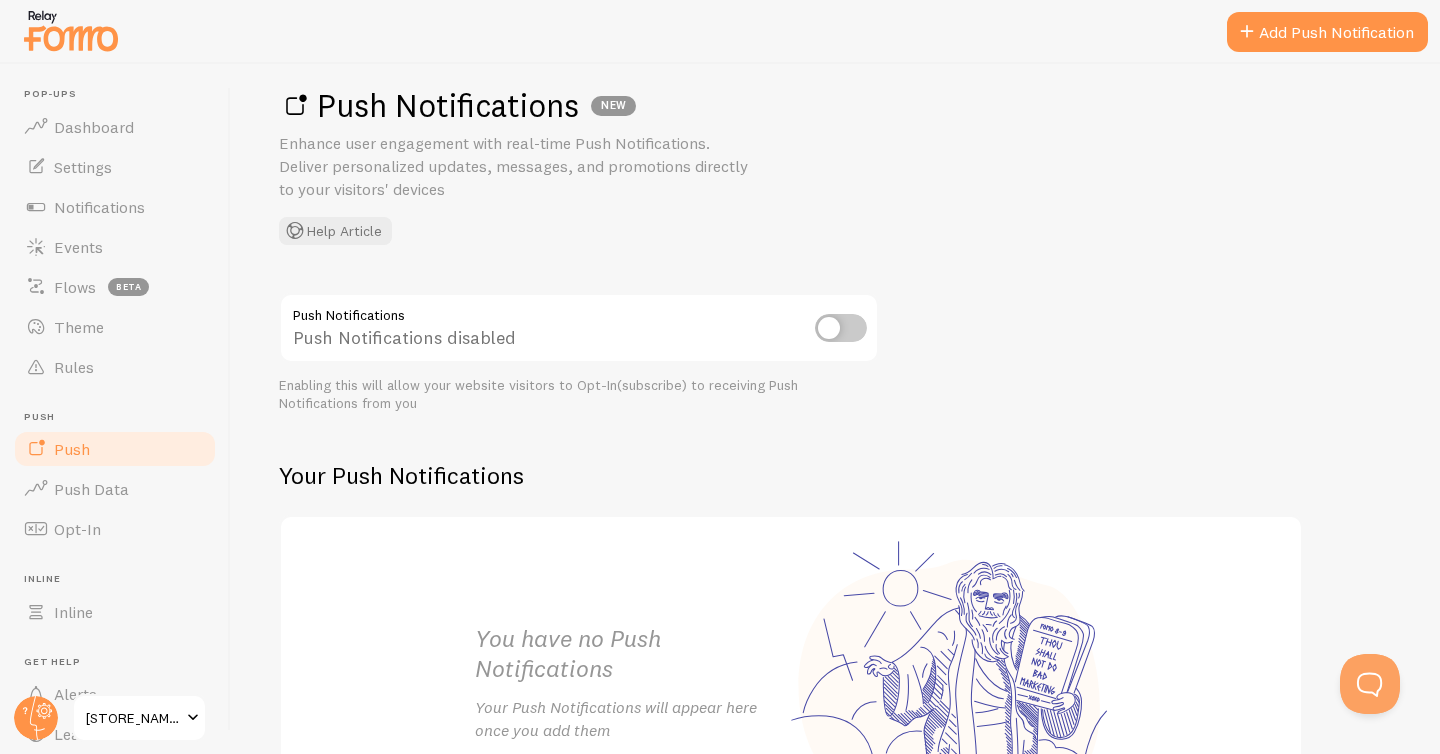 click at bounding box center [841, 328] 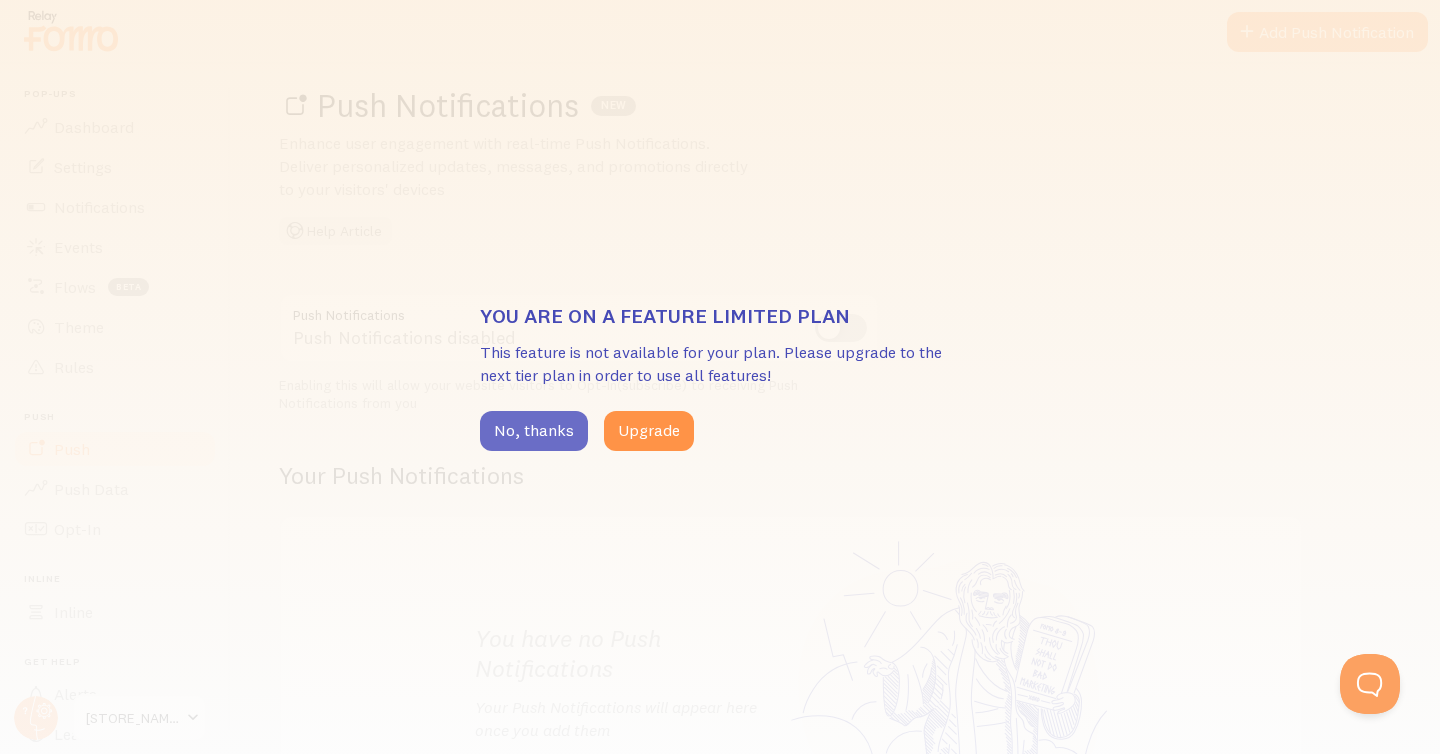 click on "No, thanks" at bounding box center (534, 431) 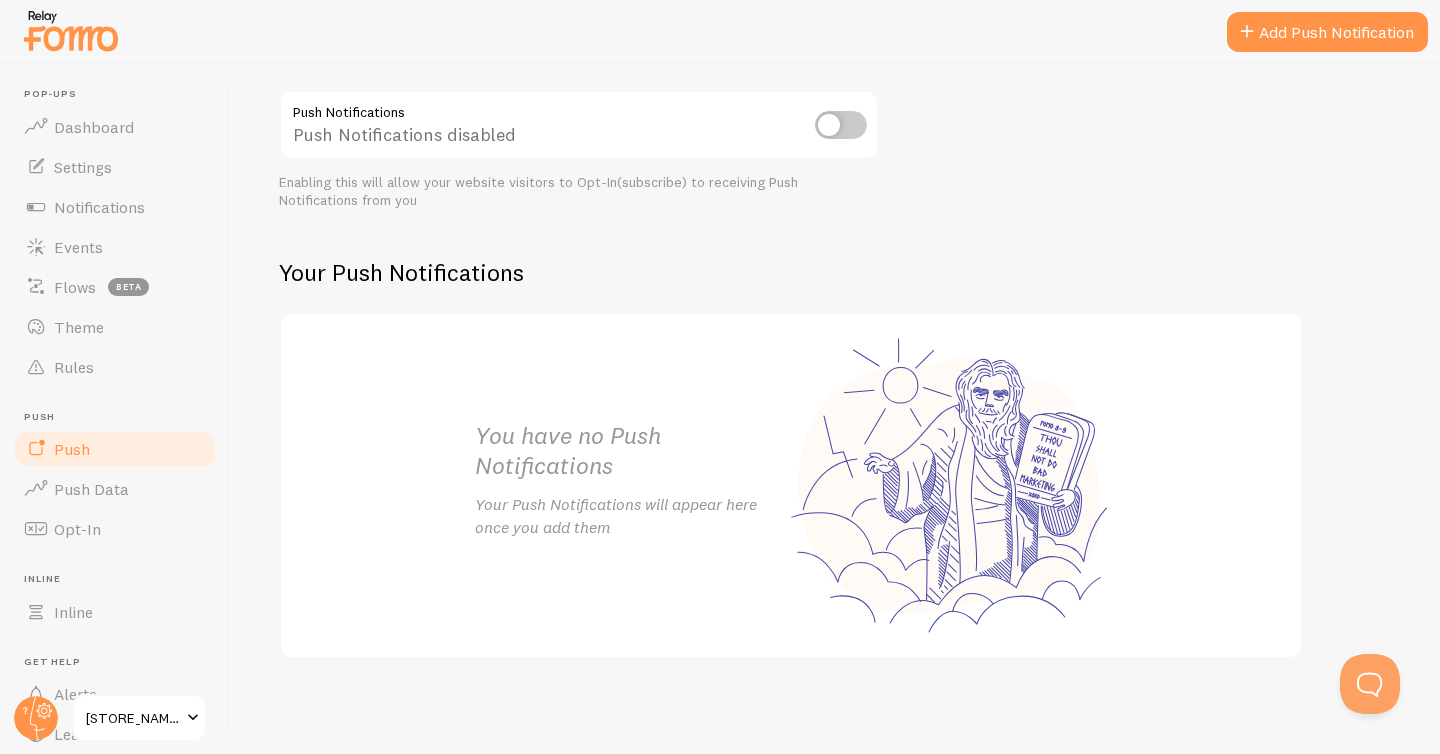 scroll, scrollTop: 0, scrollLeft: 0, axis: both 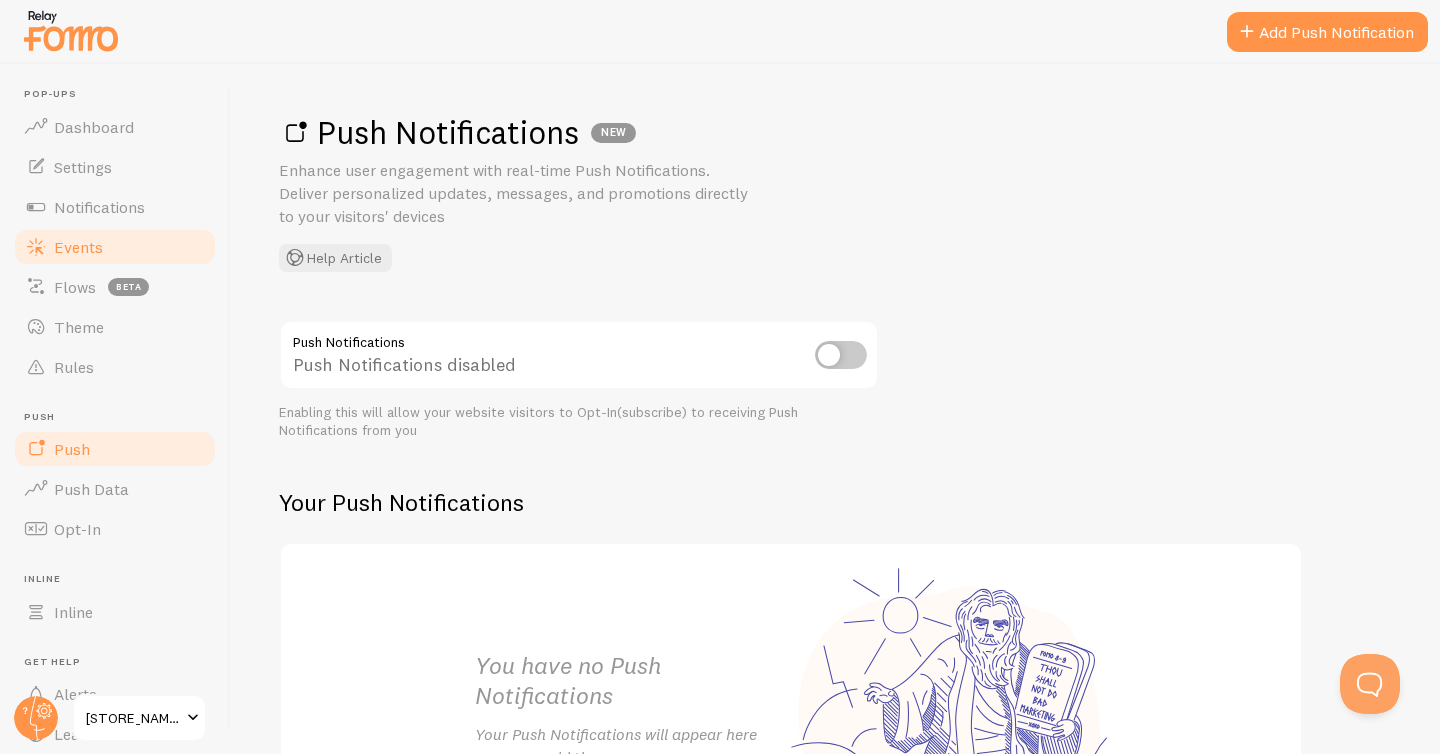 click on "Events" at bounding box center [78, 247] 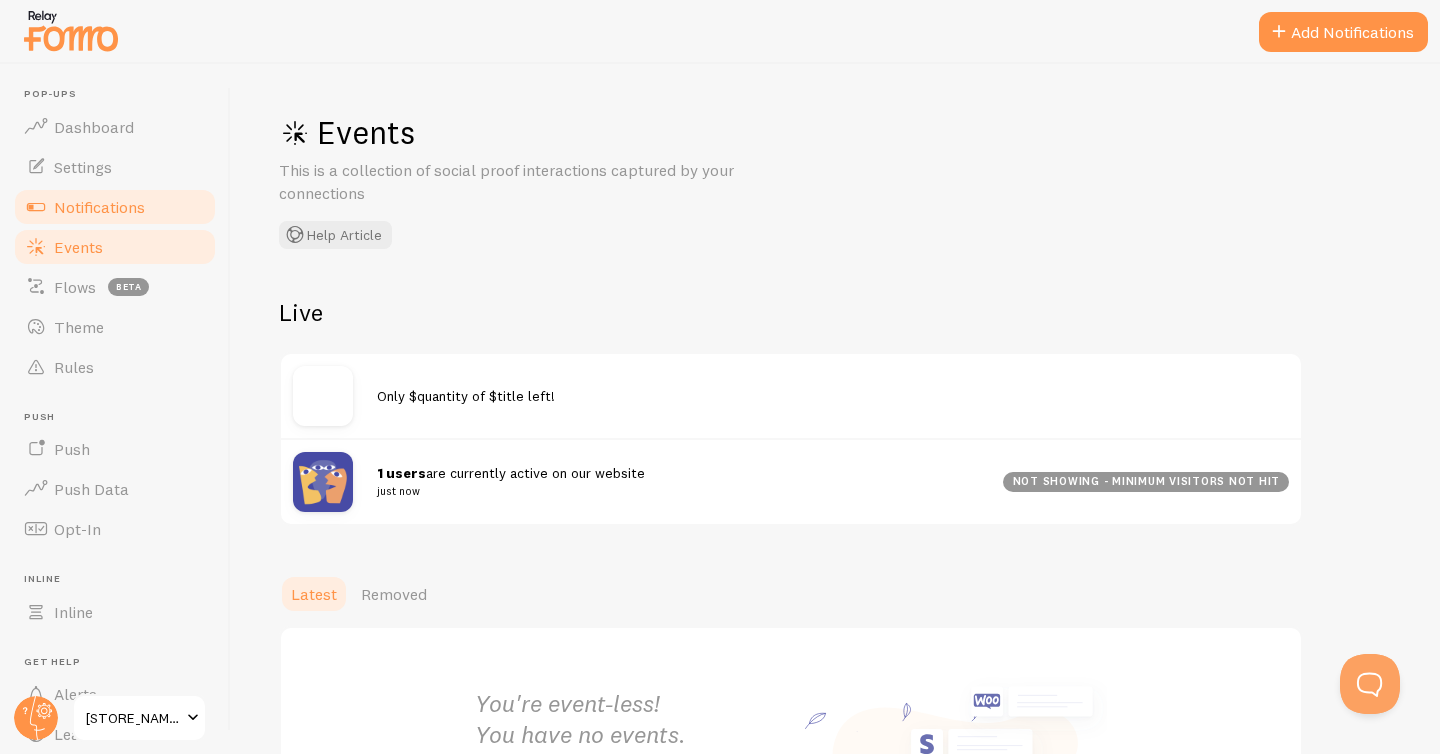 click on "Notifications" at bounding box center [99, 207] 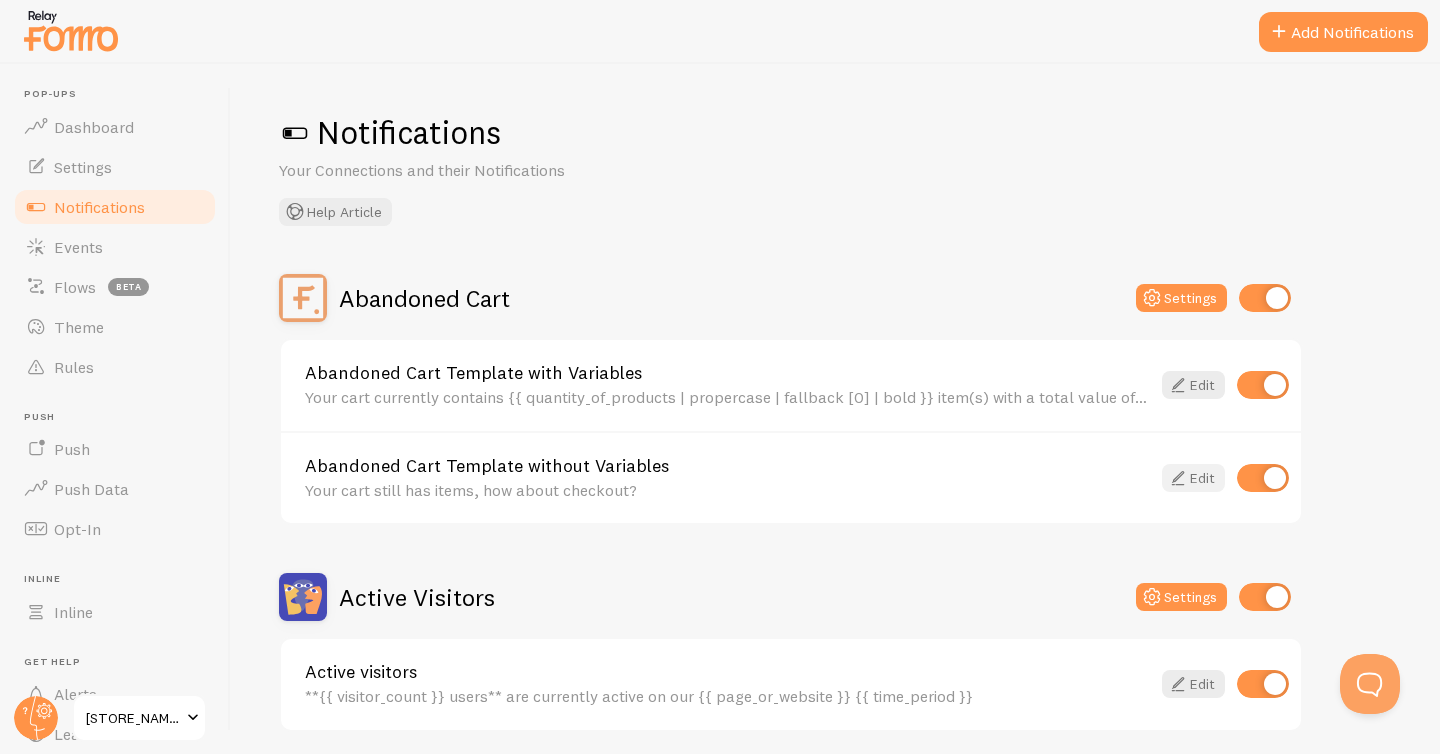 click at bounding box center [1178, 478] 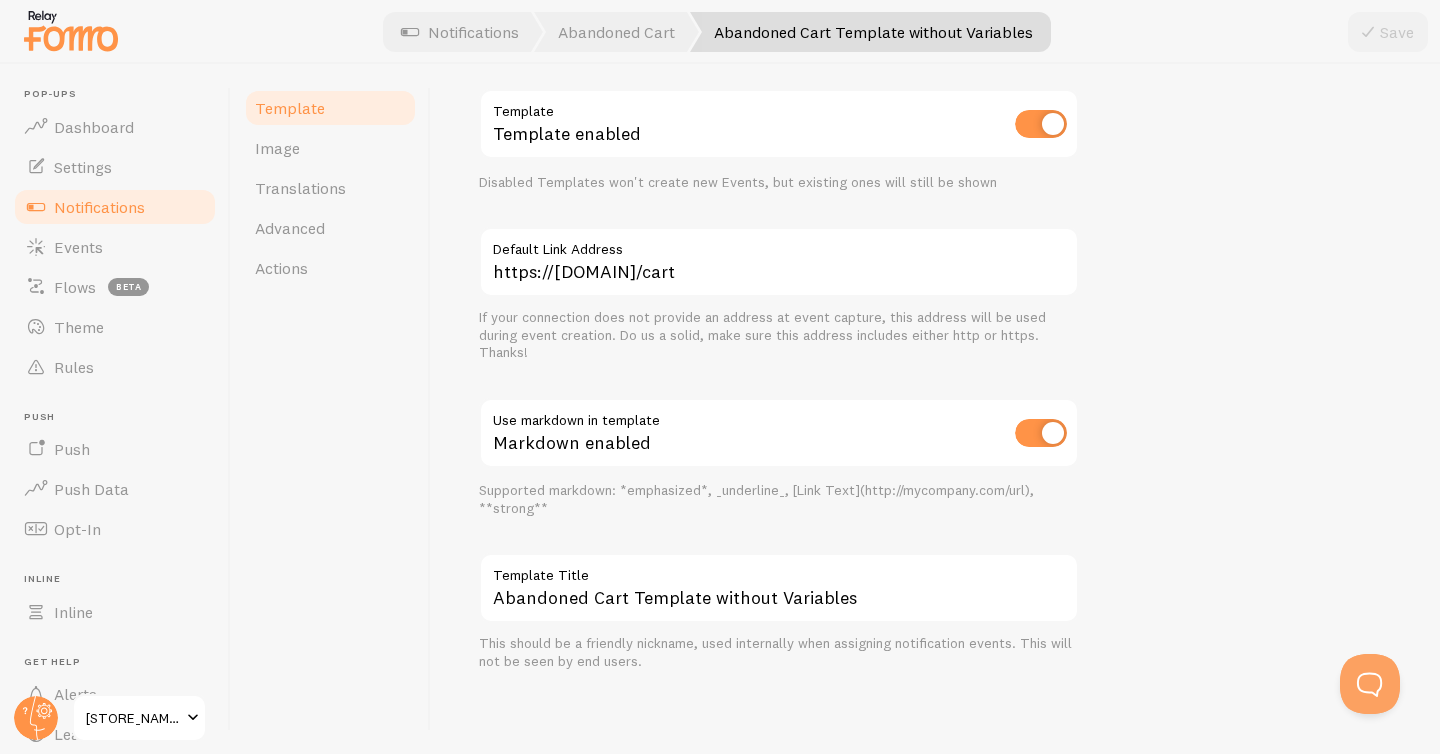 scroll, scrollTop: 0, scrollLeft: 0, axis: both 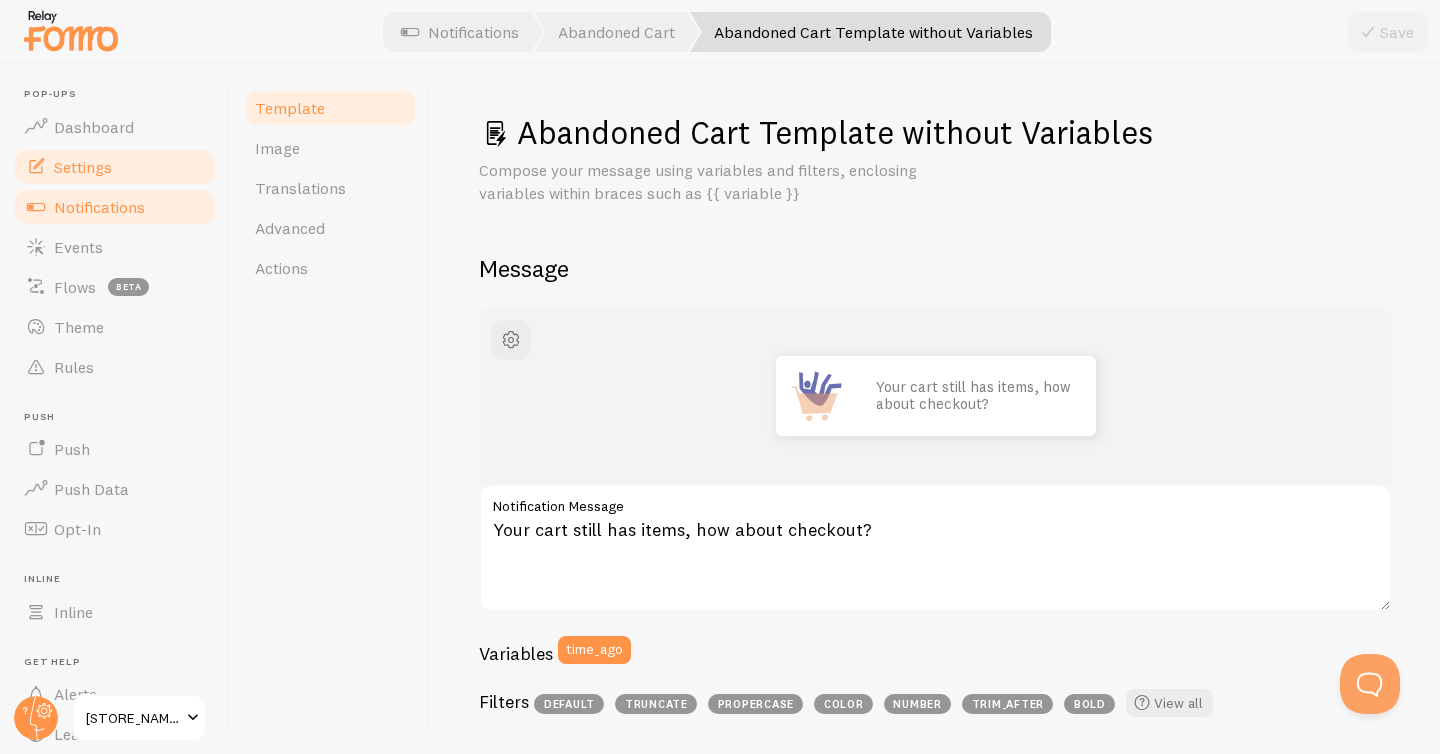 click on "Settings" at bounding box center [115, 167] 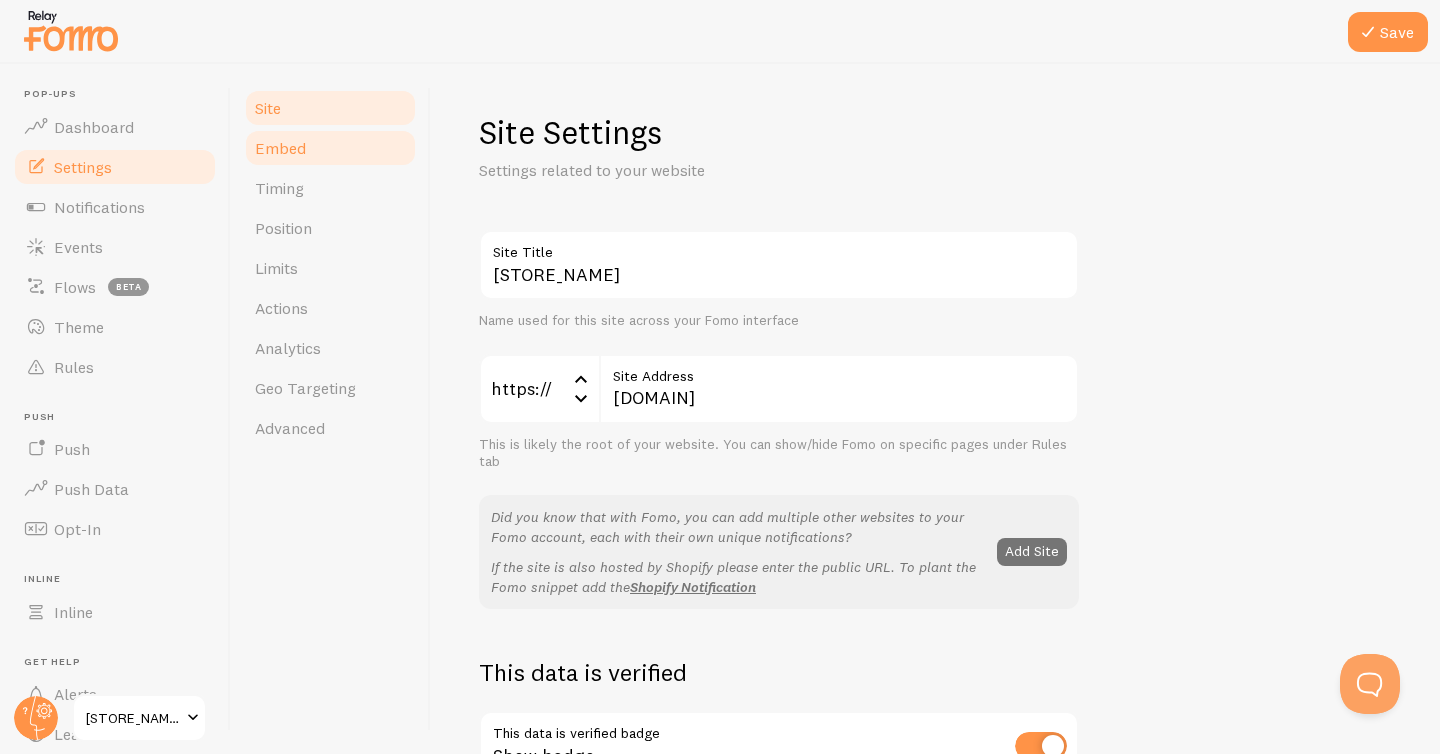 click on "Embed" at bounding box center (280, 148) 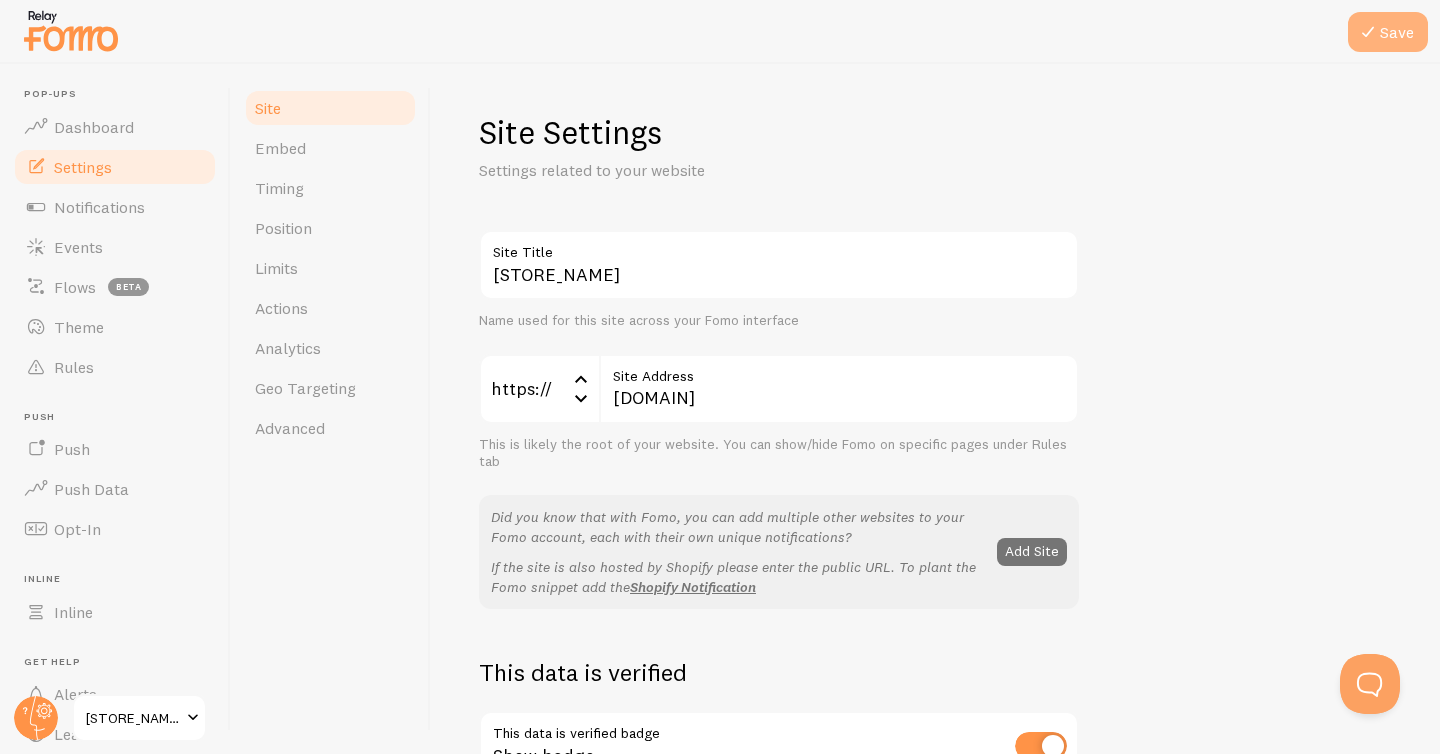 click at bounding box center (1368, 32) 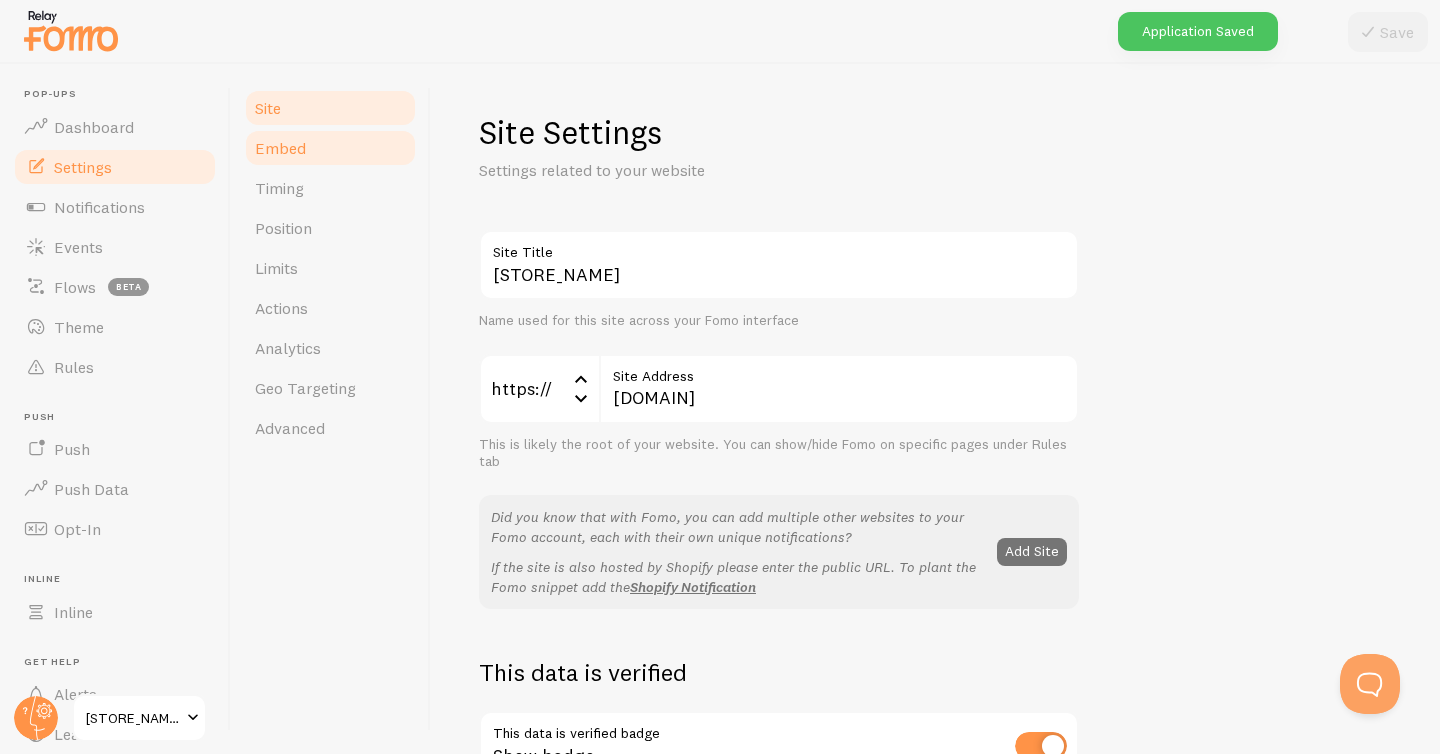 click on "Embed" at bounding box center [330, 148] 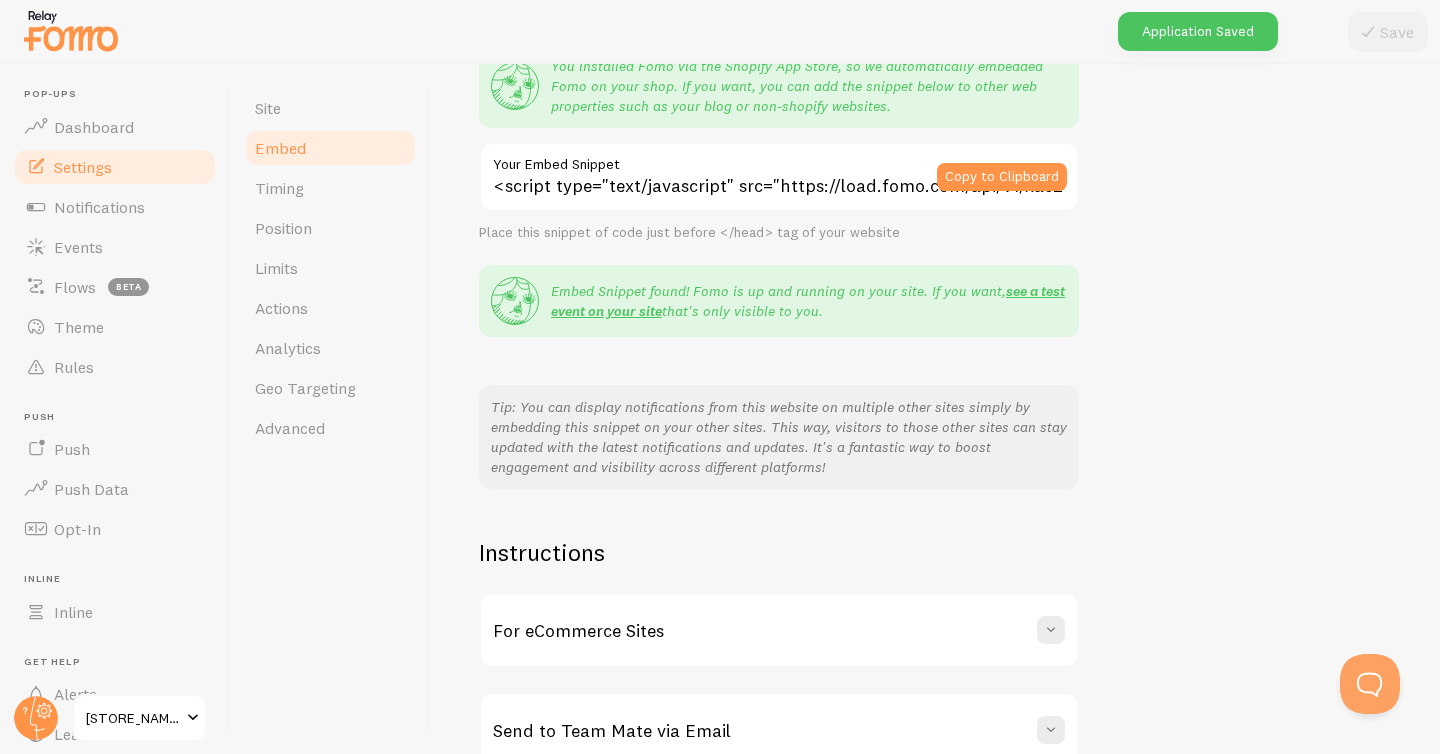 scroll, scrollTop: 319, scrollLeft: 0, axis: vertical 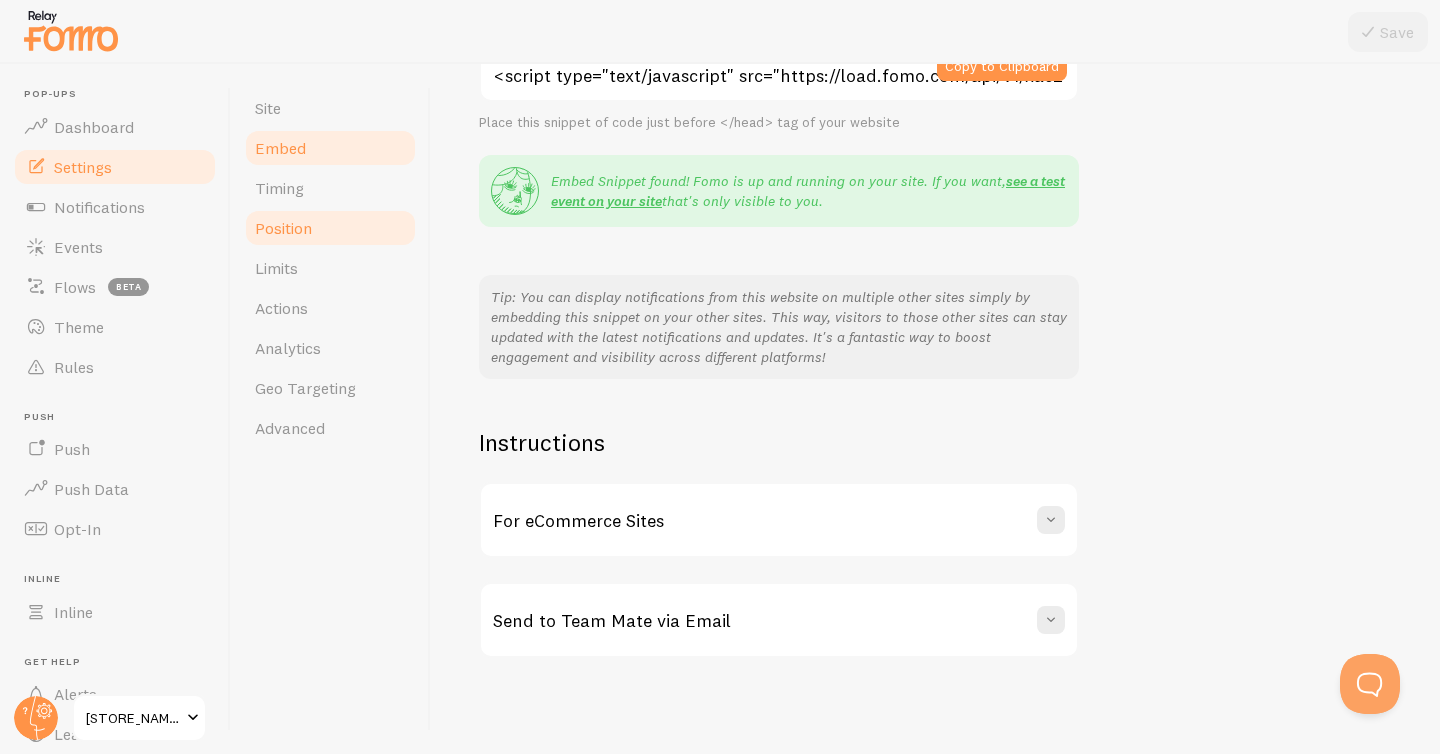 click on "Position" at bounding box center [330, 228] 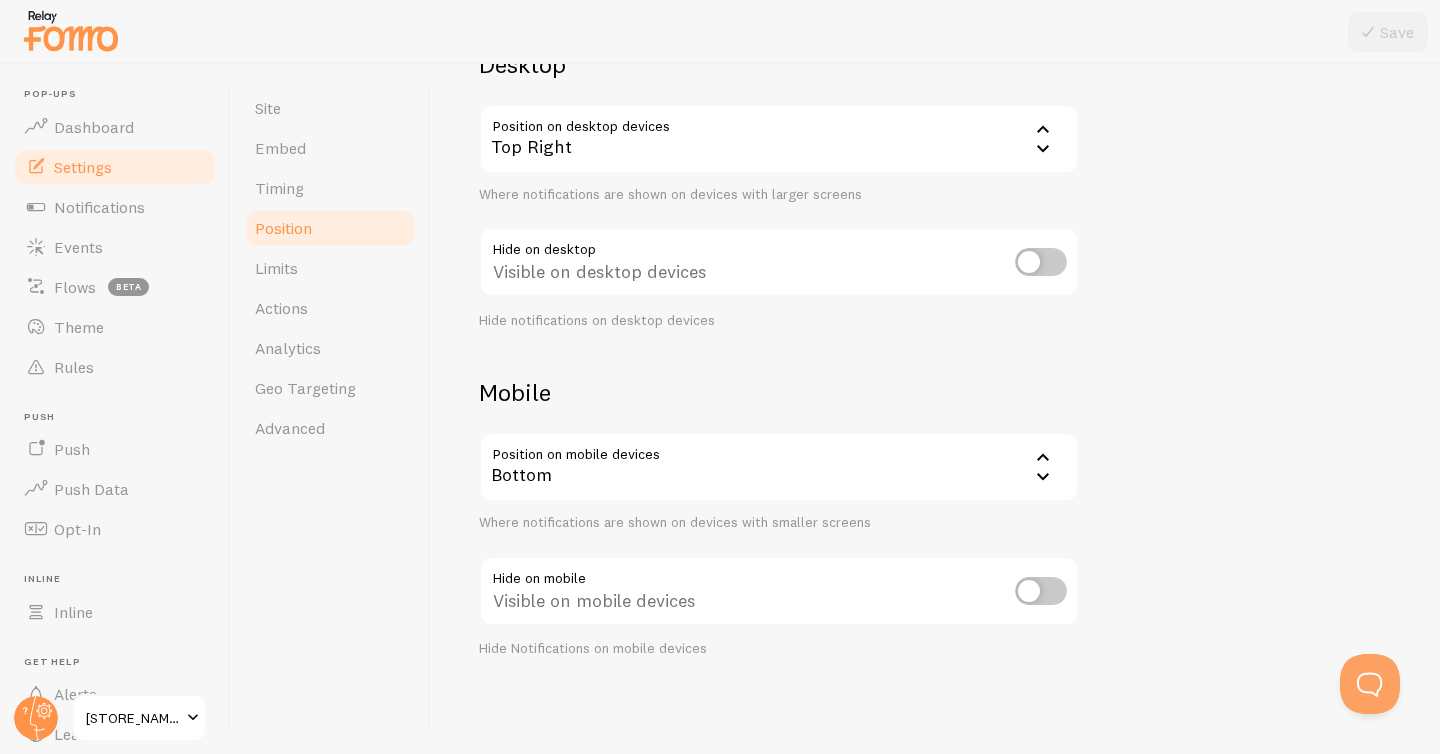 scroll, scrollTop: 0, scrollLeft: 0, axis: both 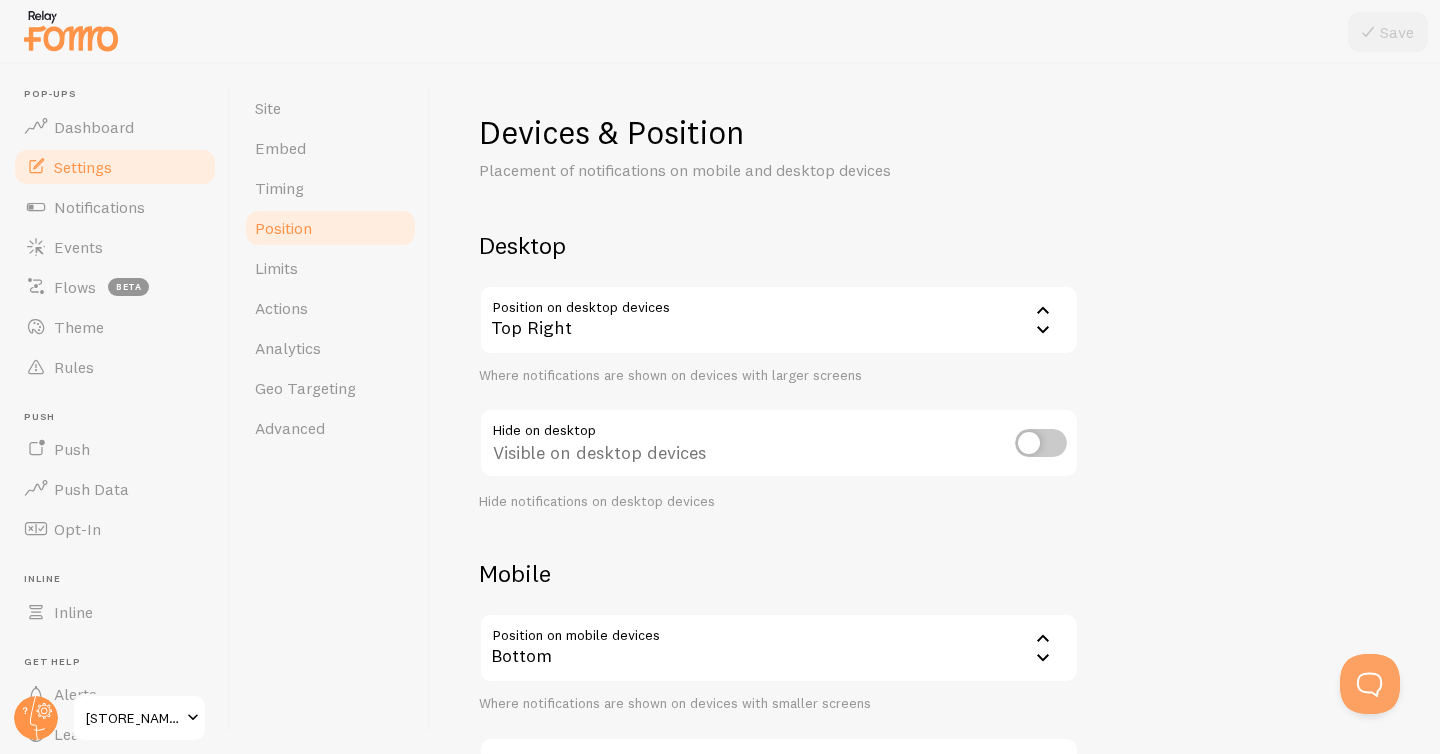 click on "Top Right" at bounding box center (779, 320) 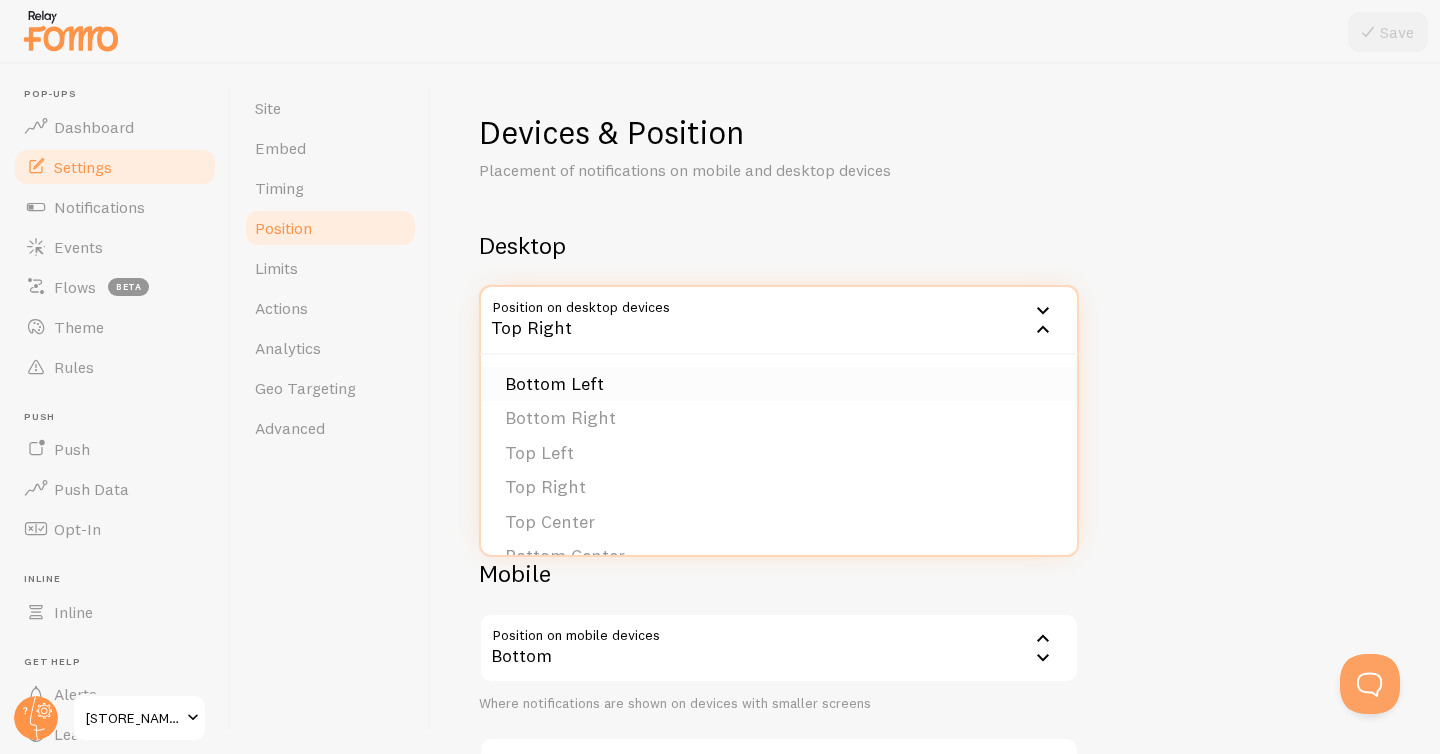click on "Bottom Left" at bounding box center (779, 384) 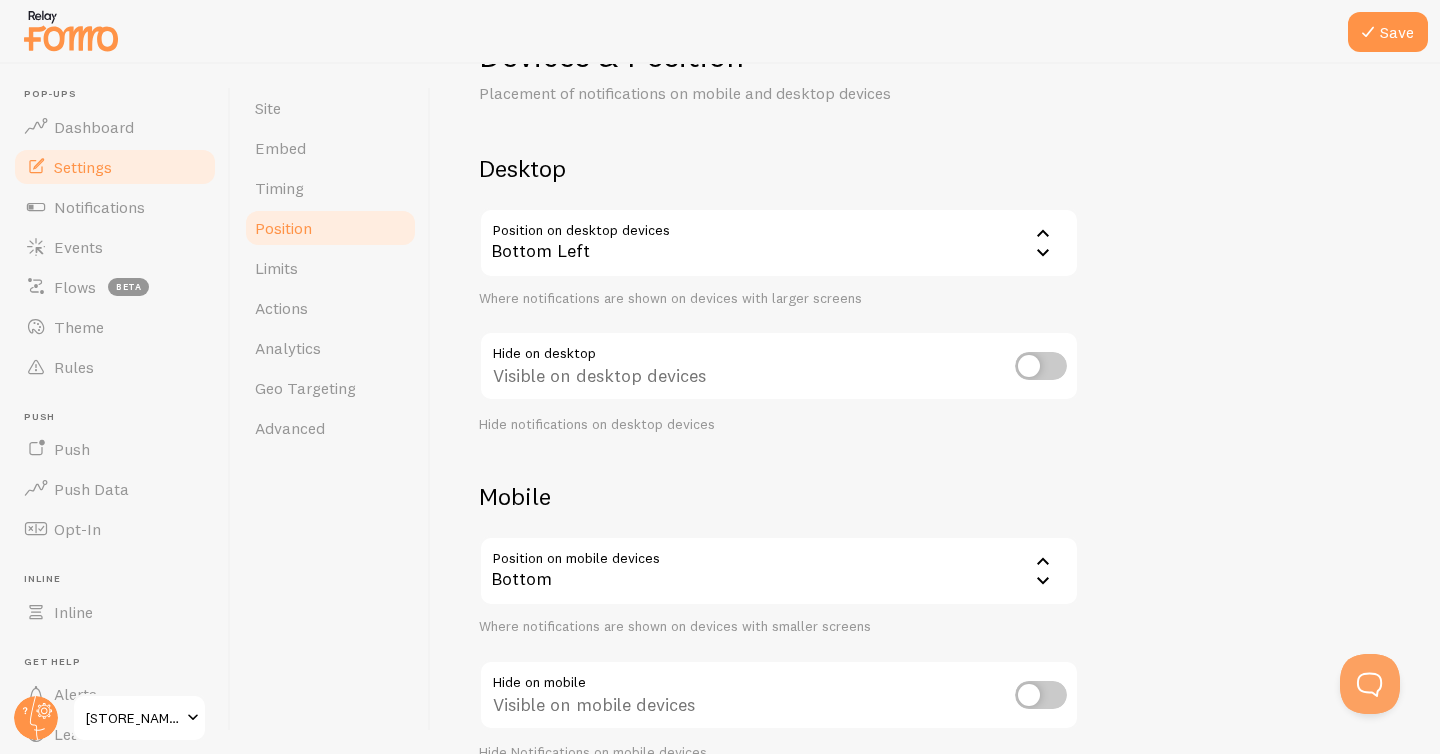 scroll, scrollTop: 80, scrollLeft: 0, axis: vertical 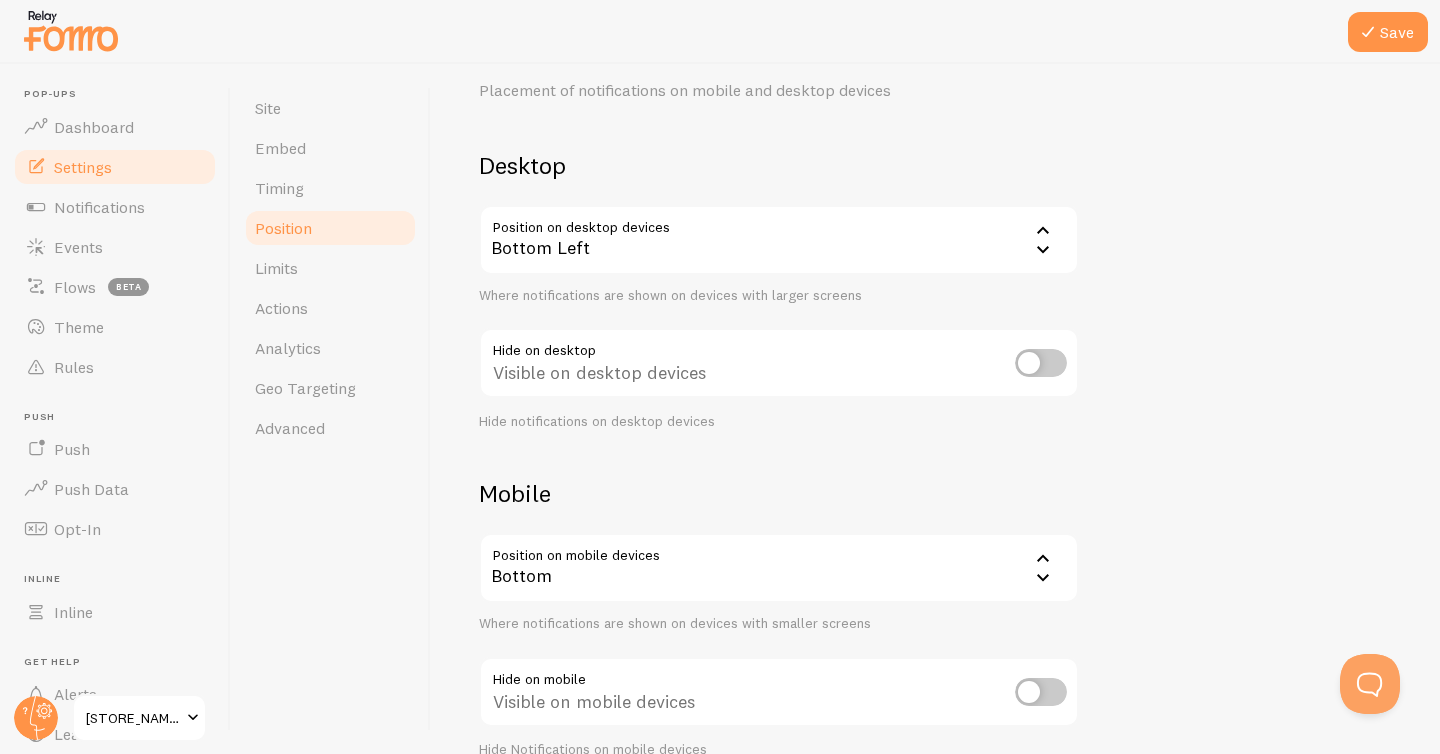 click at bounding box center (1041, 363) 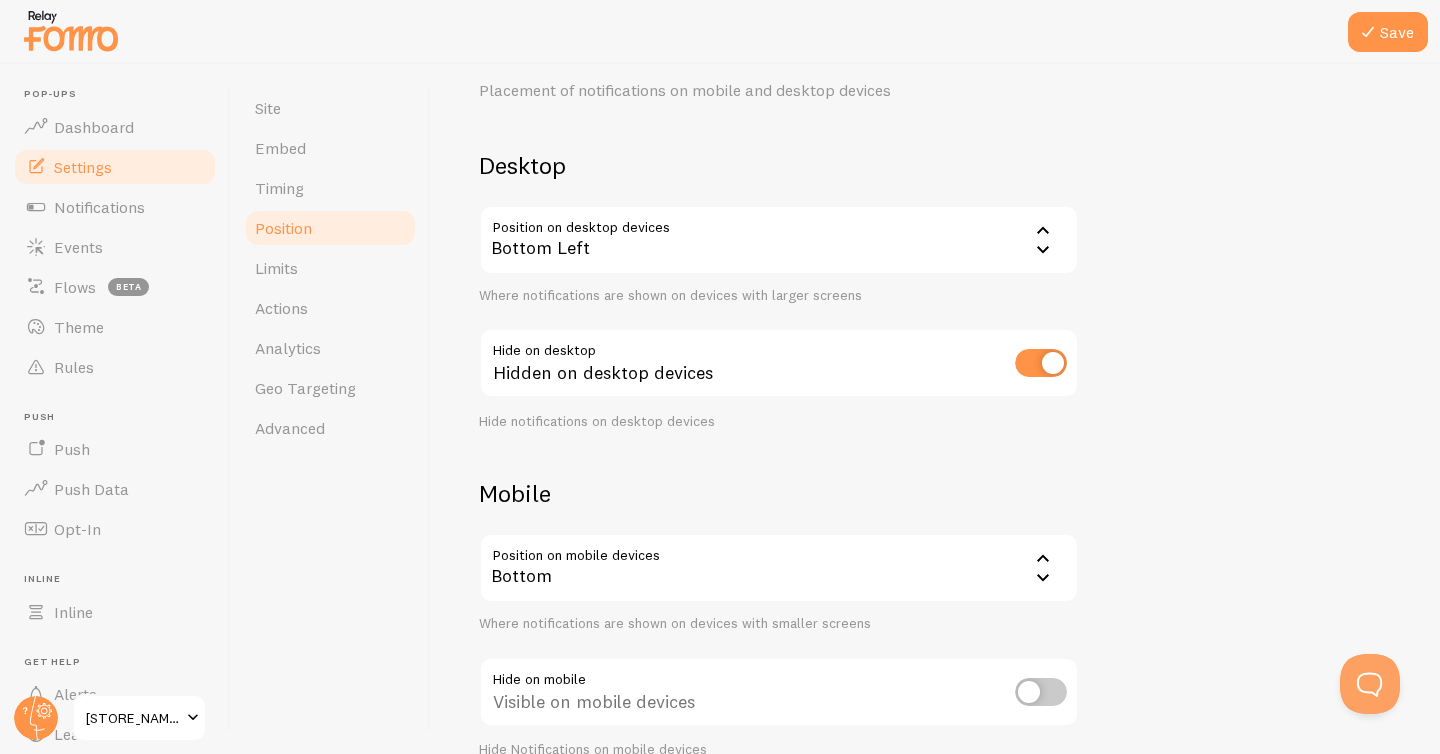 click at bounding box center (1041, 363) 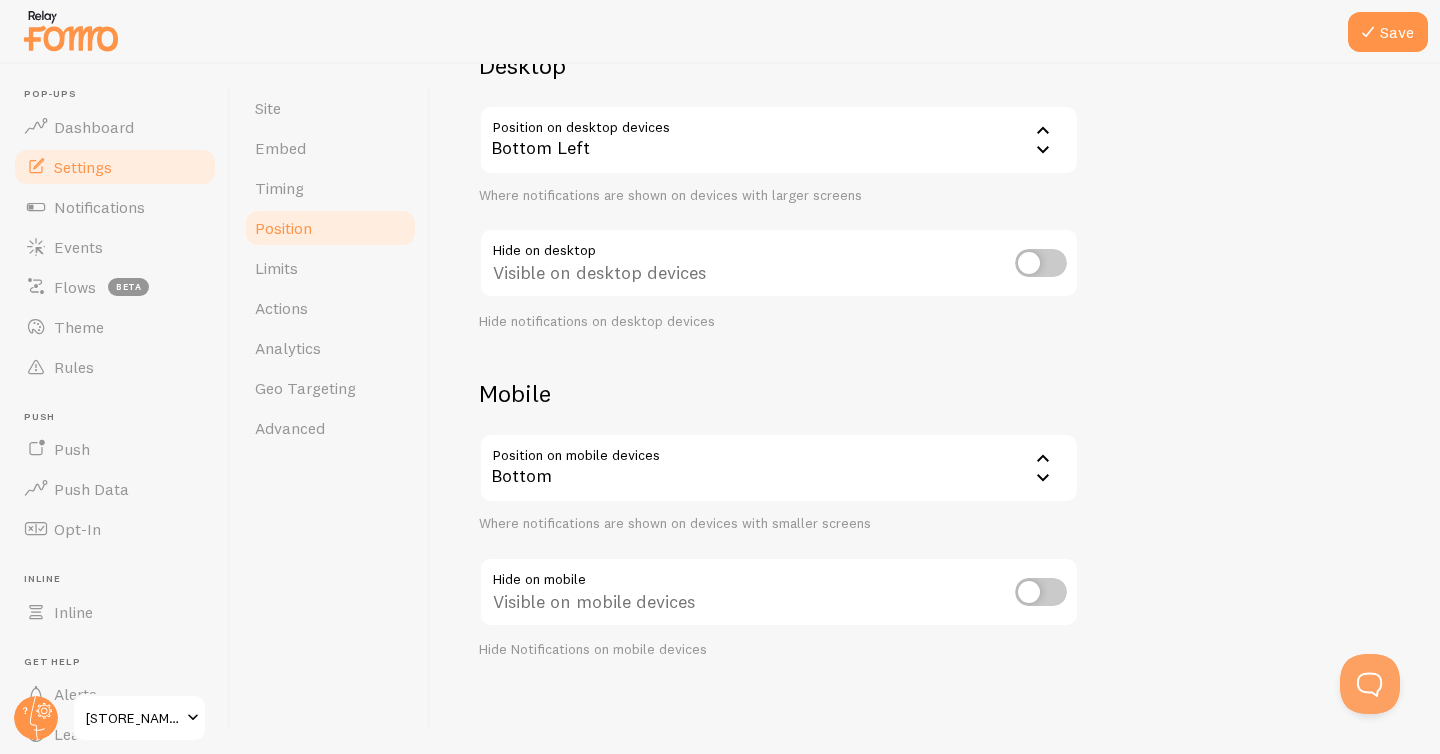 scroll, scrollTop: 0, scrollLeft: 0, axis: both 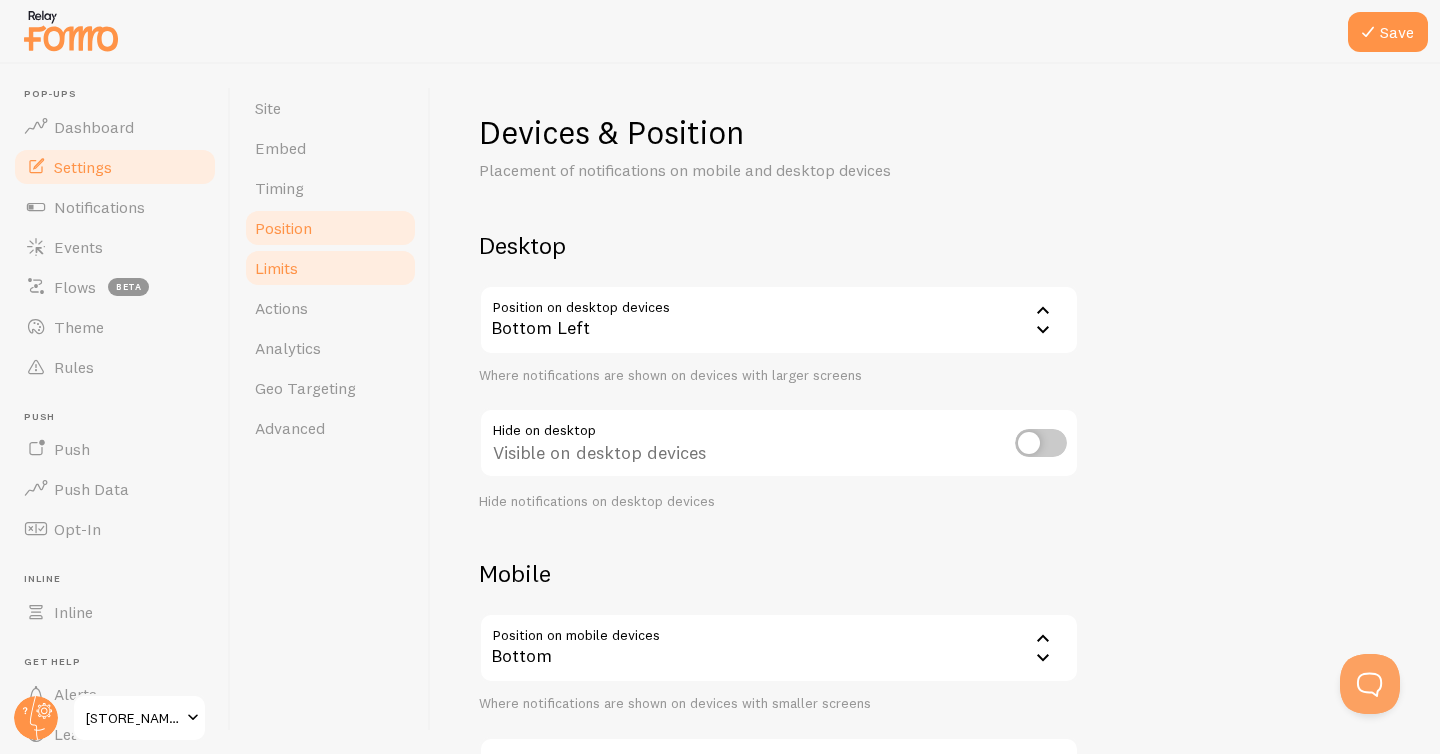 click on "Limits" at bounding box center [330, 268] 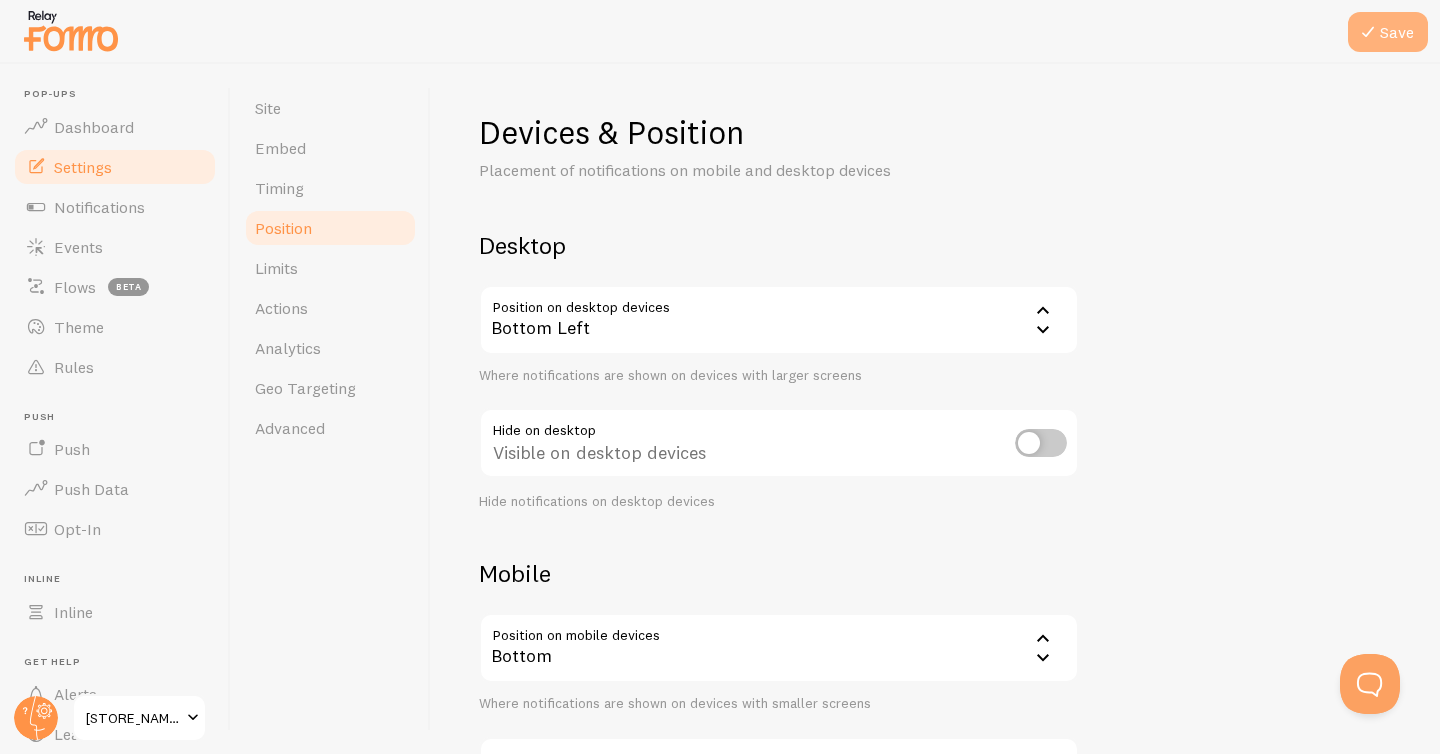 click at bounding box center (1368, 32) 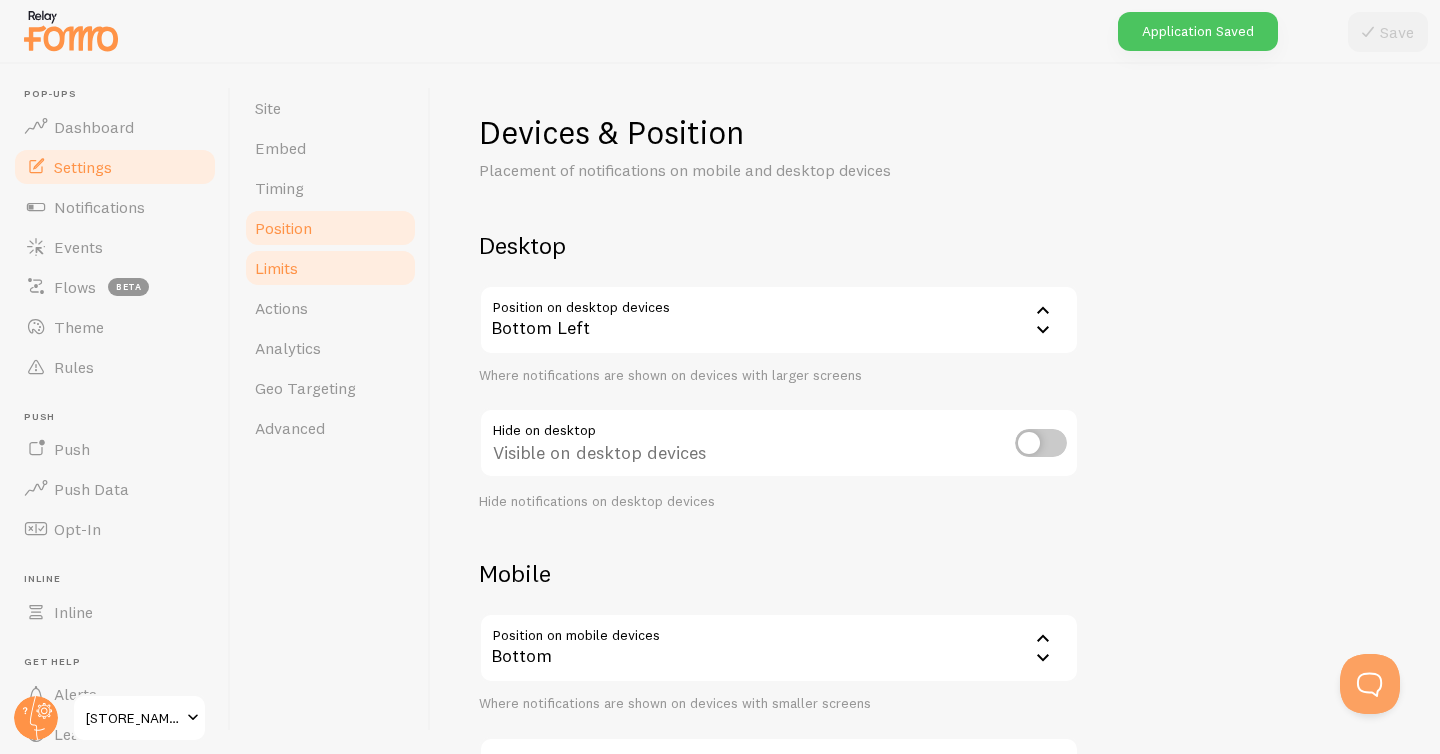 click on "Limits" at bounding box center (276, 268) 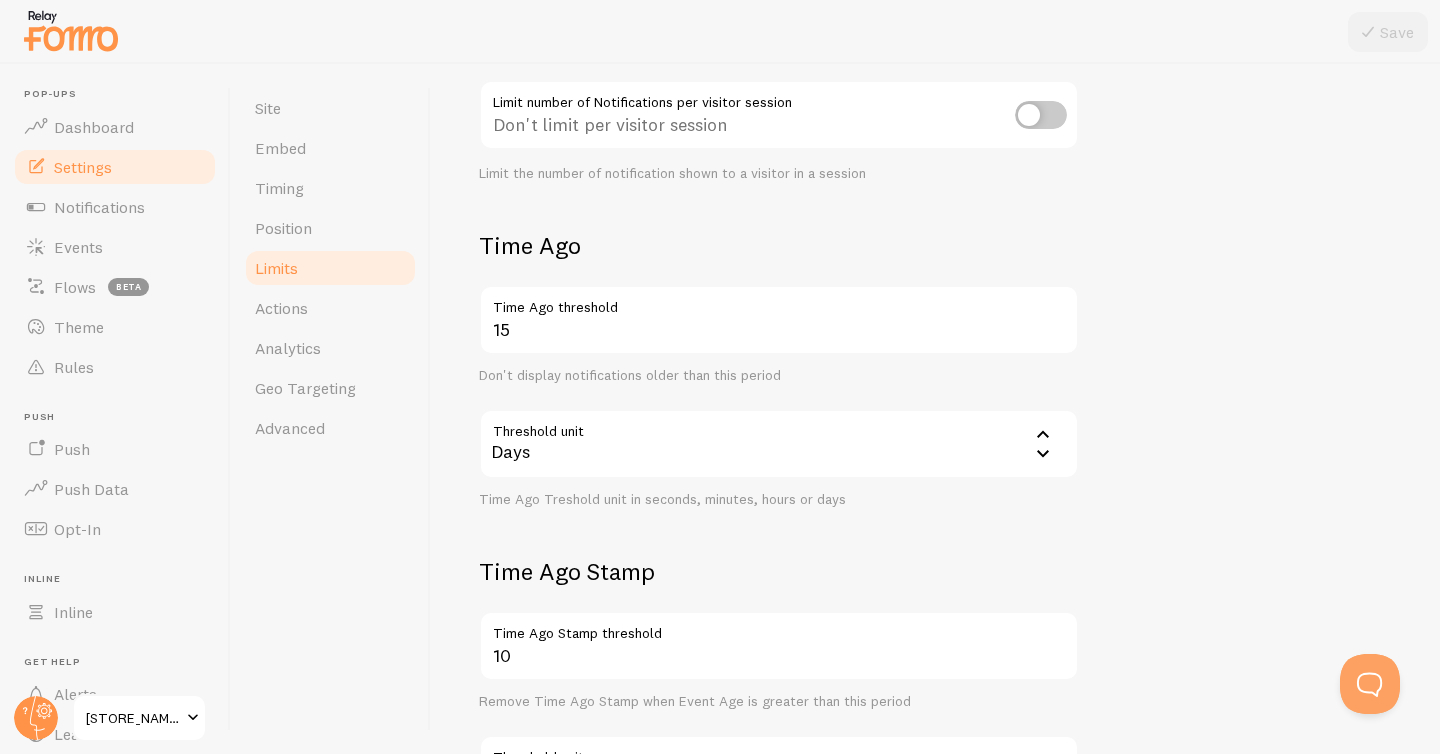scroll, scrollTop: 331, scrollLeft: 0, axis: vertical 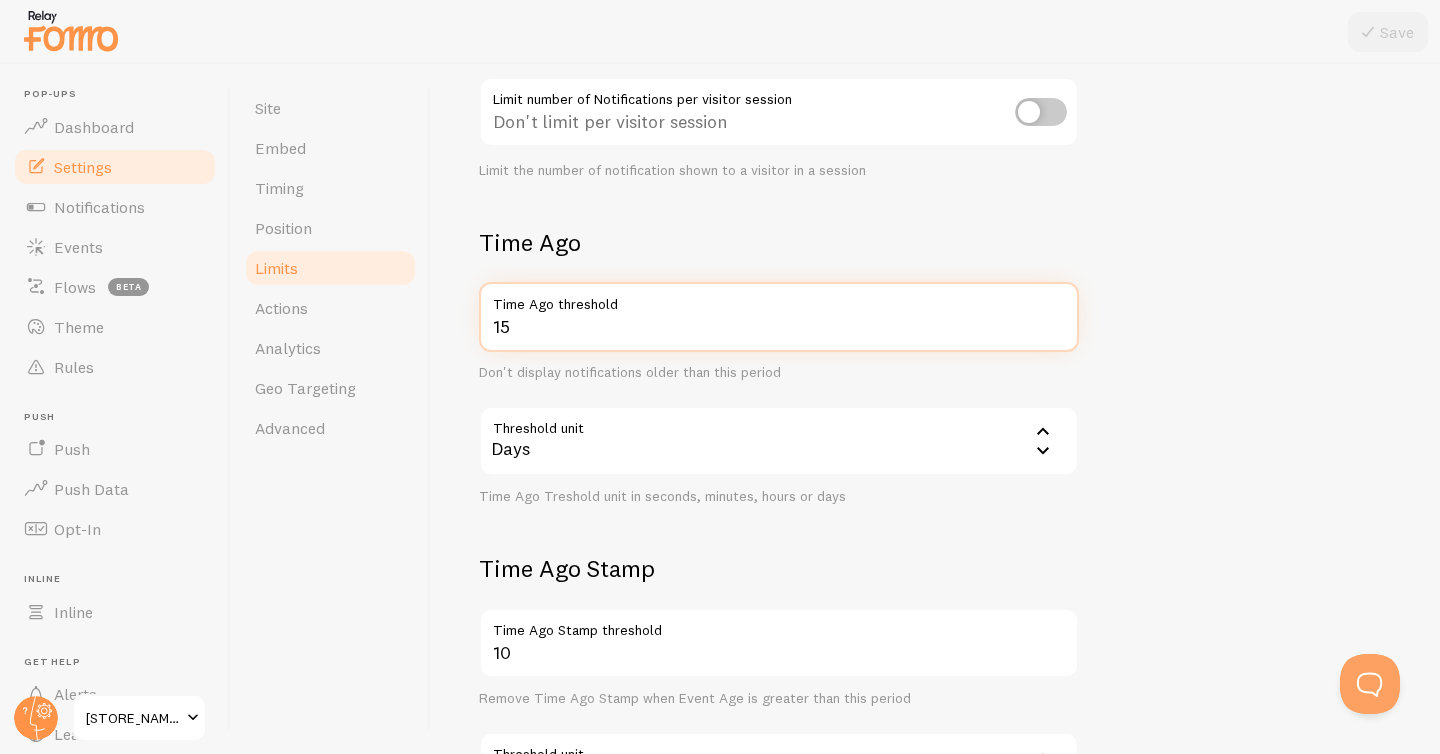 click on "15" at bounding box center [779, 317] 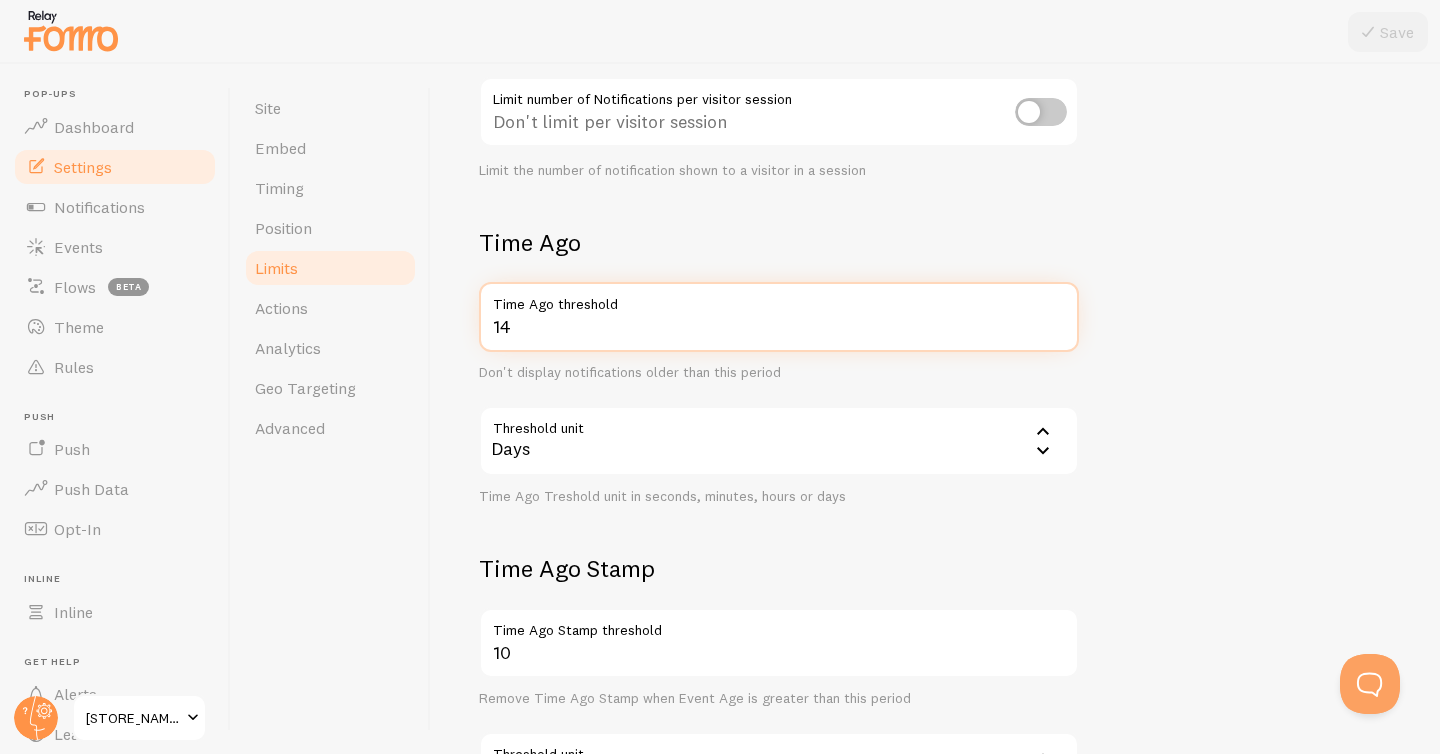 click on "14" at bounding box center [779, 317] 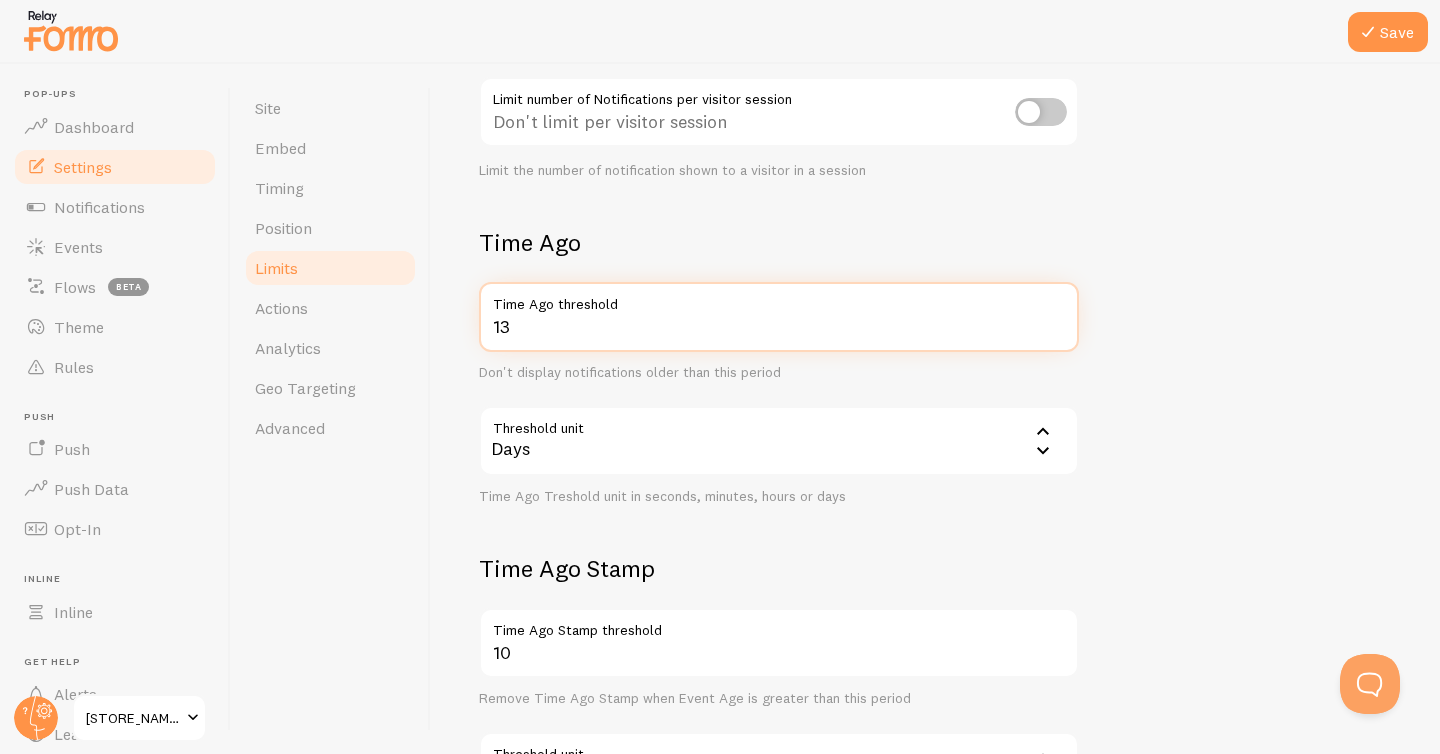 click on "13" at bounding box center (779, 317) 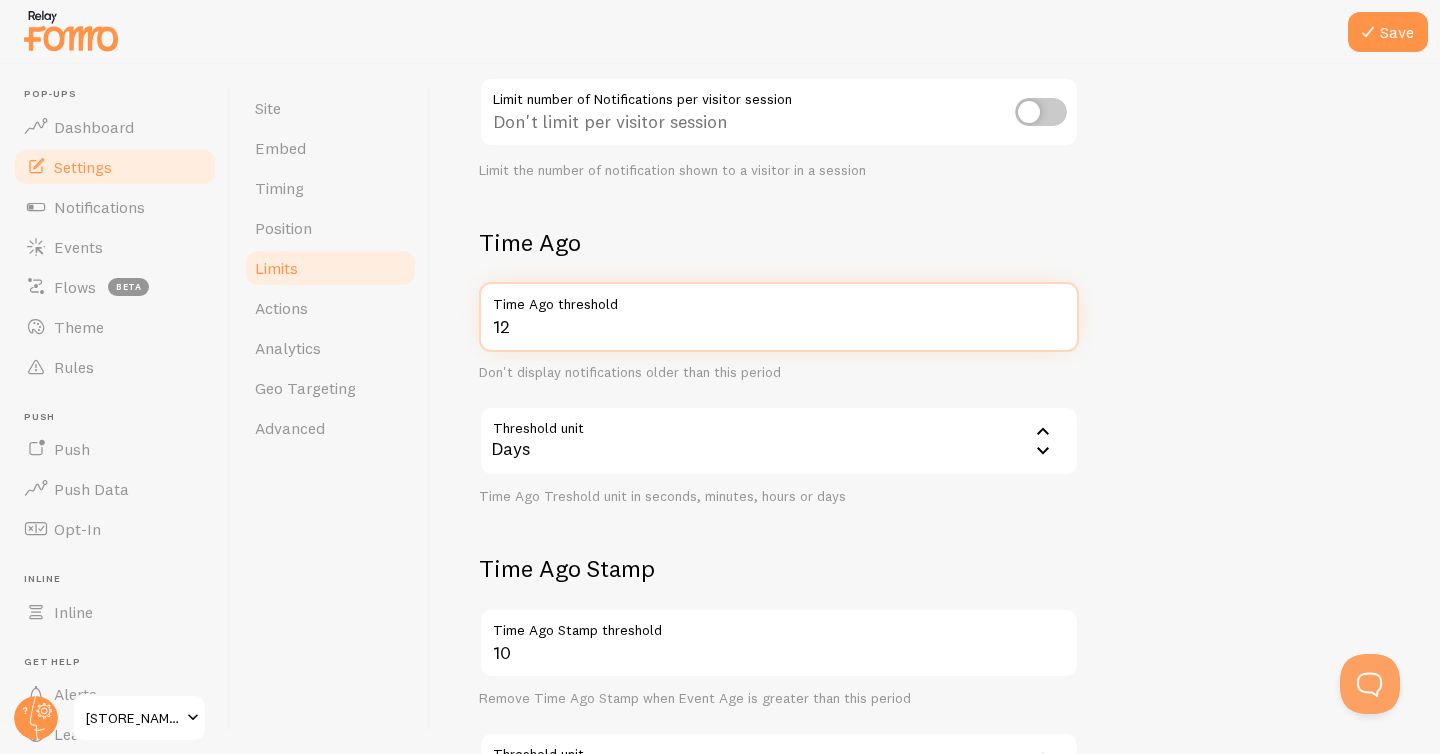 click on "12" at bounding box center [779, 317] 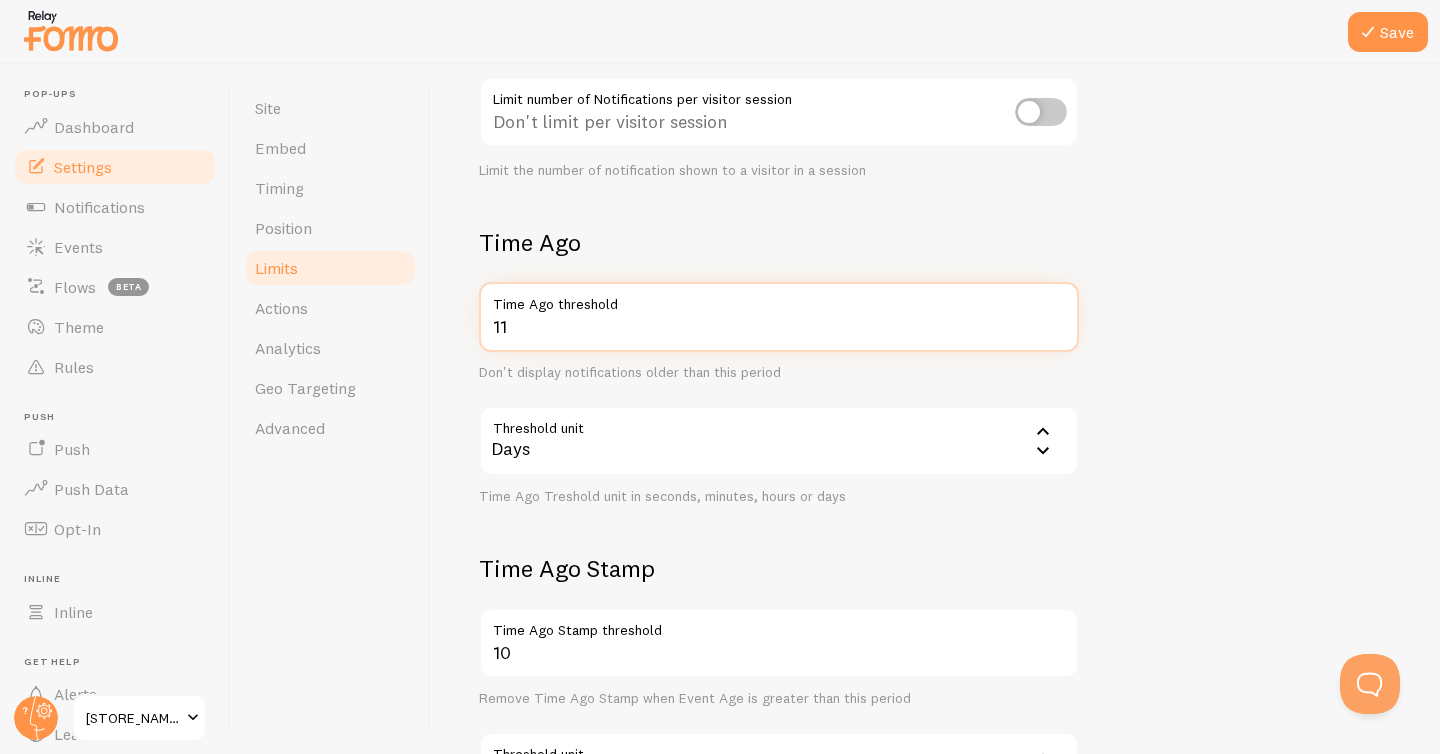 click on "11" at bounding box center (779, 317) 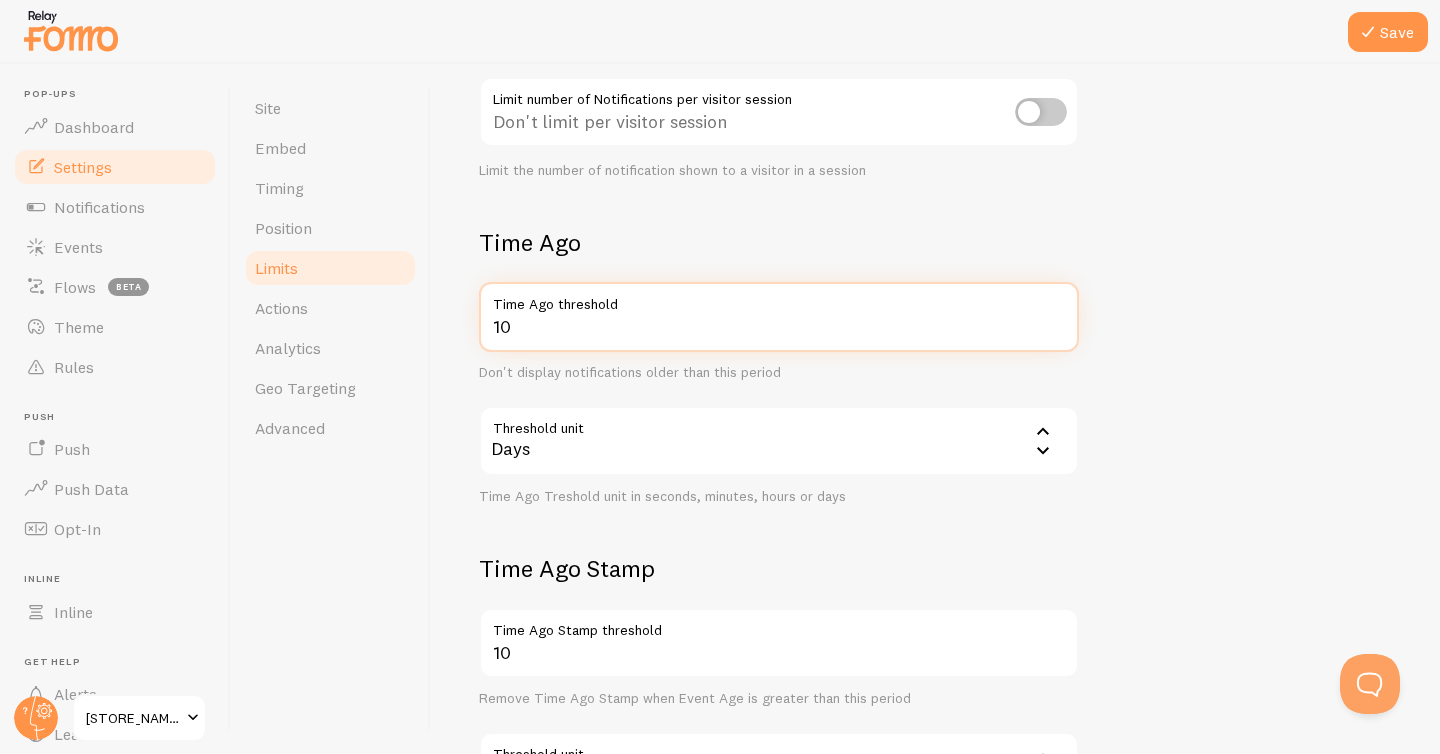 click on "10" at bounding box center [779, 317] 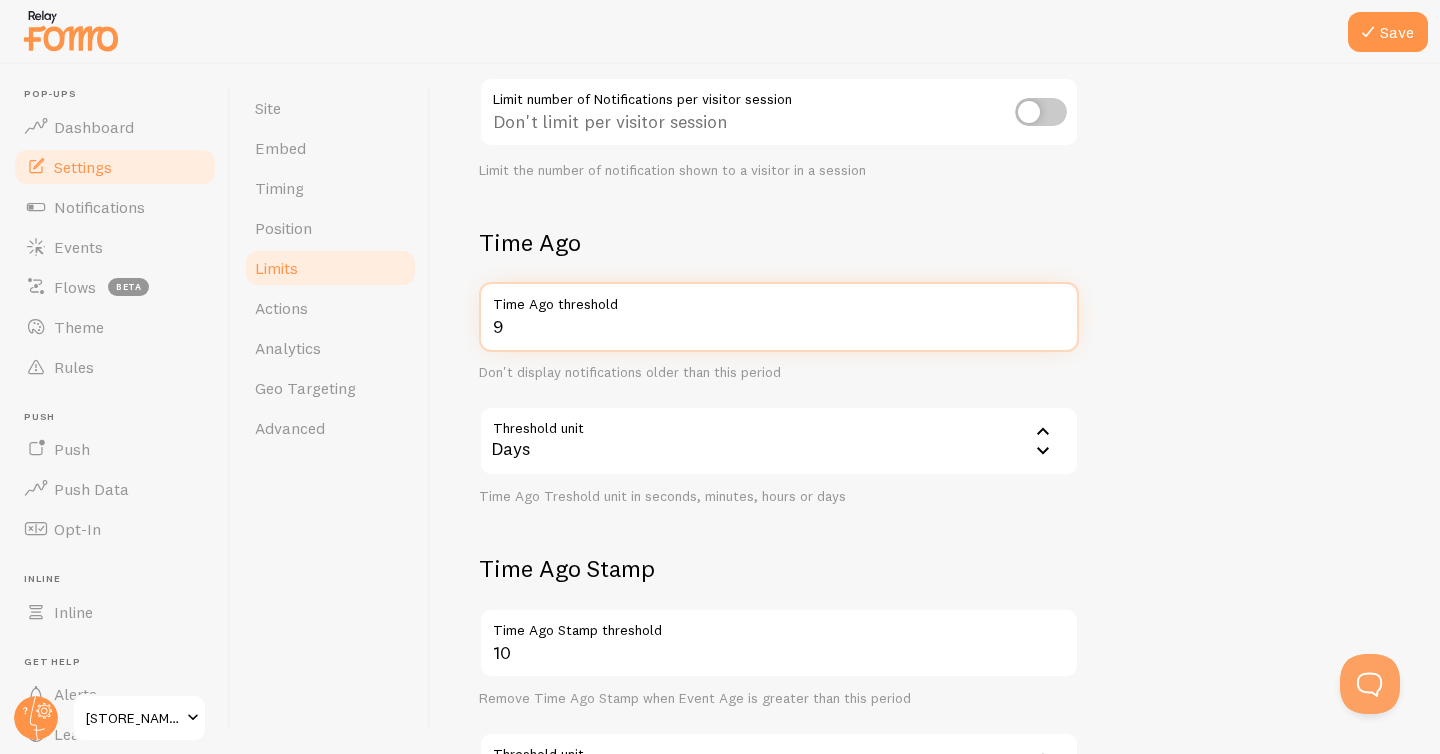 click on "9" at bounding box center (779, 317) 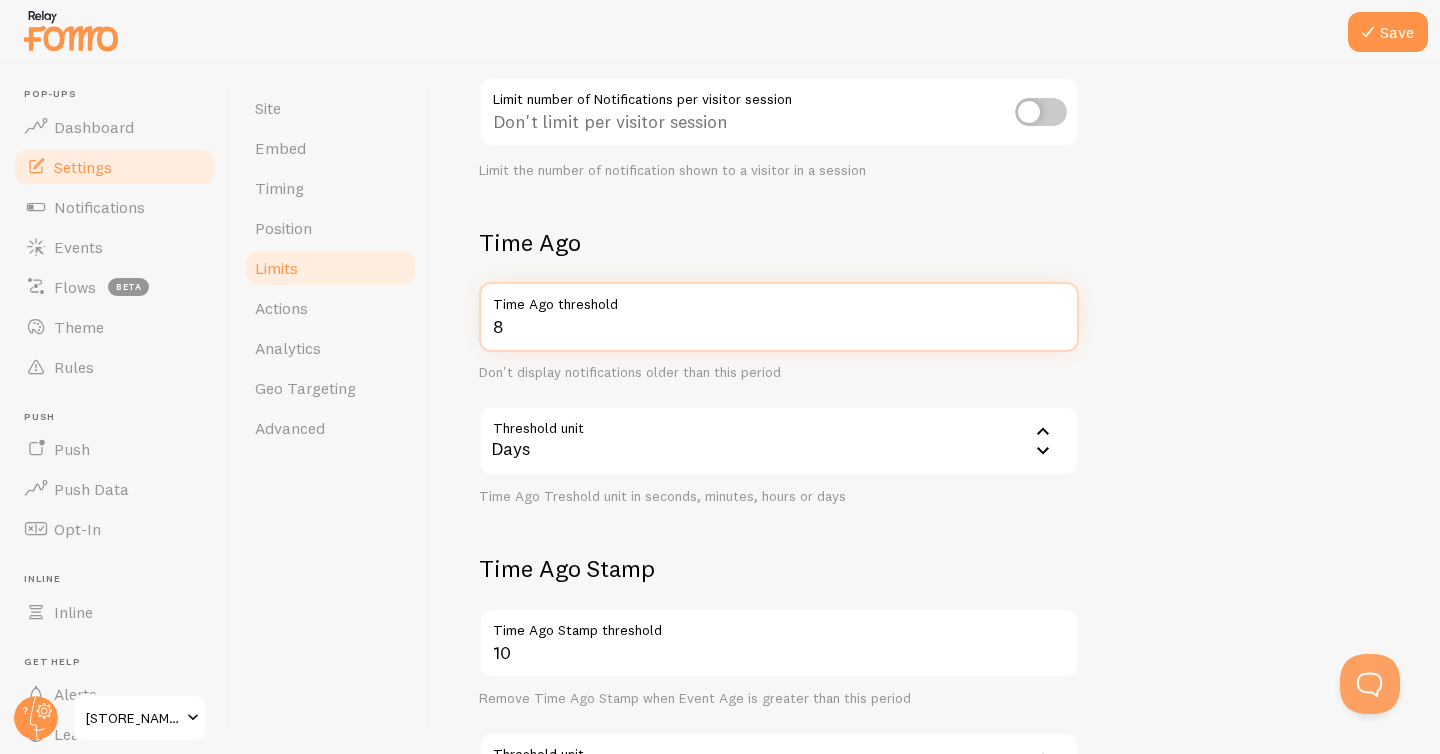 click on "8" at bounding box center (779, 317) 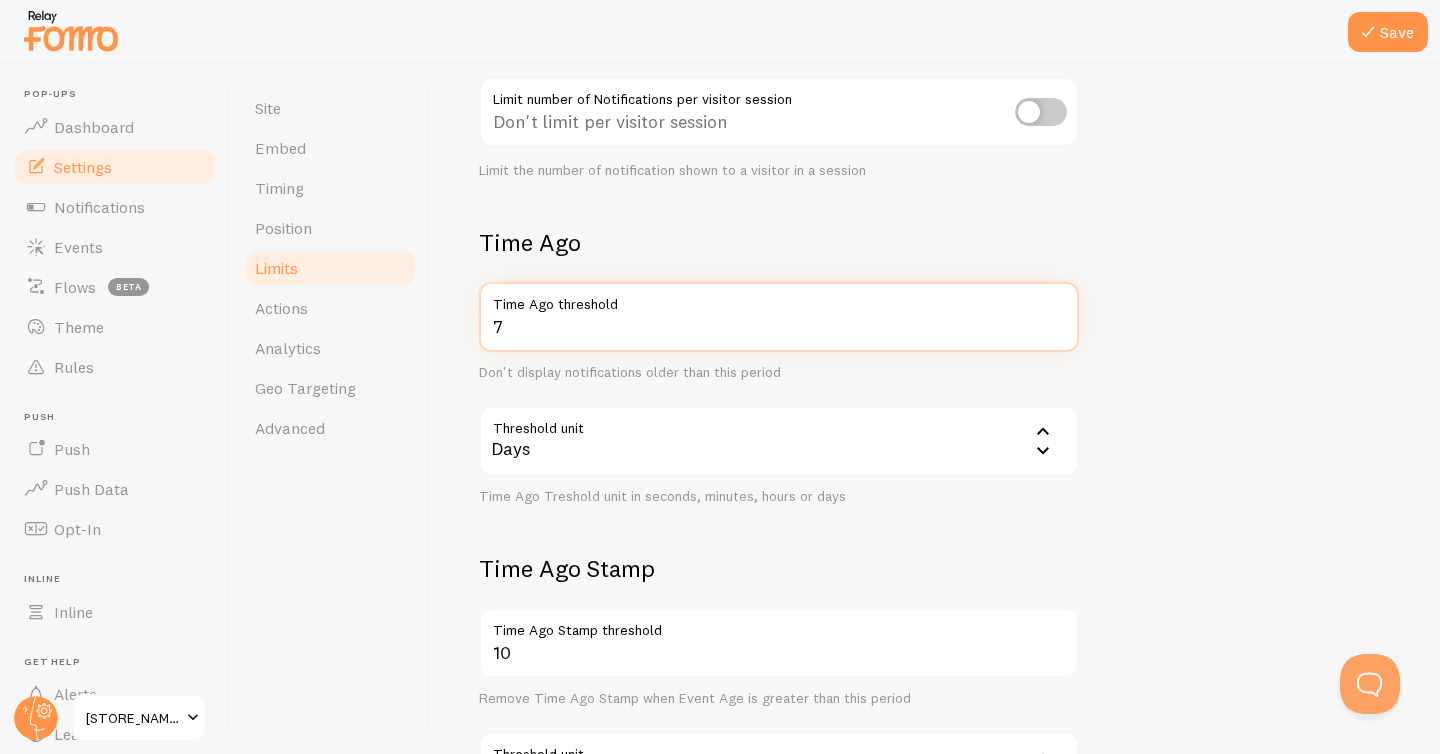 click on "7" at bounding box center [779, 317] 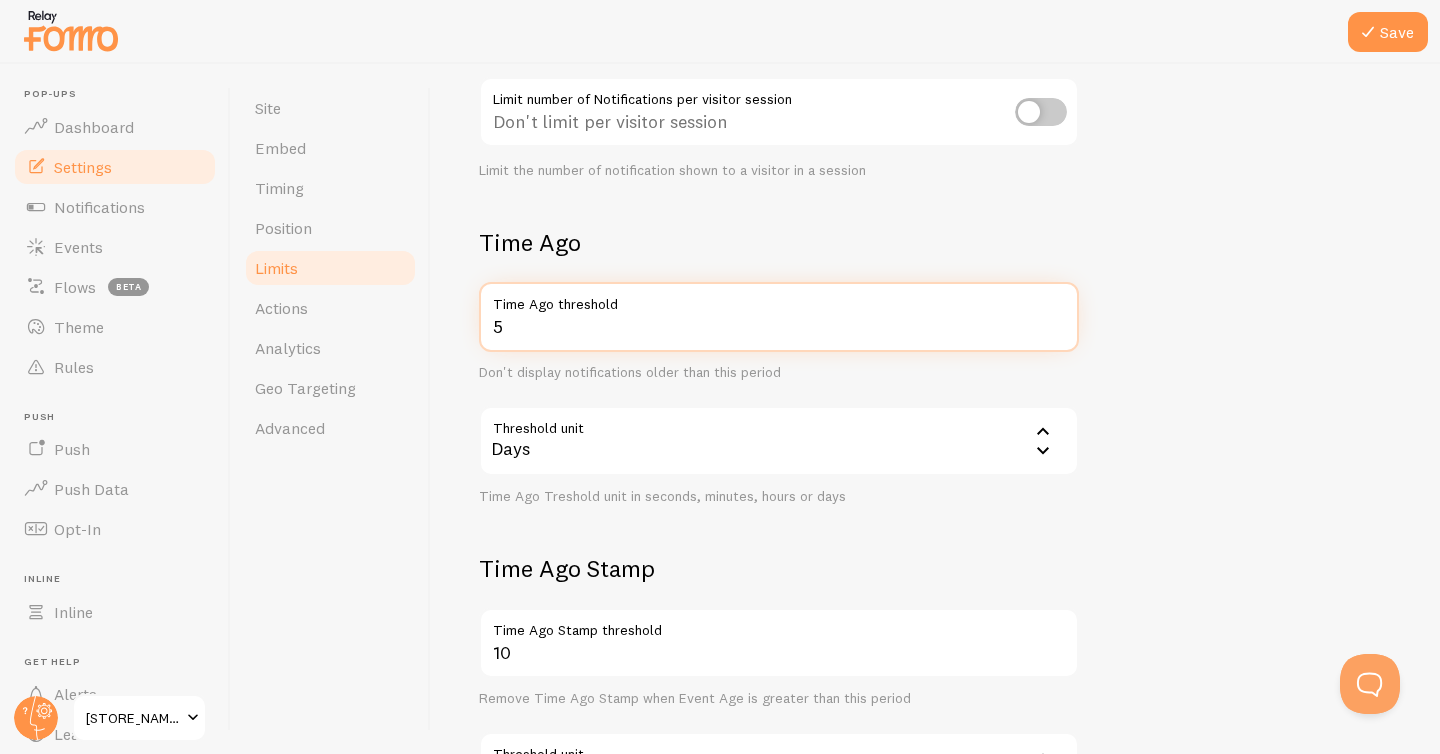 click on "5" at bounding box center (779, 317) 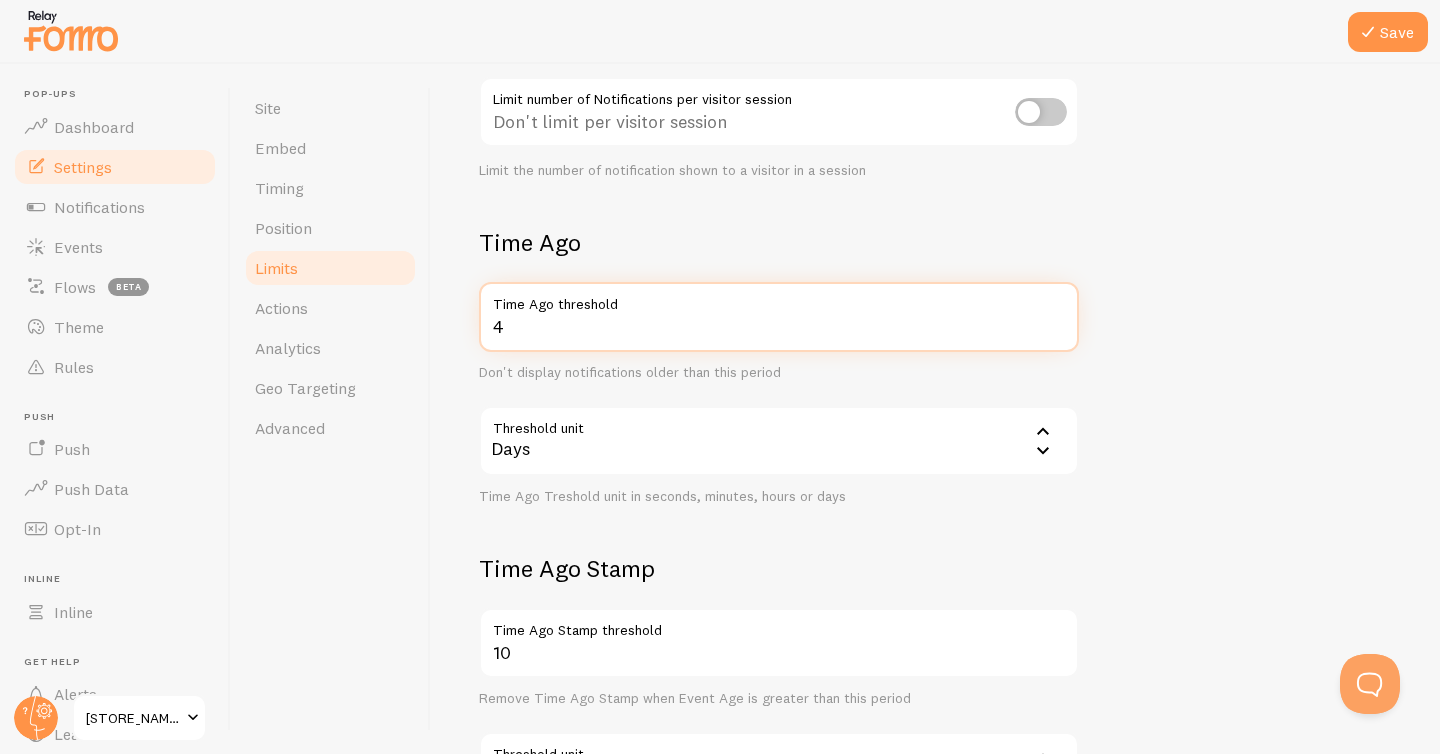 click on "4" at bounding box center (779, 317) 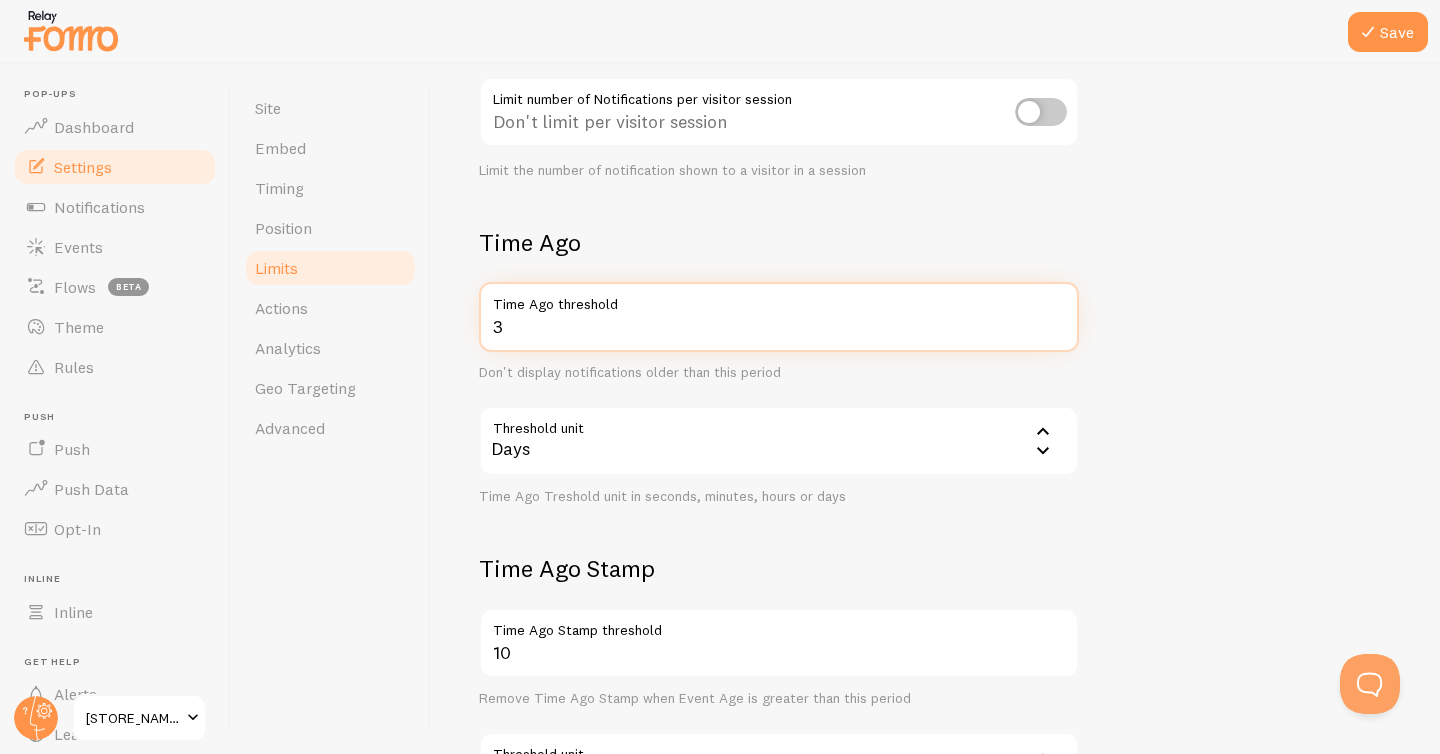 click on "3" at bounding box center (779, 317) 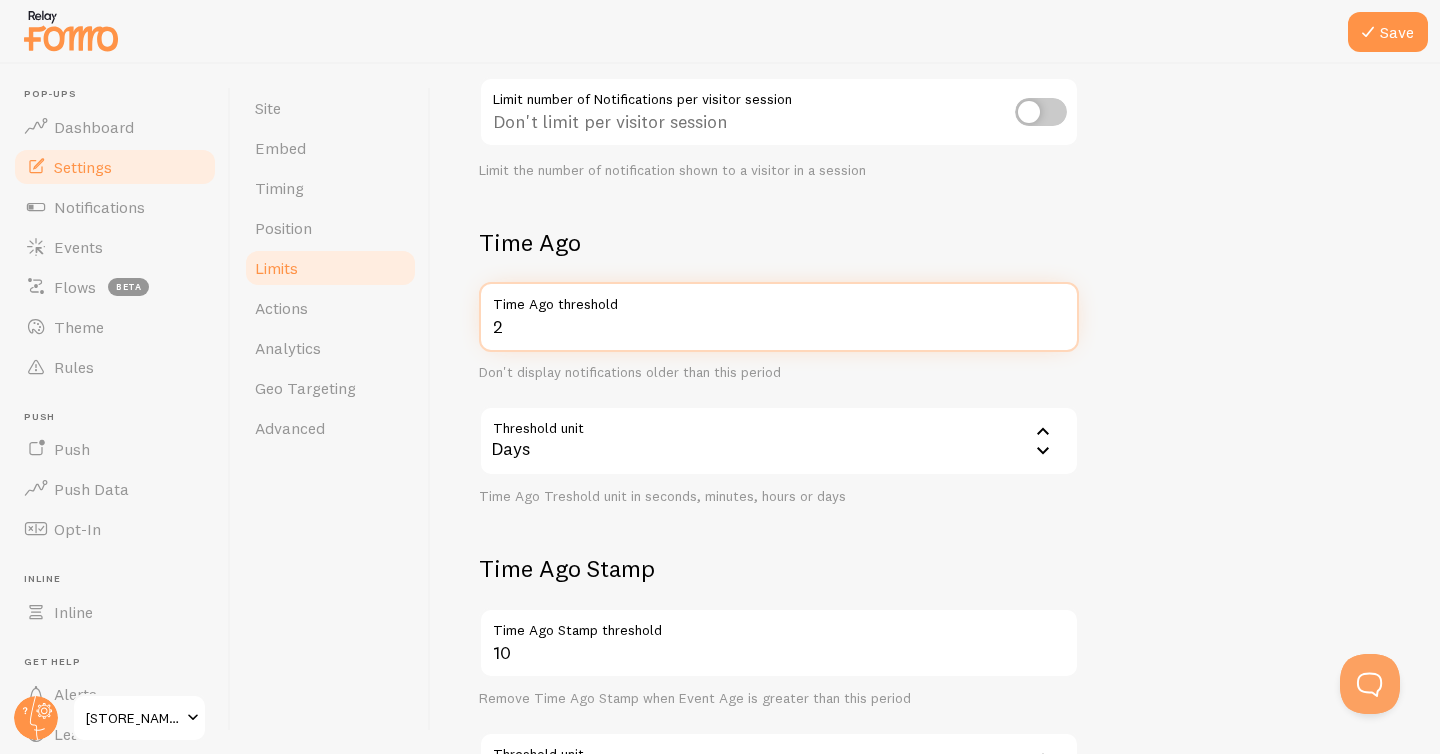 type on "2" 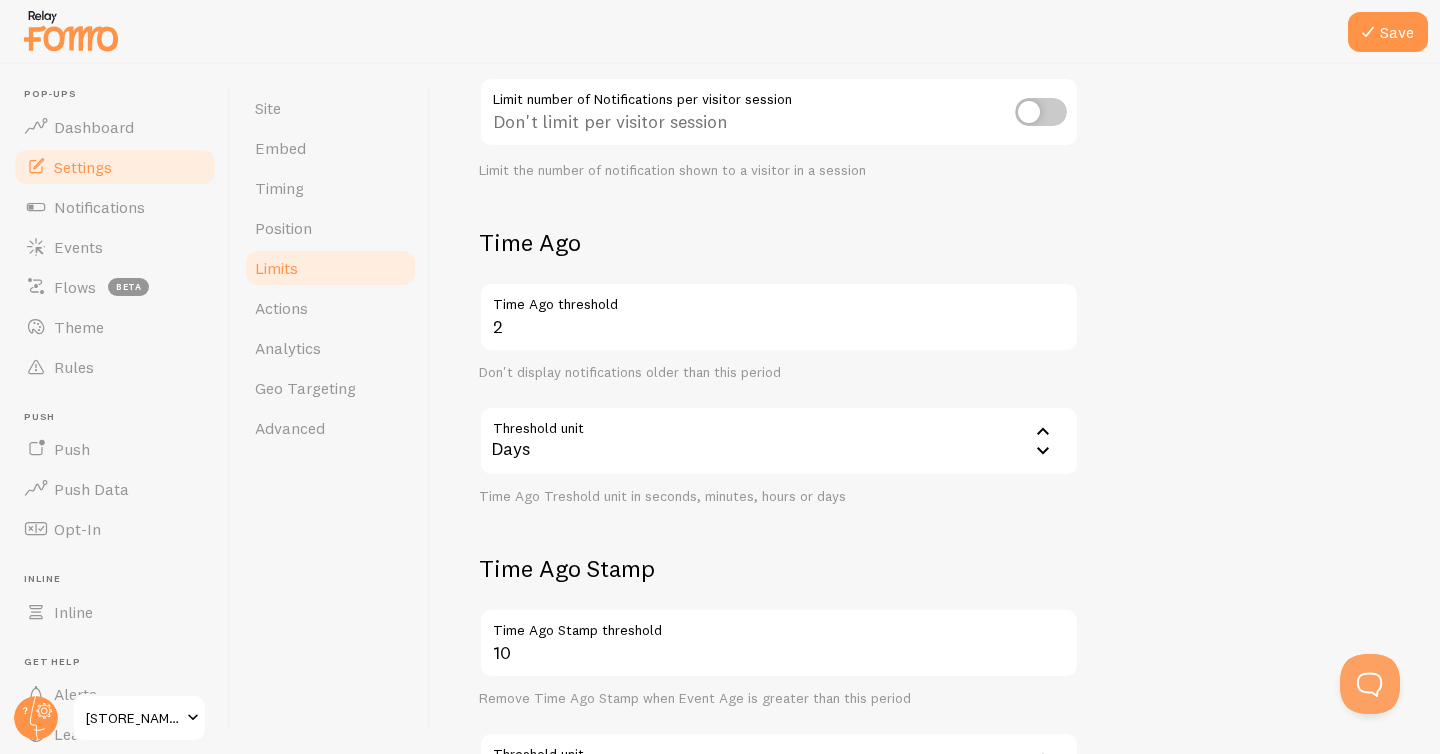 click on "Notification Count
20   Max Notifications shown per page       Limit the number of Notifications shown on a page         Limit number of Notifications per visitor session   Don't limit per visitor session   Limit the number of notification shown to a visitor in a session
Time Ago
2   Time Ago threshold       Don't display notifications older than this period   Threshold unit   86400   Days       Seconds  Minutes  Hours  Days    Time Ago Treshold unit in seconds, minutes, hours or days
Time Ago Stamp
10   Time Ago Stamp threshold       Remove Time Ago Stamp when Event Age is greater than this period   Threshold unit   3600   Hours       Seconds  Minutes  Hours  Days    Time Ago Stamp treshold unit in seconds, minutes, hours or days" at bounding box center (935, 365) 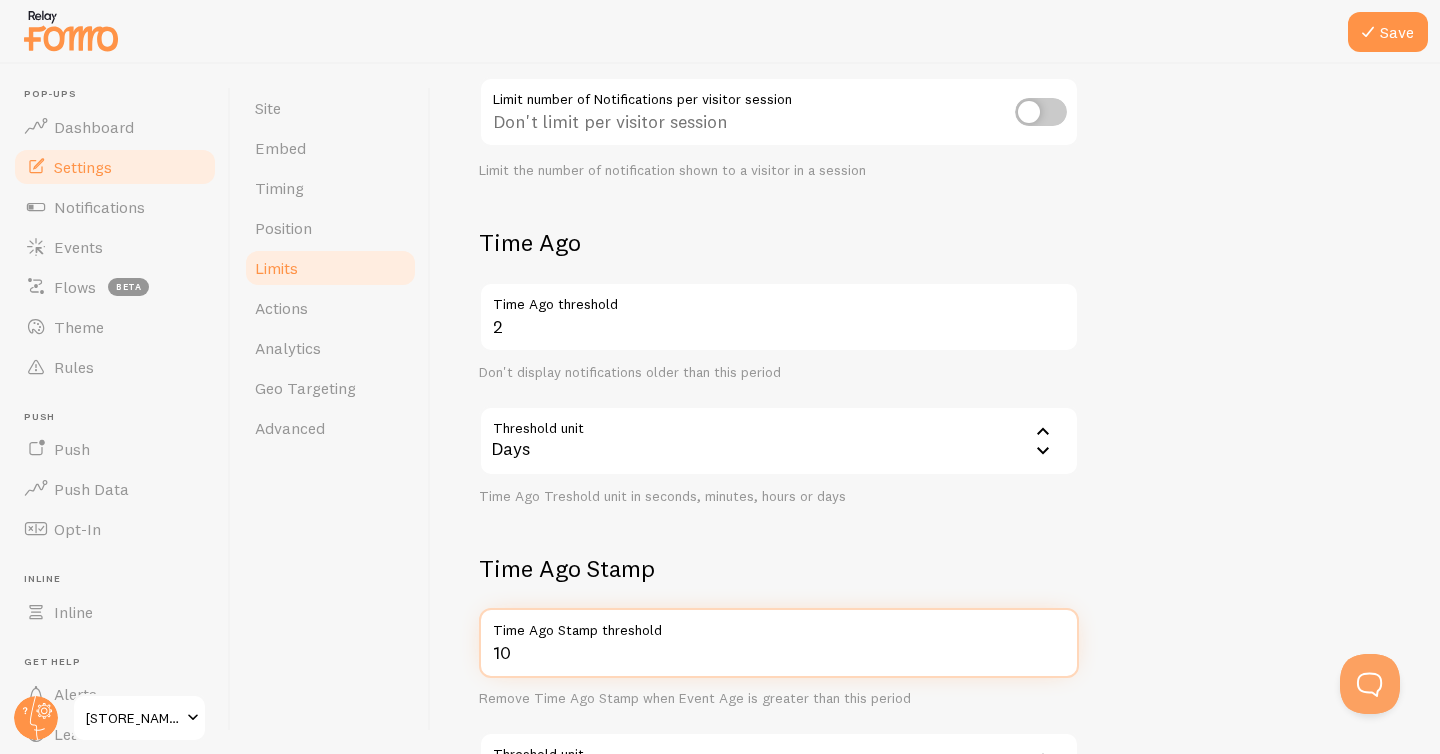 click on "10" at bounding box center (779, 643) 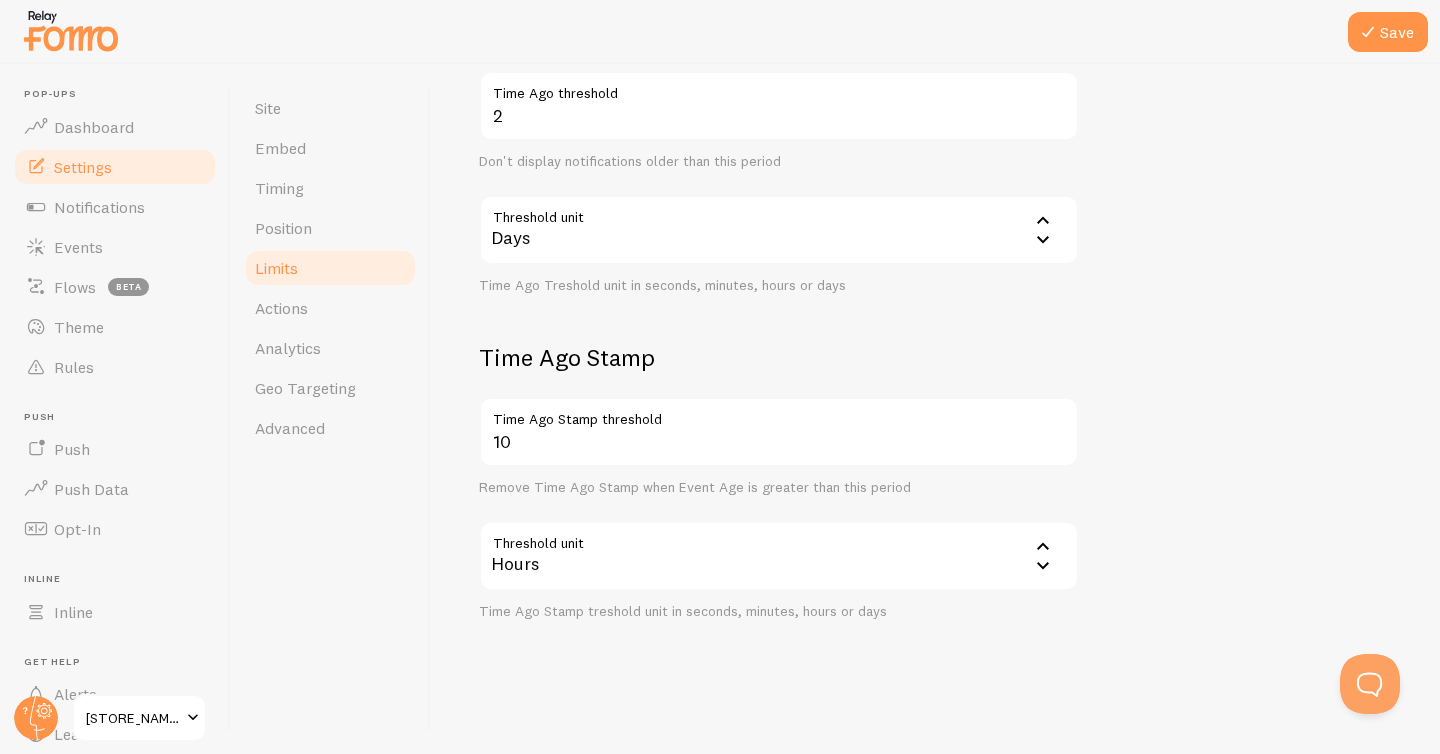 click 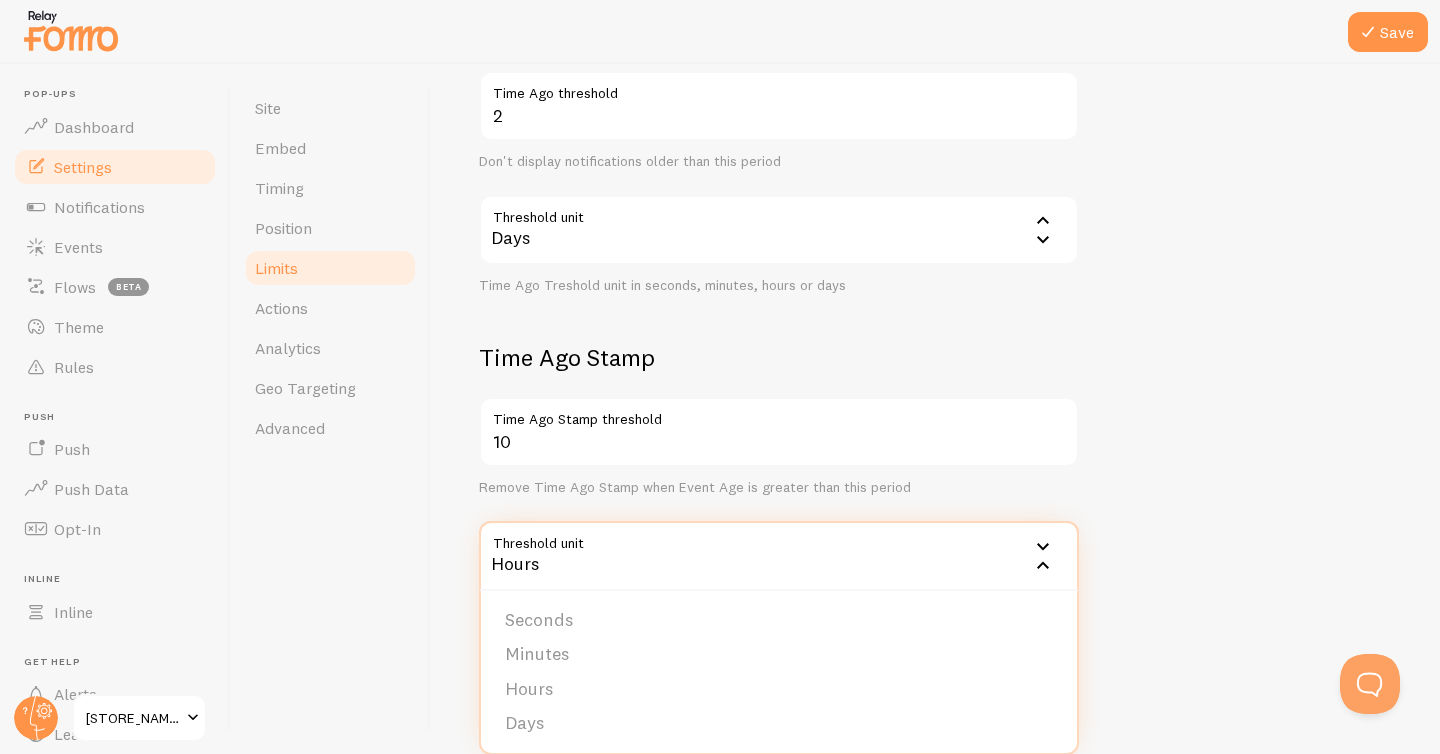 click 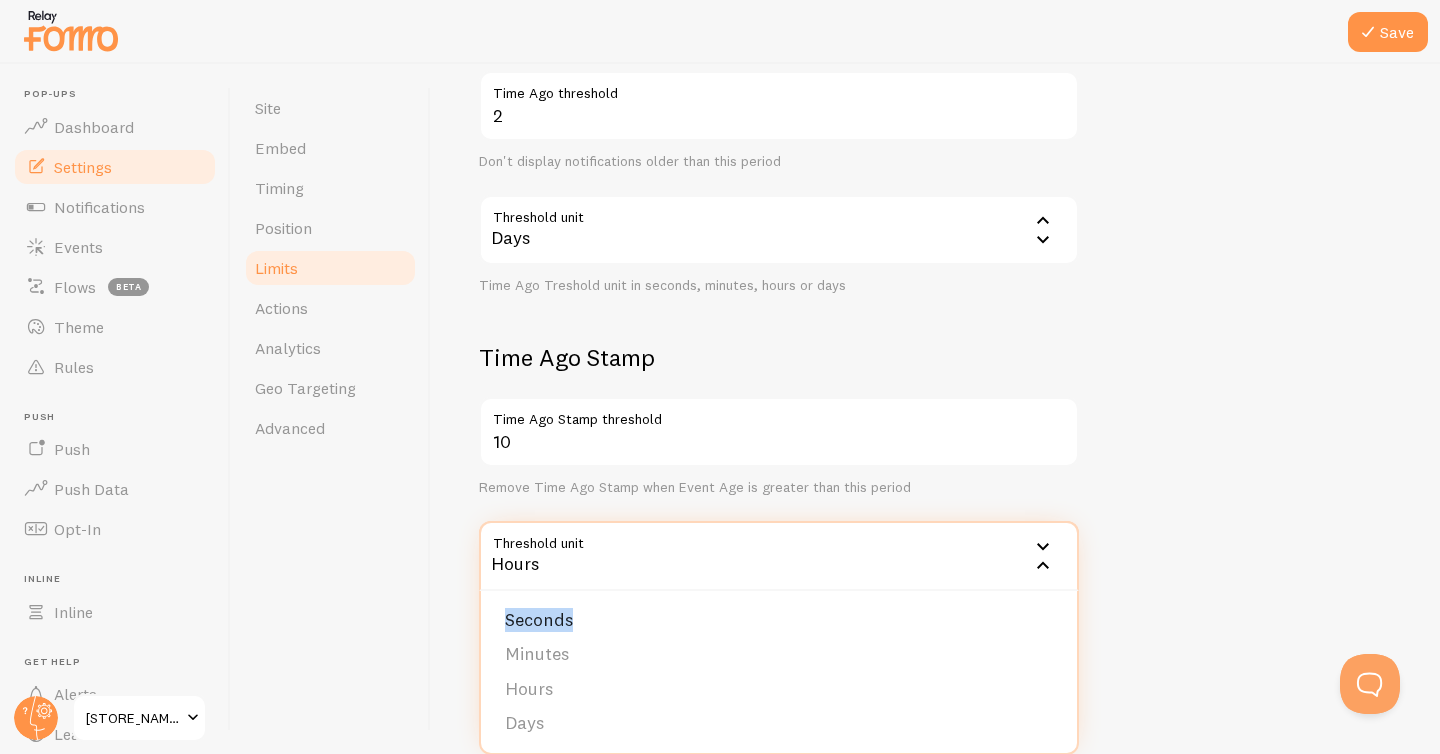 click 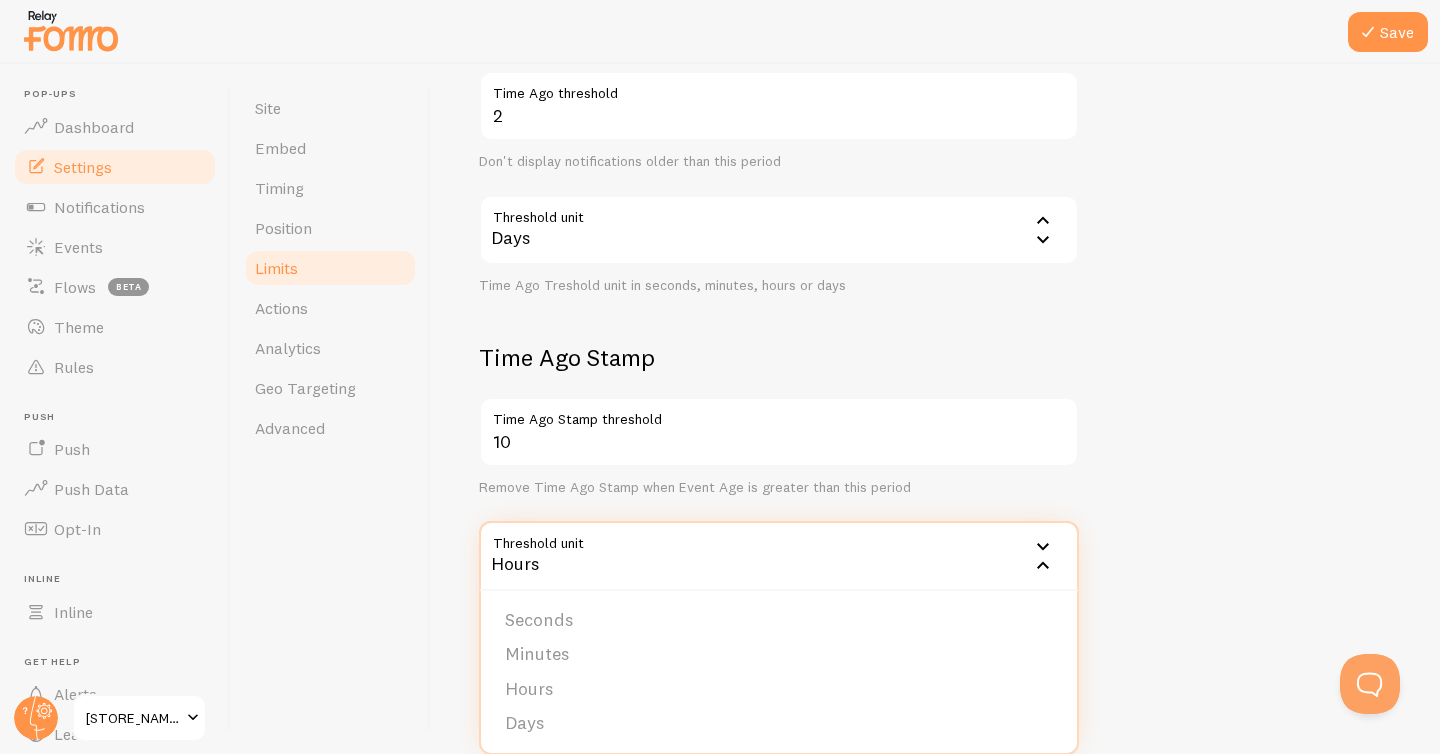 click 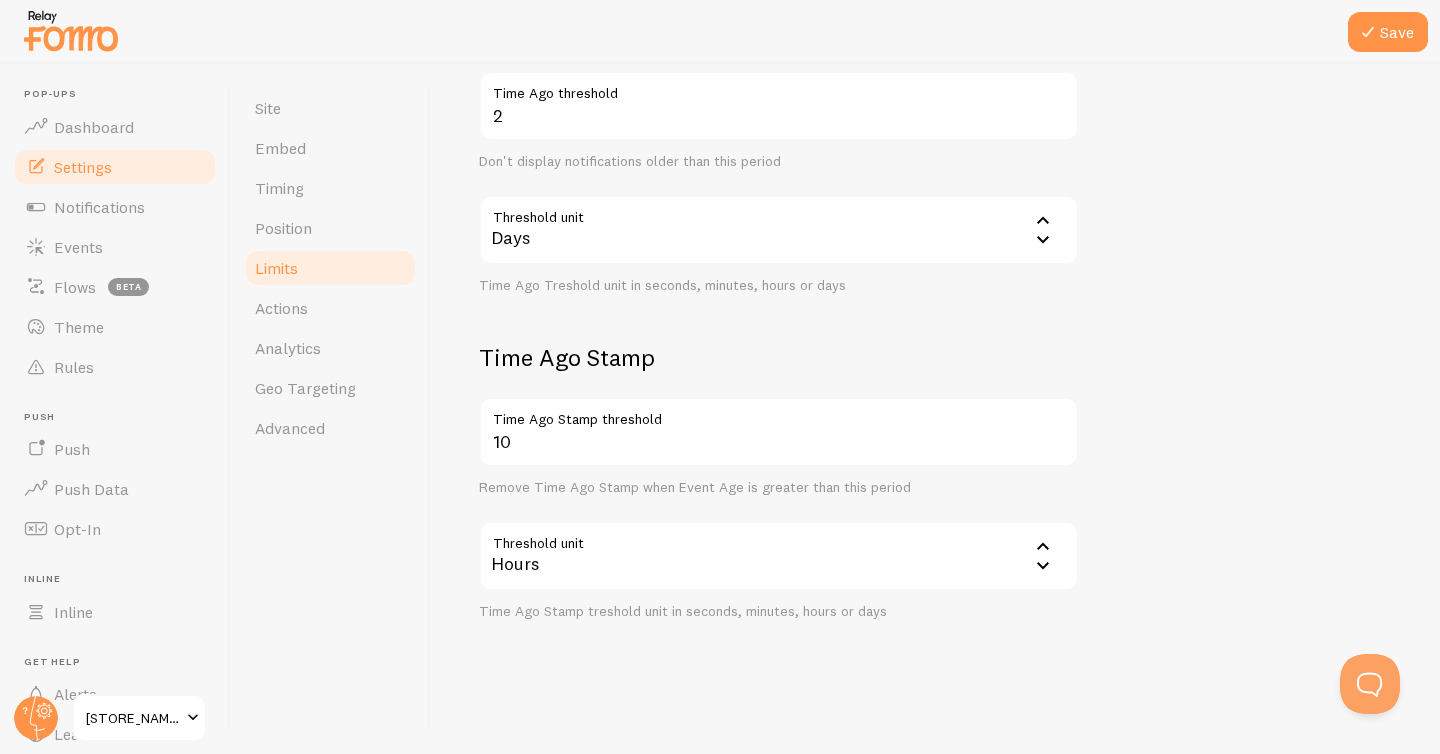 click 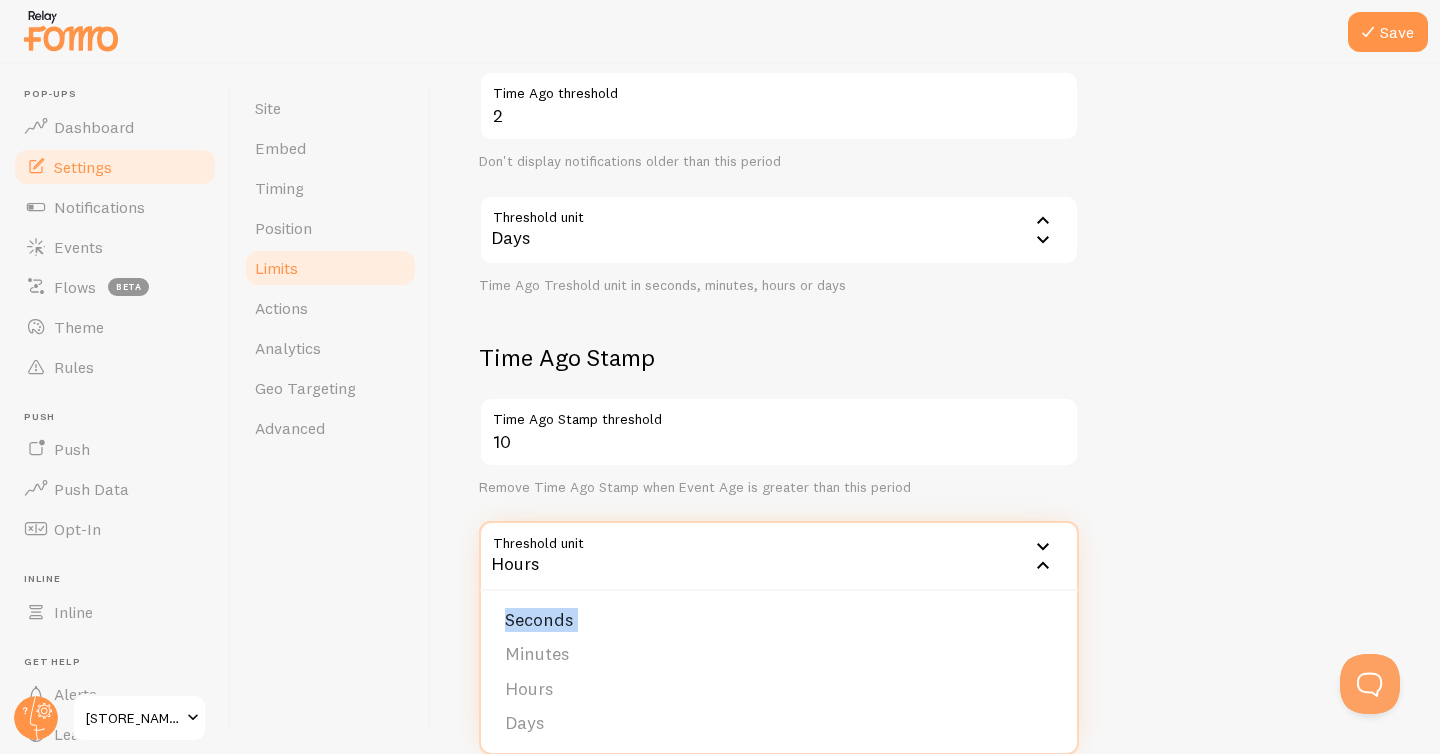 click 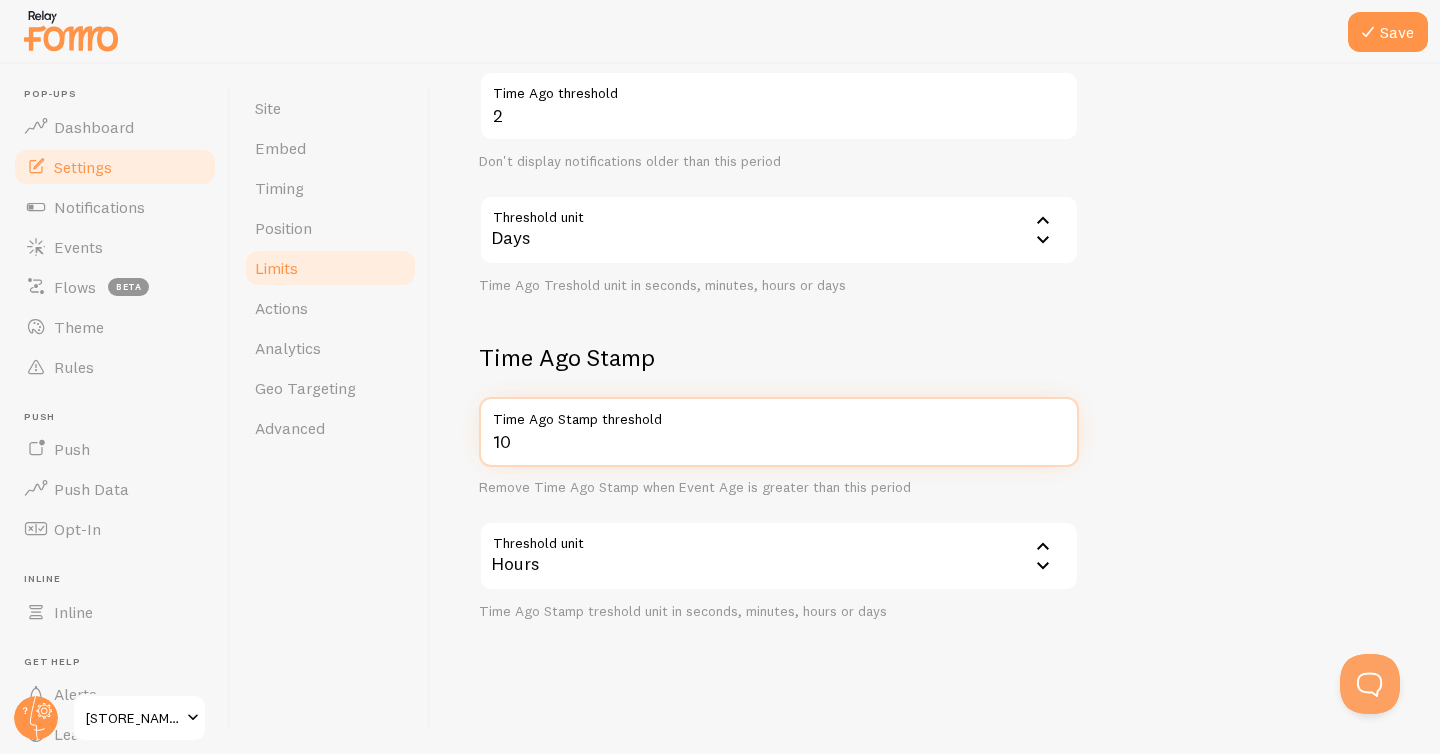 click on "10" at bounding box center [779, 432] 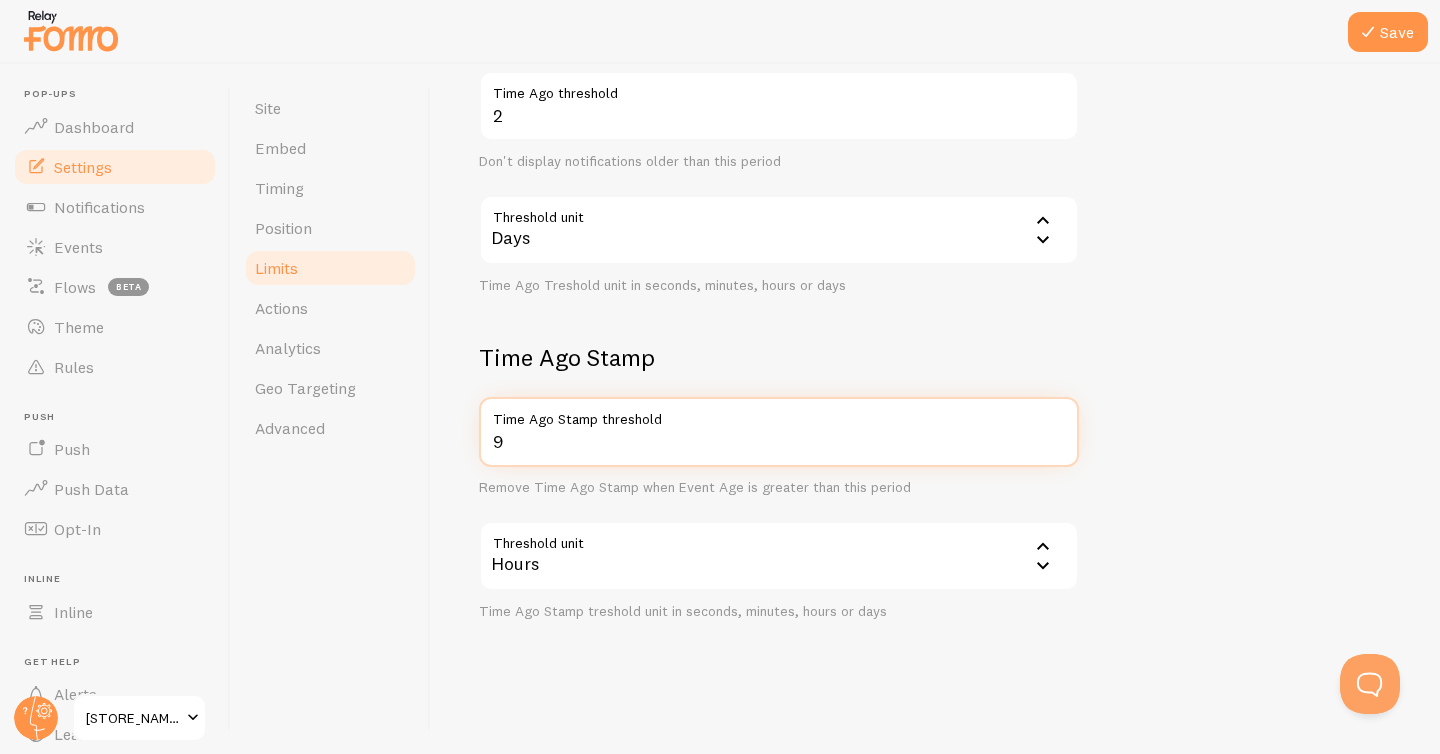 click on "9" at bounding box center [779, 432] 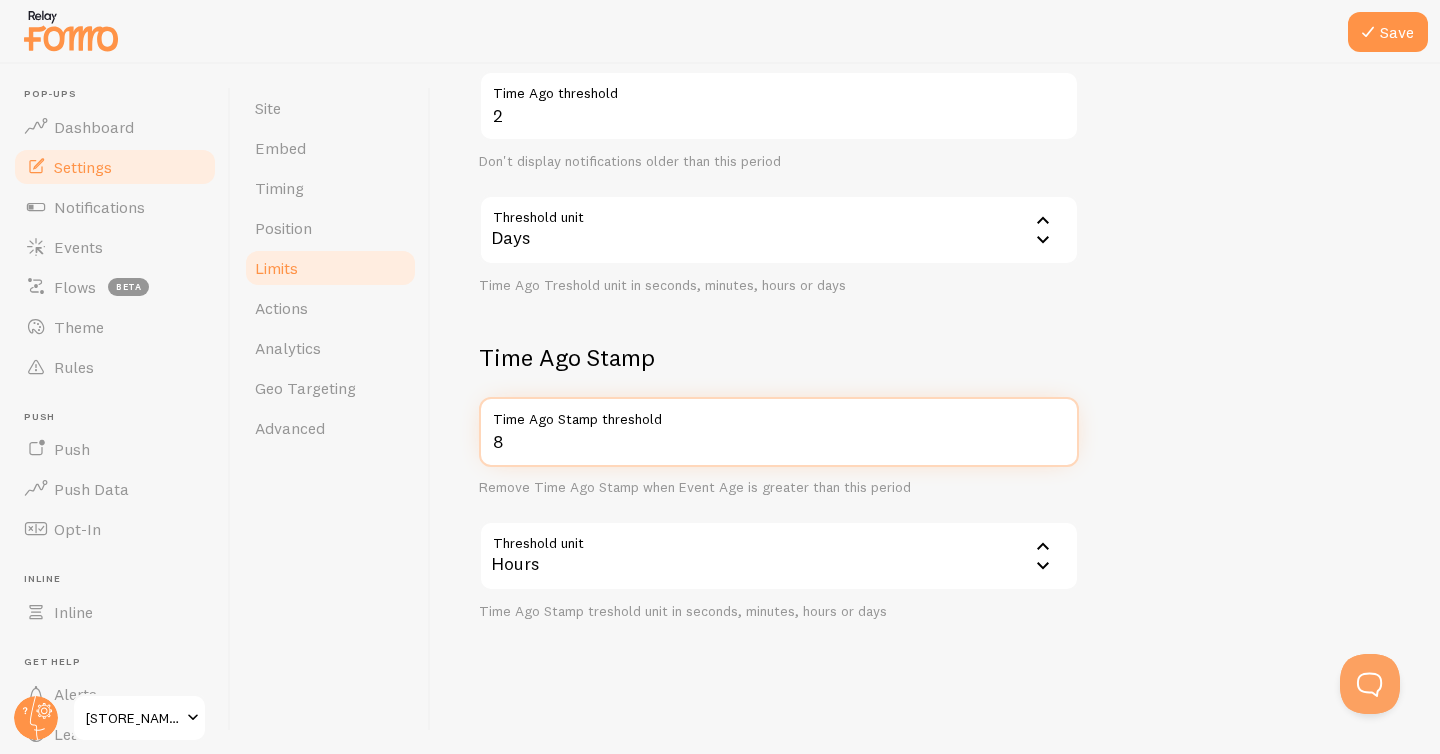 click on "8" at bounding box center [779, 432] 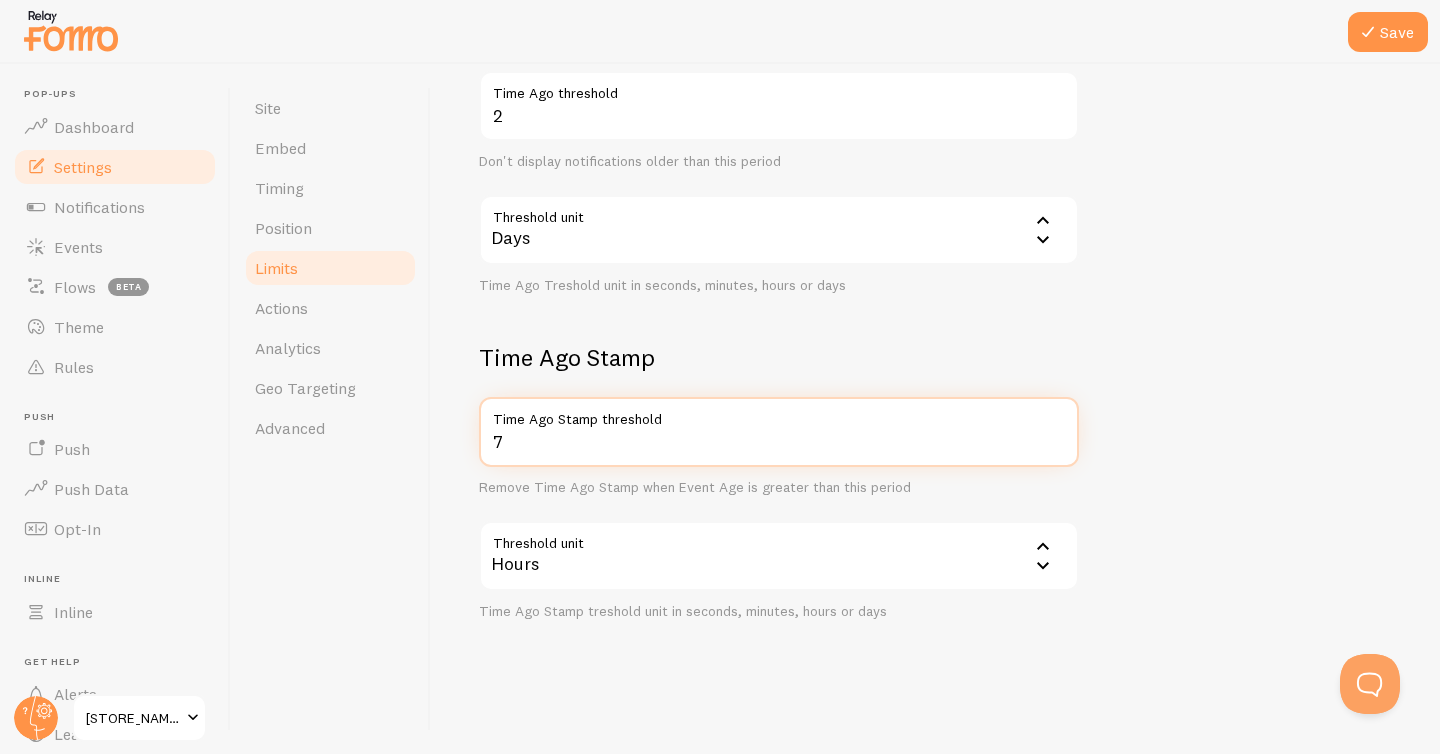 click on "7" at bounding box center (779, 432) 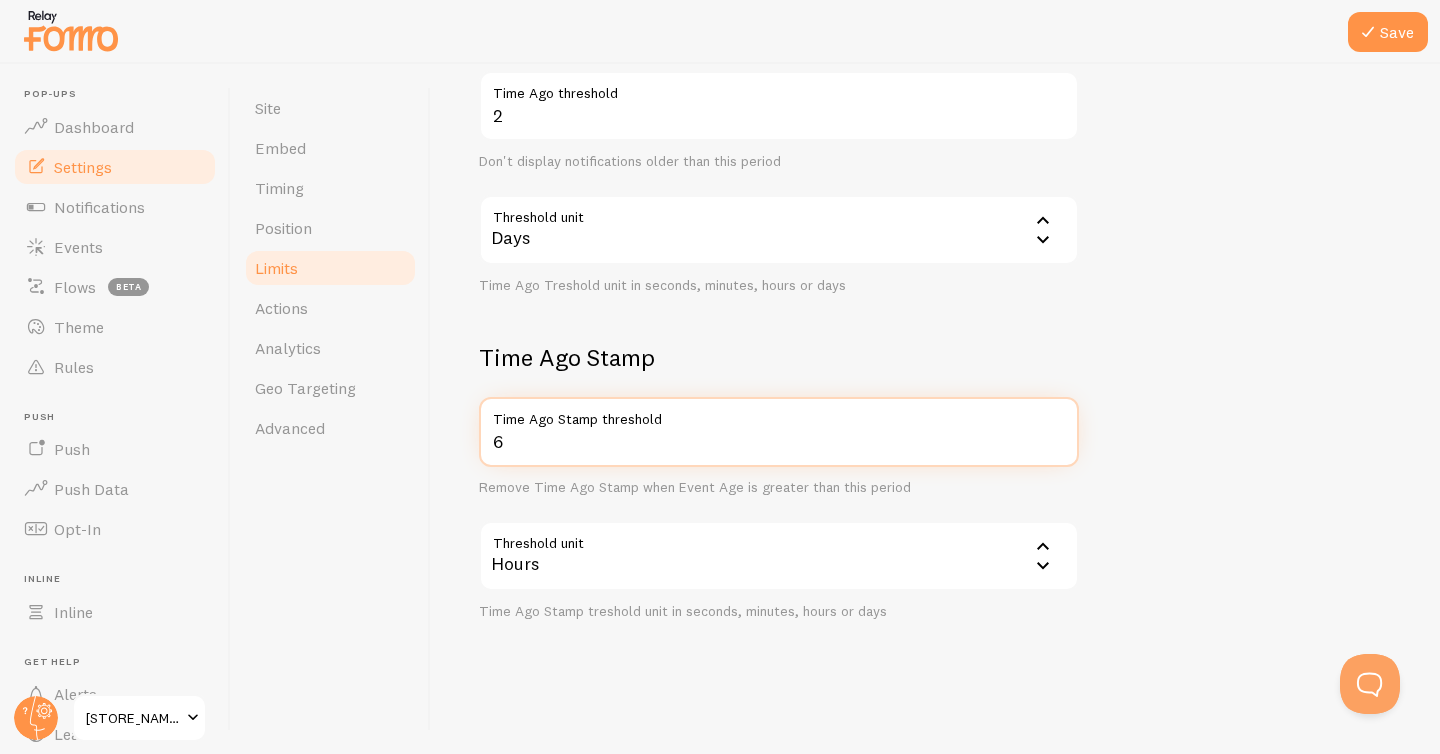 click on "6" at bounding box center (779, 432) 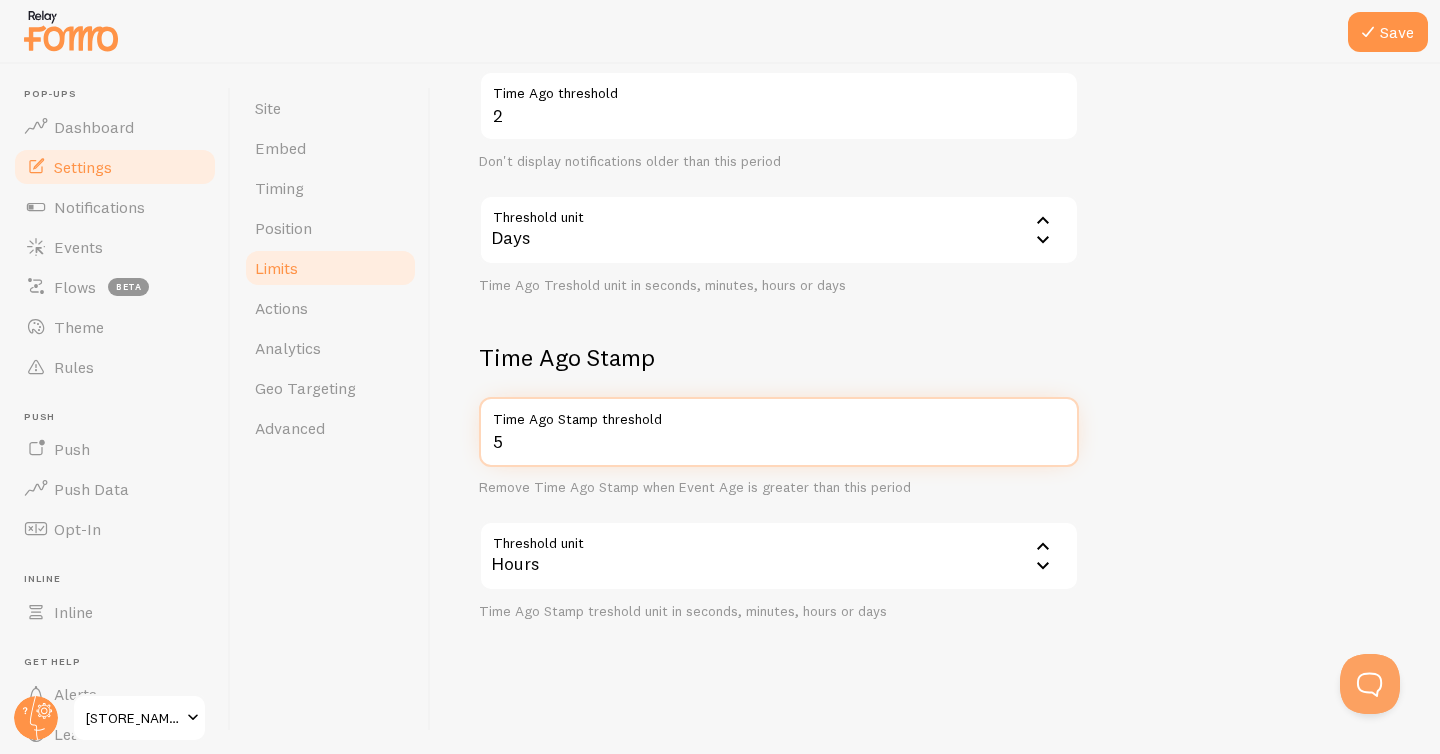 click on "5" at bounding box center (779, 432) 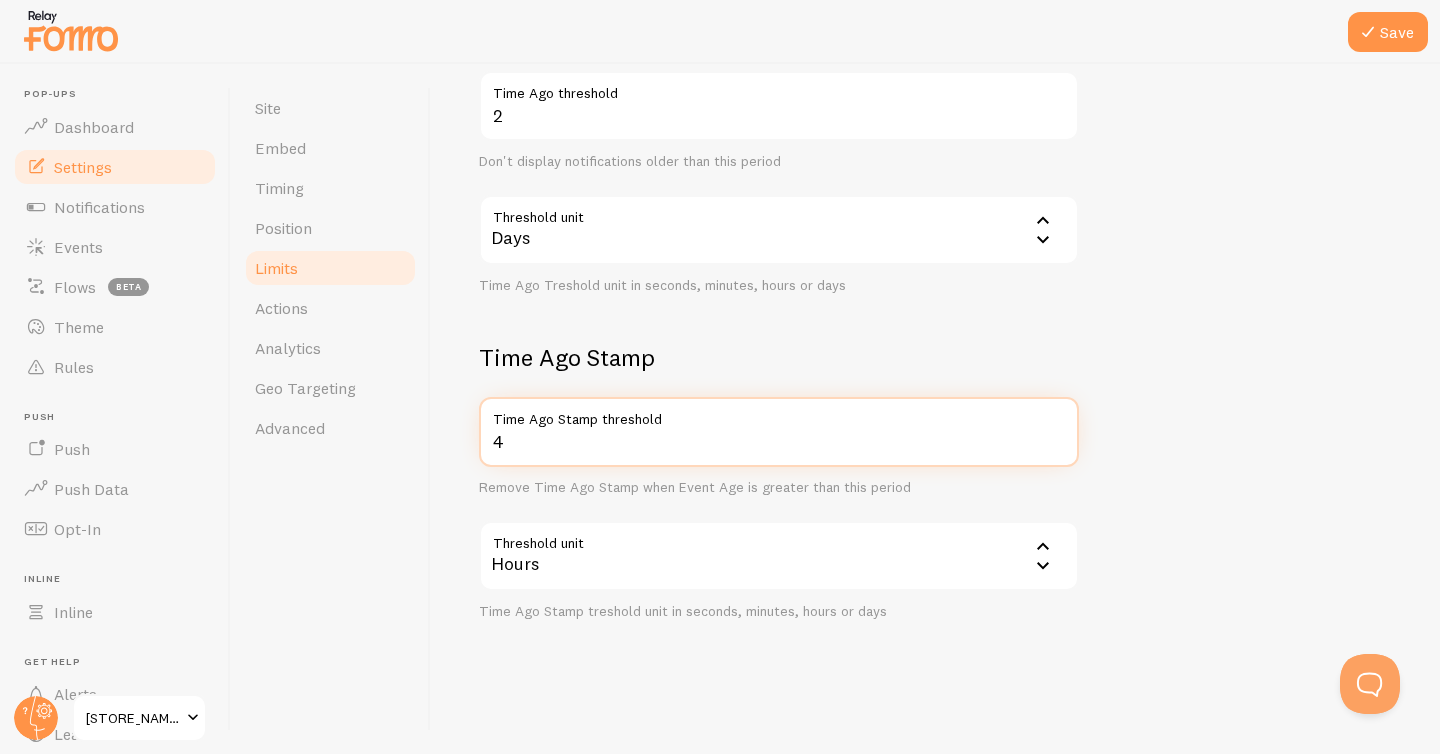click on "4" at bounding box center [779, 432] 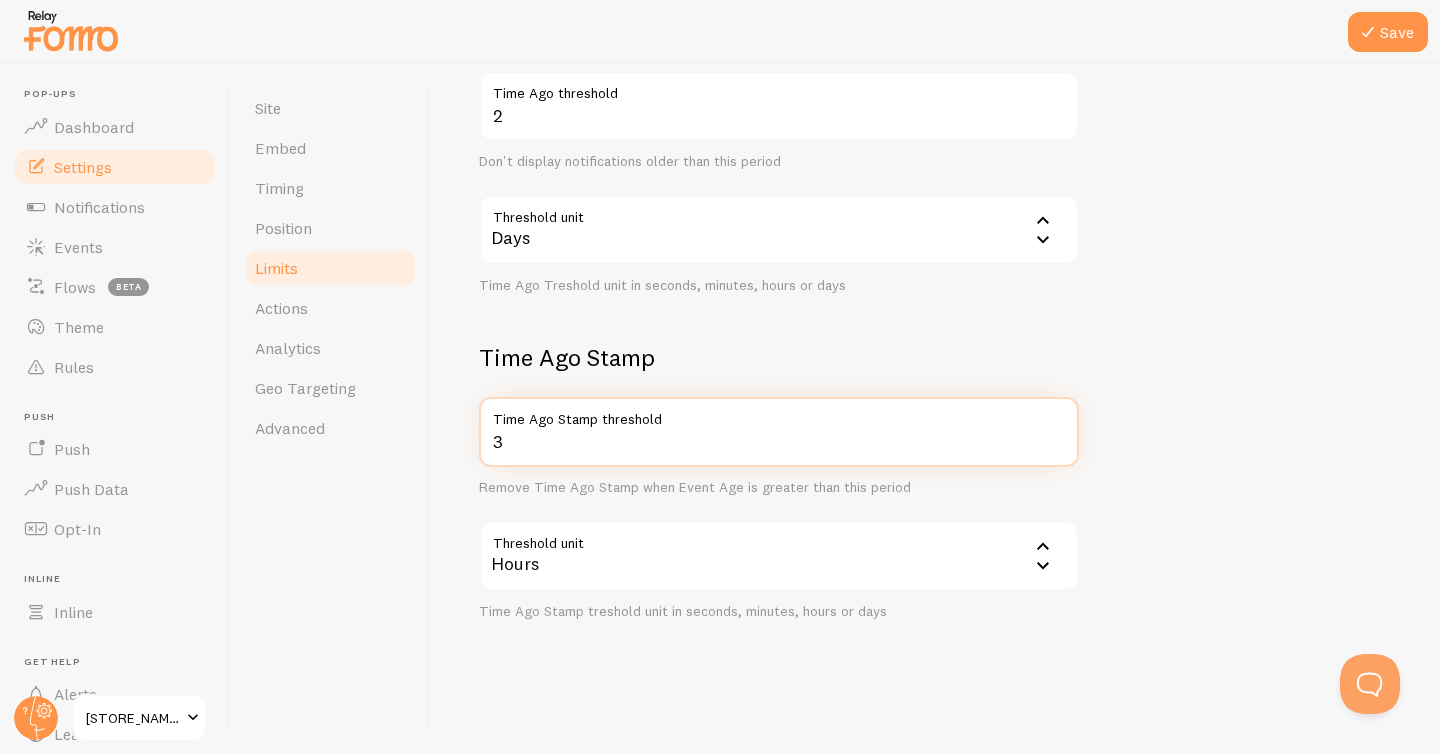 click on "3" at bounding box center [779, 432] 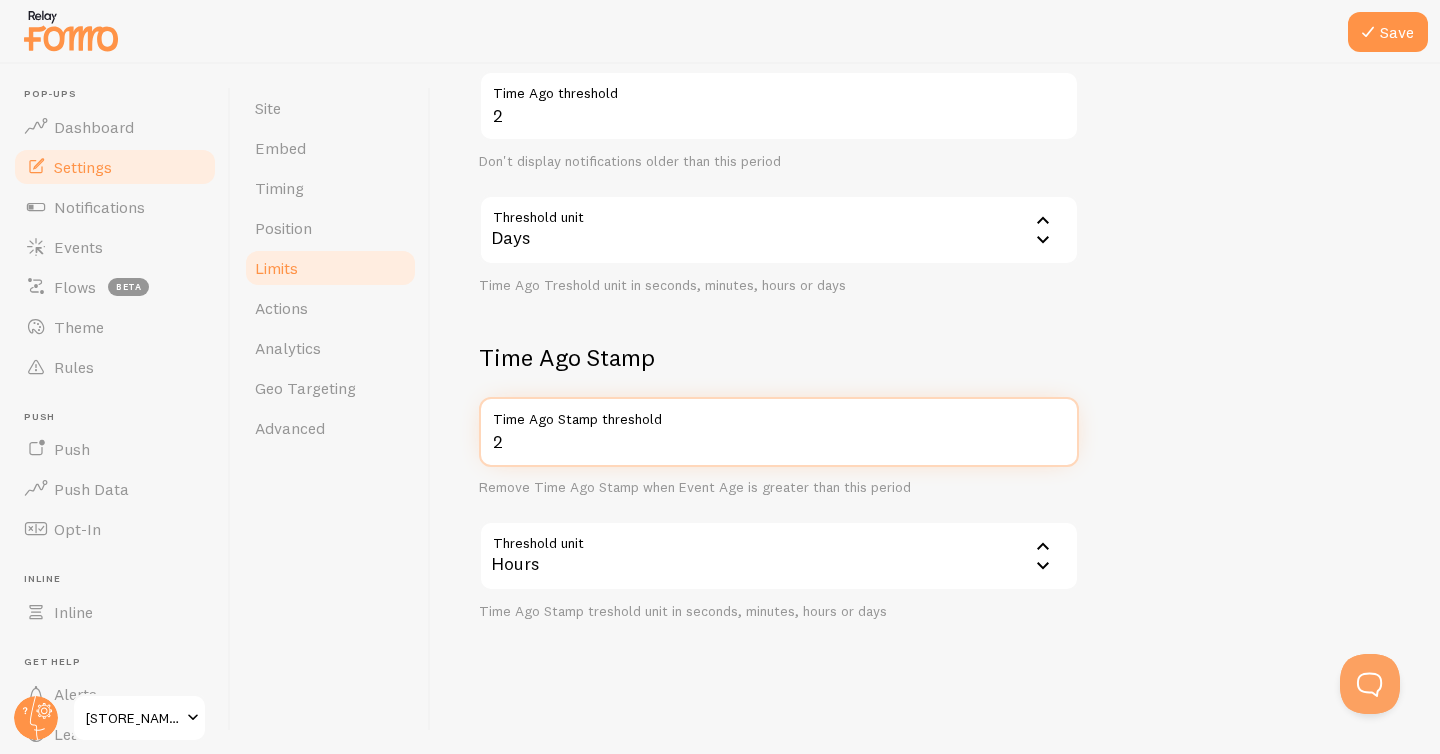 type on "2" 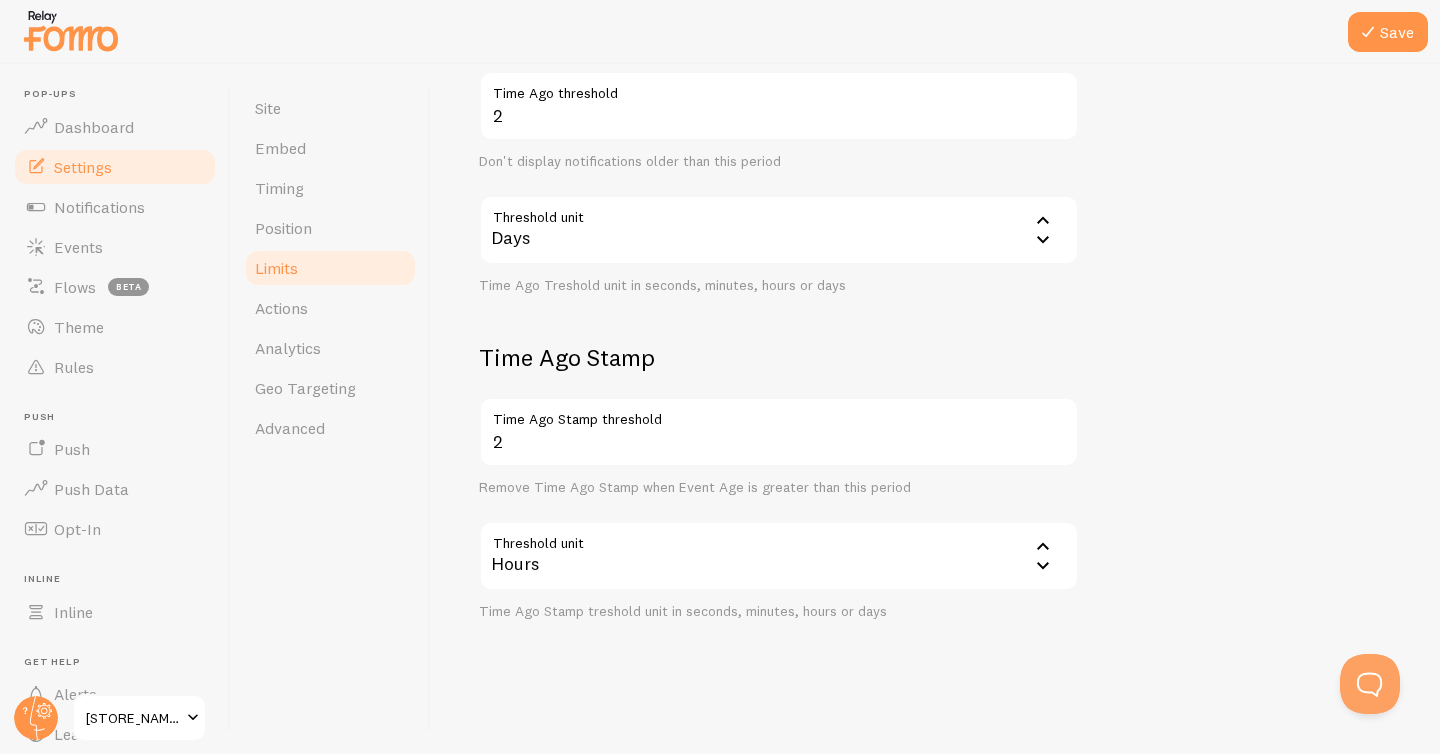 click on "Notification Count
20   Max Notifications shown per page       Limit the number of Notifications shown on a page         Limit number of Notifications per visitor session   Don't limit per visitor session   Limit the number of notification shown to a visitor in a session
Time Ago
2   Time Ago threshold       Don't display notifications older than this period   Threshold unit   86400   Days       Seconds  Minutes  Hours  Days    Time Ago Treshold unit in seconds, minutes, hours or days
Time Ago Stamp
2   Time Ago Stamp threshold       Remove Time Ago Stamp when Event Age is greater than this period   Threshold unit   3600   Hours       Seconds  Minutes  Hours  Days    Time Ago Stamp treshold unit in seconds, minutes, hours or days" at bounding box center (935, 154) 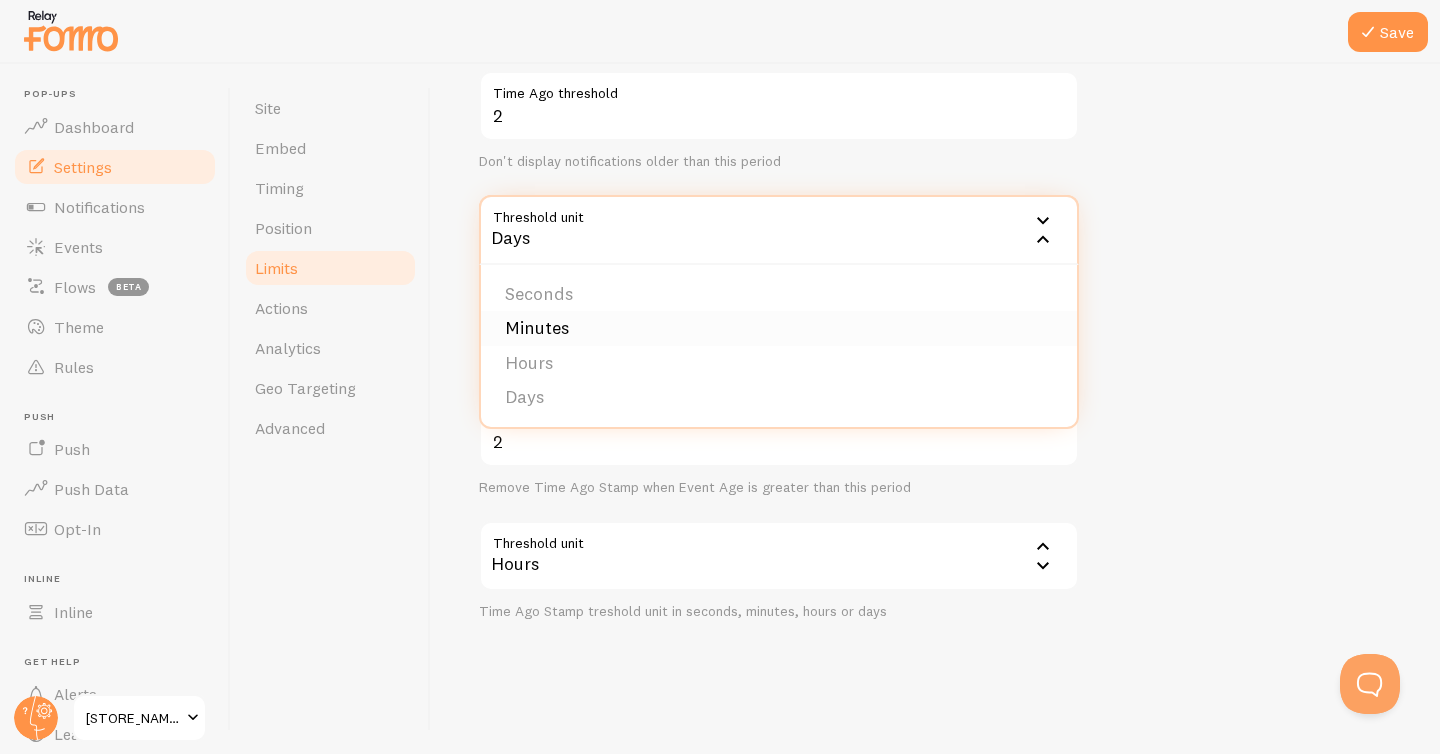 click on "Minutes" at bounding box center (779, 328) 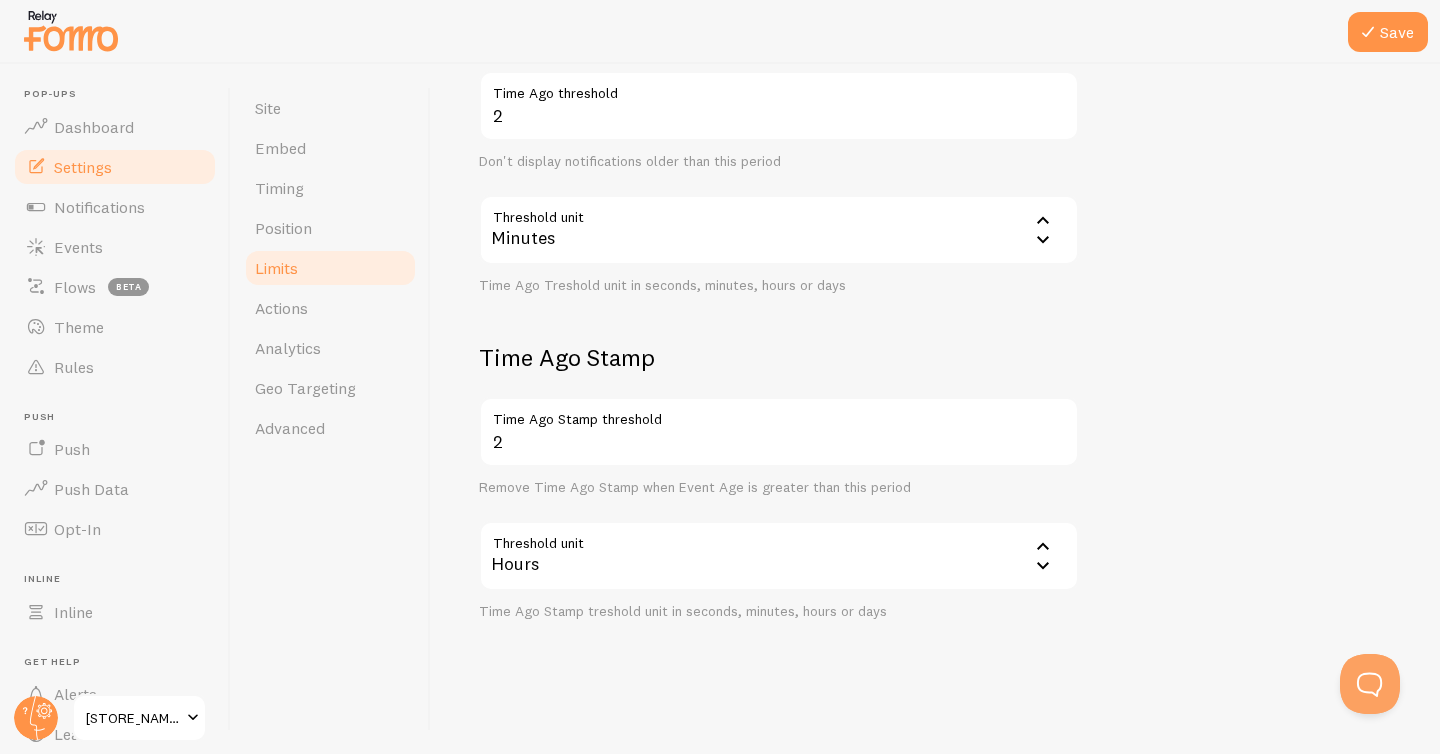 click 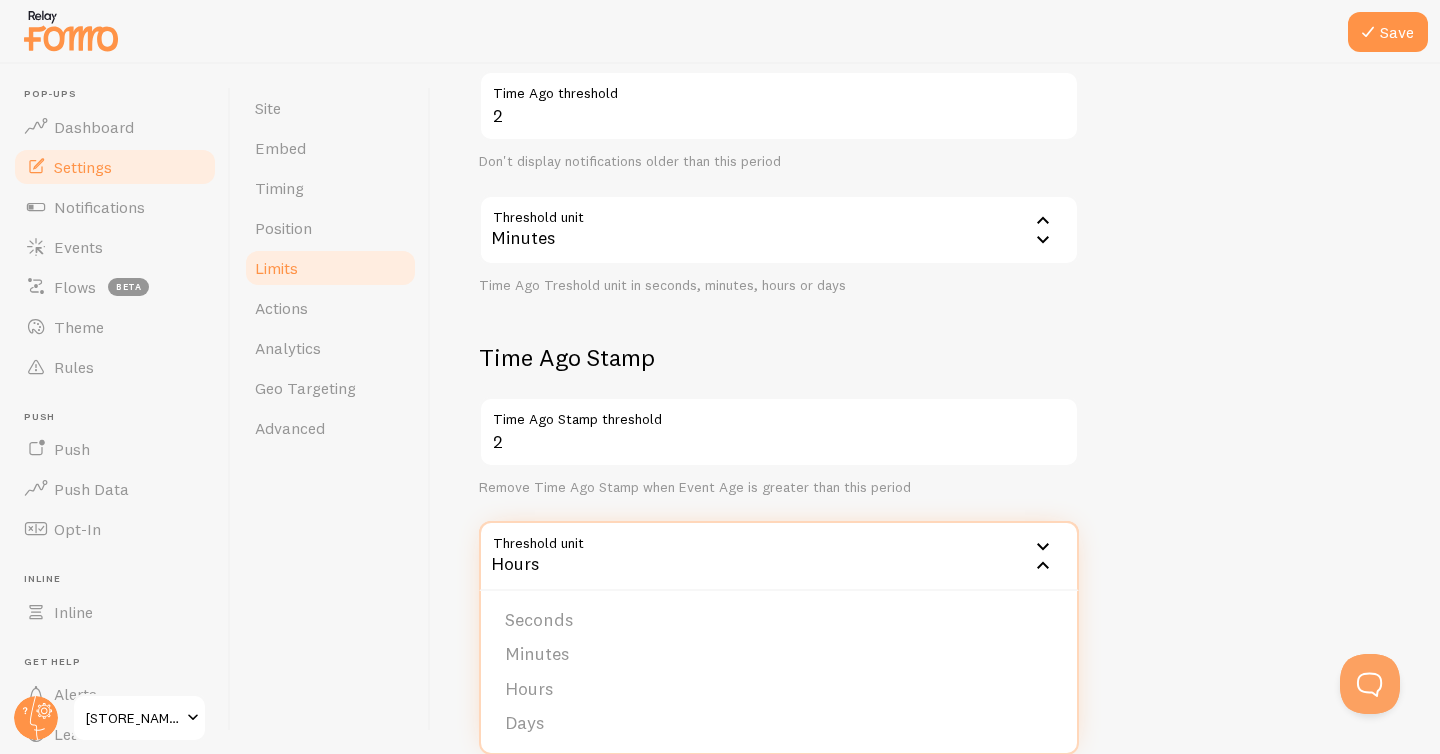 click on "Site
Embed
Timing
Position
Limits
Actions
Analytics
Geo Targeting
Advanced" at bounding box center [331, 409] 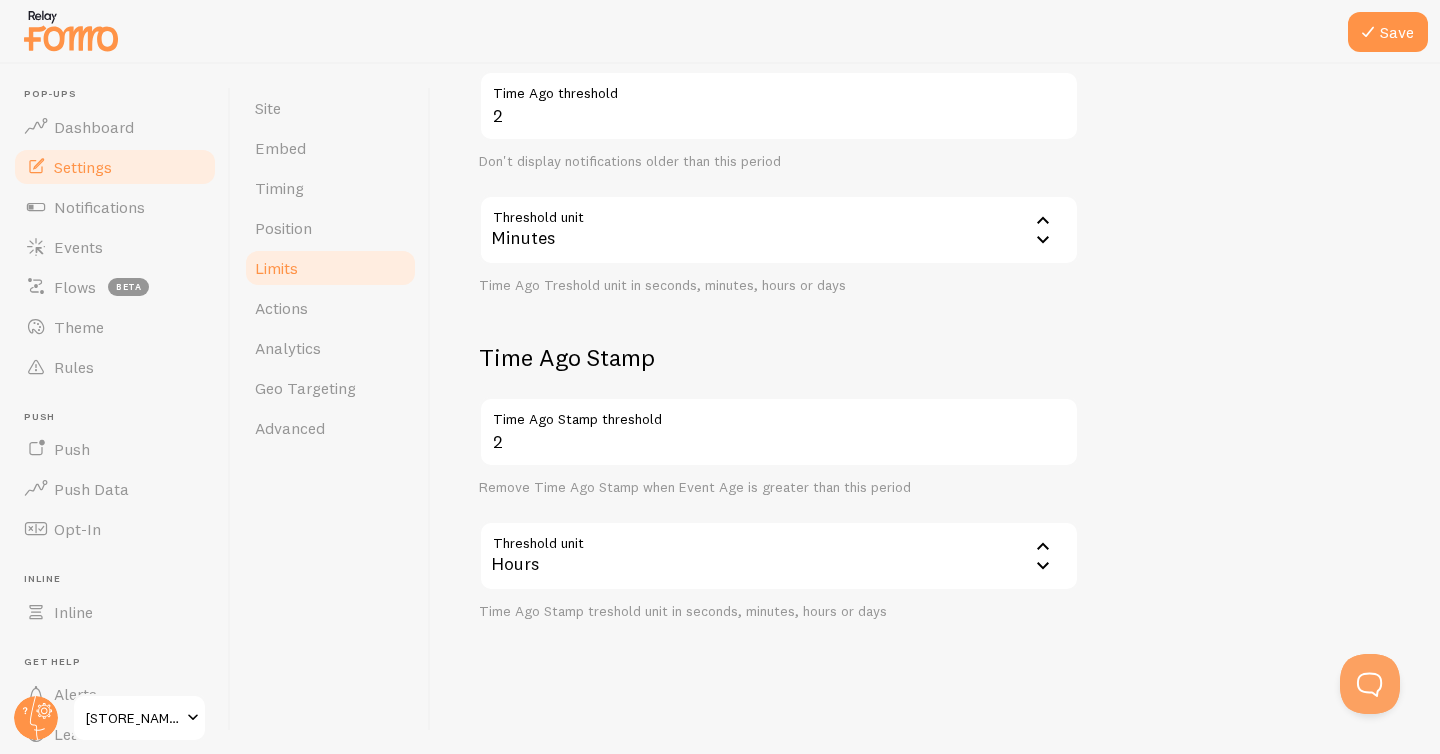 click on "Limits
Notification control and limitations
Notification Count
20   Max Notifications shown per page       Limit the number of Notifications shown on a page         Limit number of Notifications per visitor session   Don't limit per visitor session   Limit the number of notification shown to a visitor in a session
Time Ago
2   Time Ago threshold       Don't display notifications older than this period   Threshold unit   60   Minutes       Seconds  Minutes  Hours  Days    Time Ago Treshold unit in seconds, minutes, hours or days
Time Ago Stamp
2   Time Ago Stamp threshold       Remove Time Ago Stamp when Event Age is greater than this period   Threshold unit   3600   Hours       Seconds  Minutes  Hours  Days    Time Ago Stamp treshold unit in seconds, minutes, hours or days" at bounding box center [935, 409] 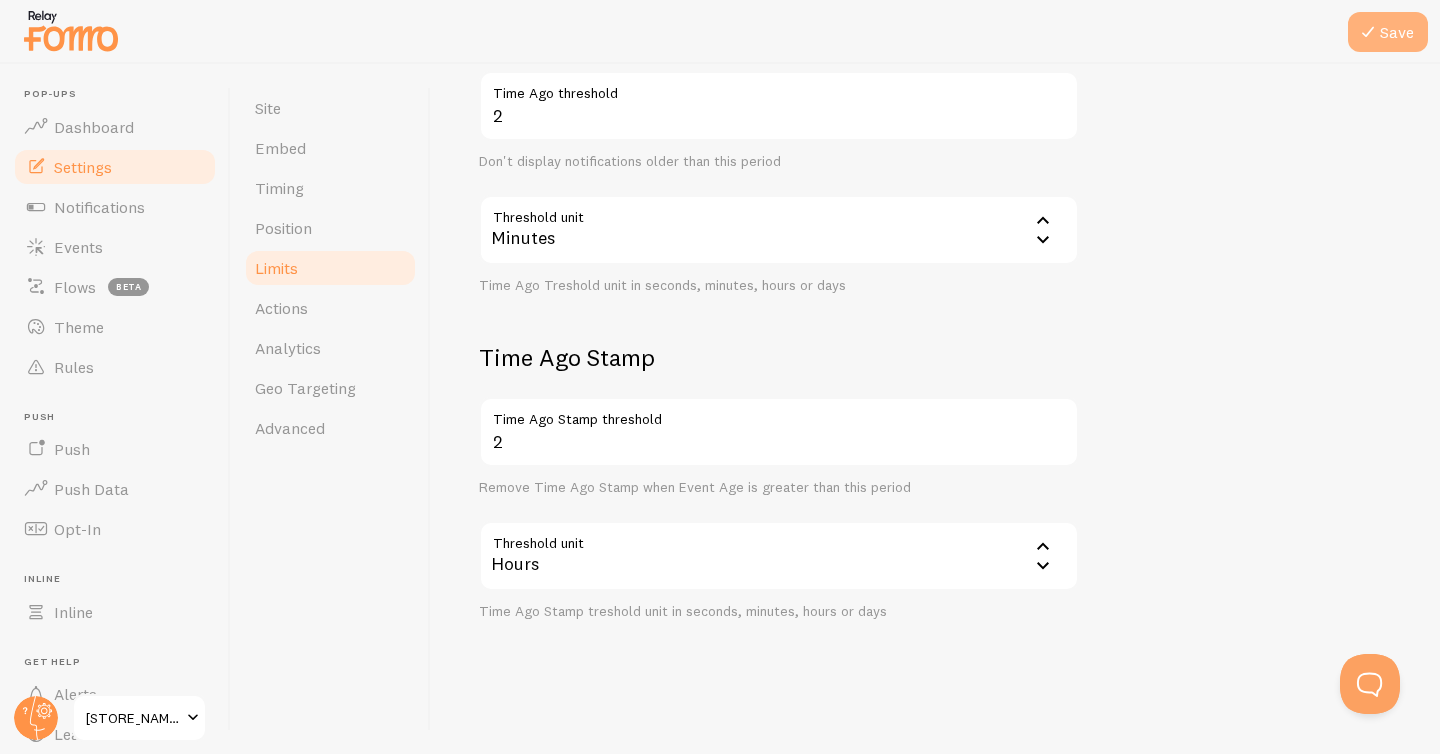 click at bounding box center [1368, 32] 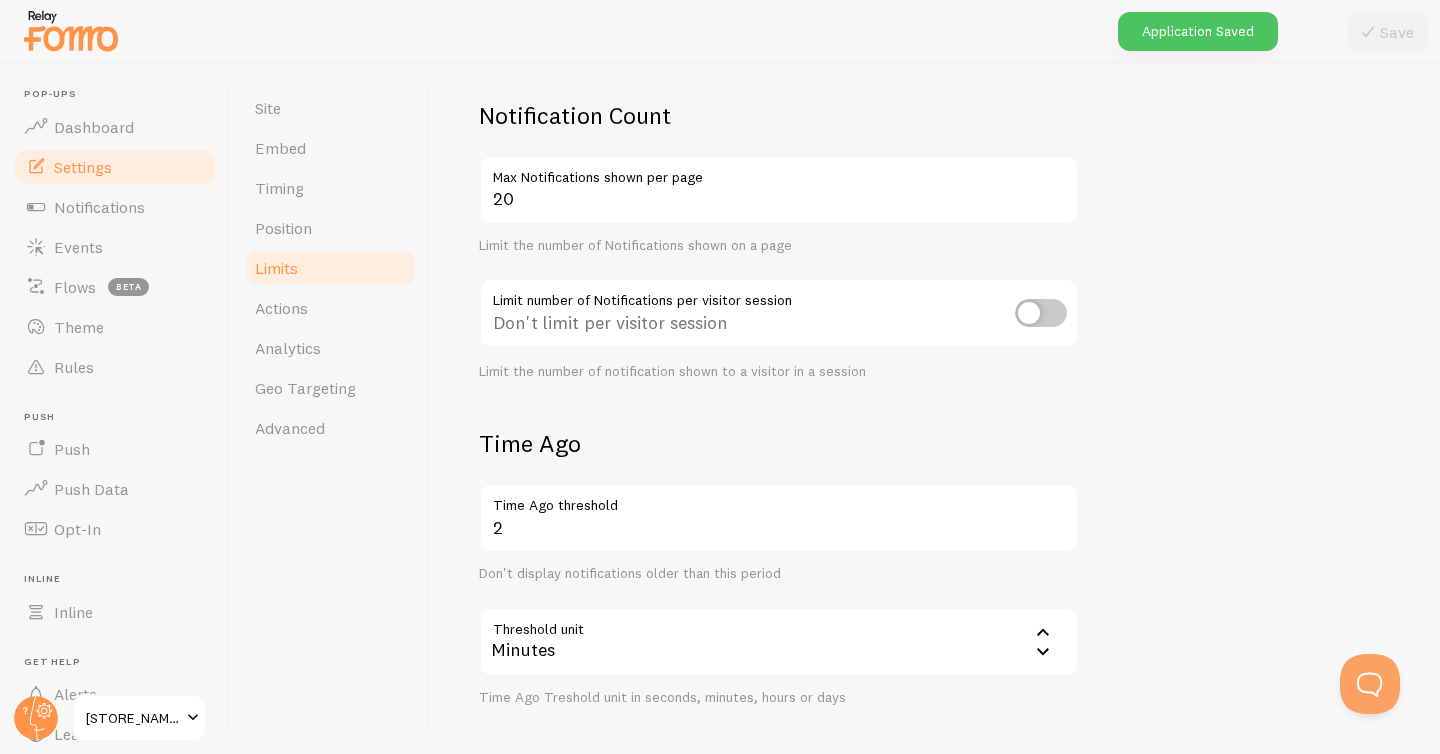 scroll, scrollTop: 101, scrollLeft: 0, axis: vertical 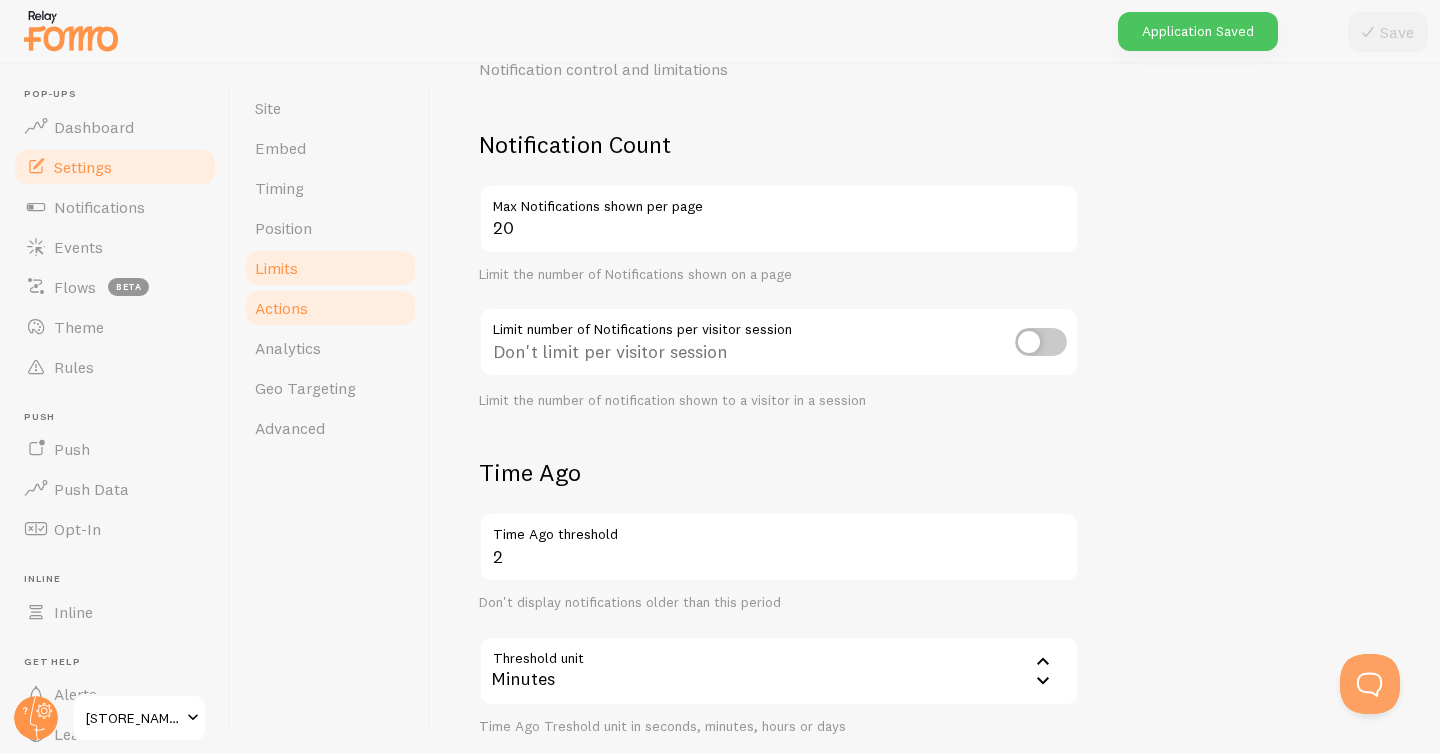 click on "Actions" at bounding box center (281, 308) 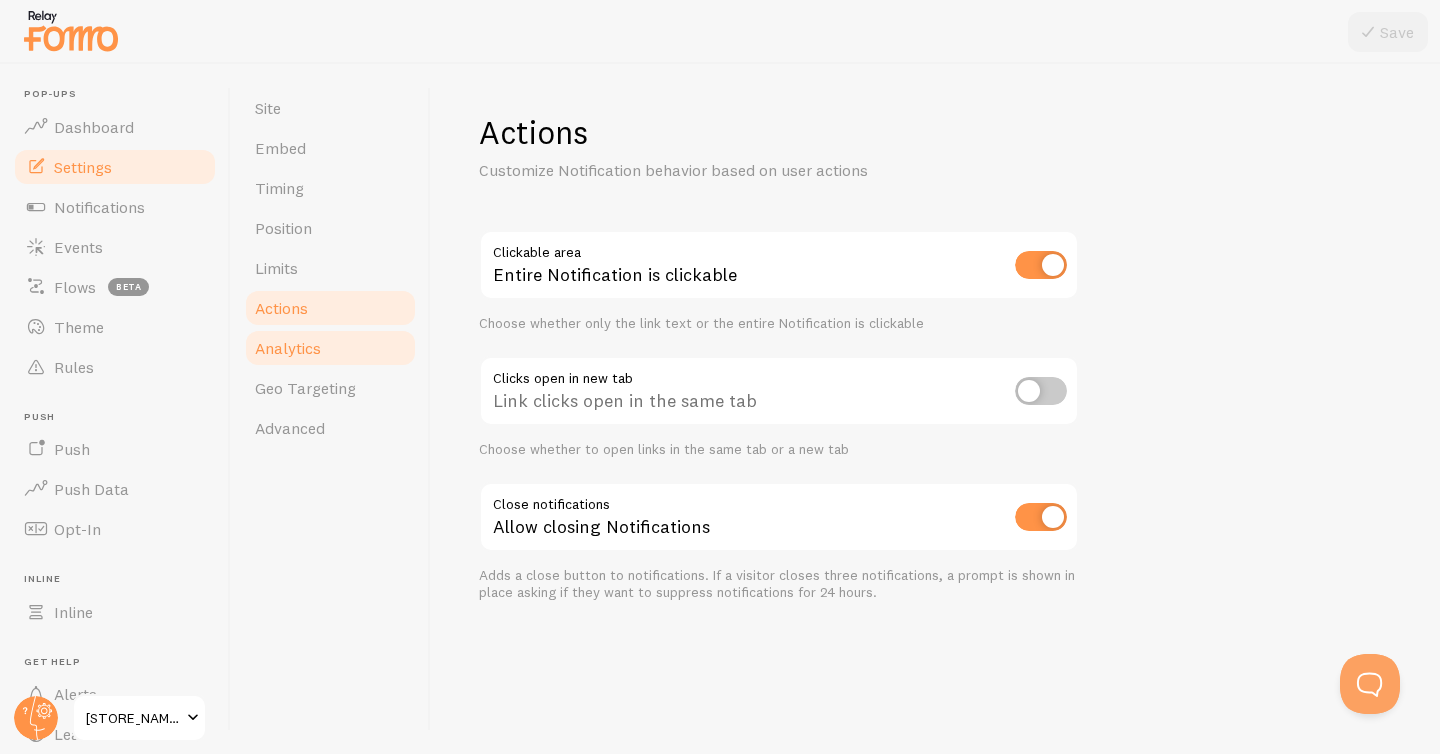 click on "Analytics" at bounding box center [330, 348] 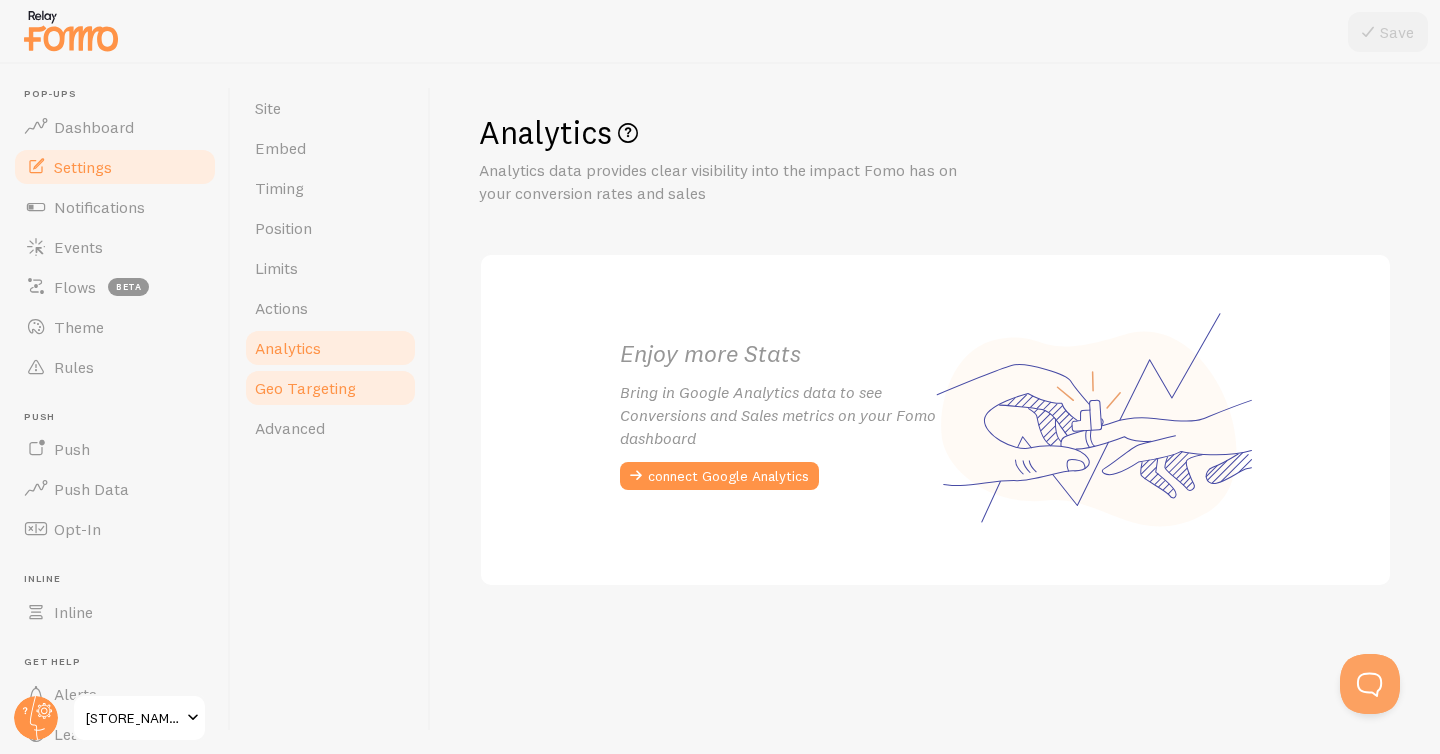 click on "Geo Targeting" at bounding box center [305, 388] 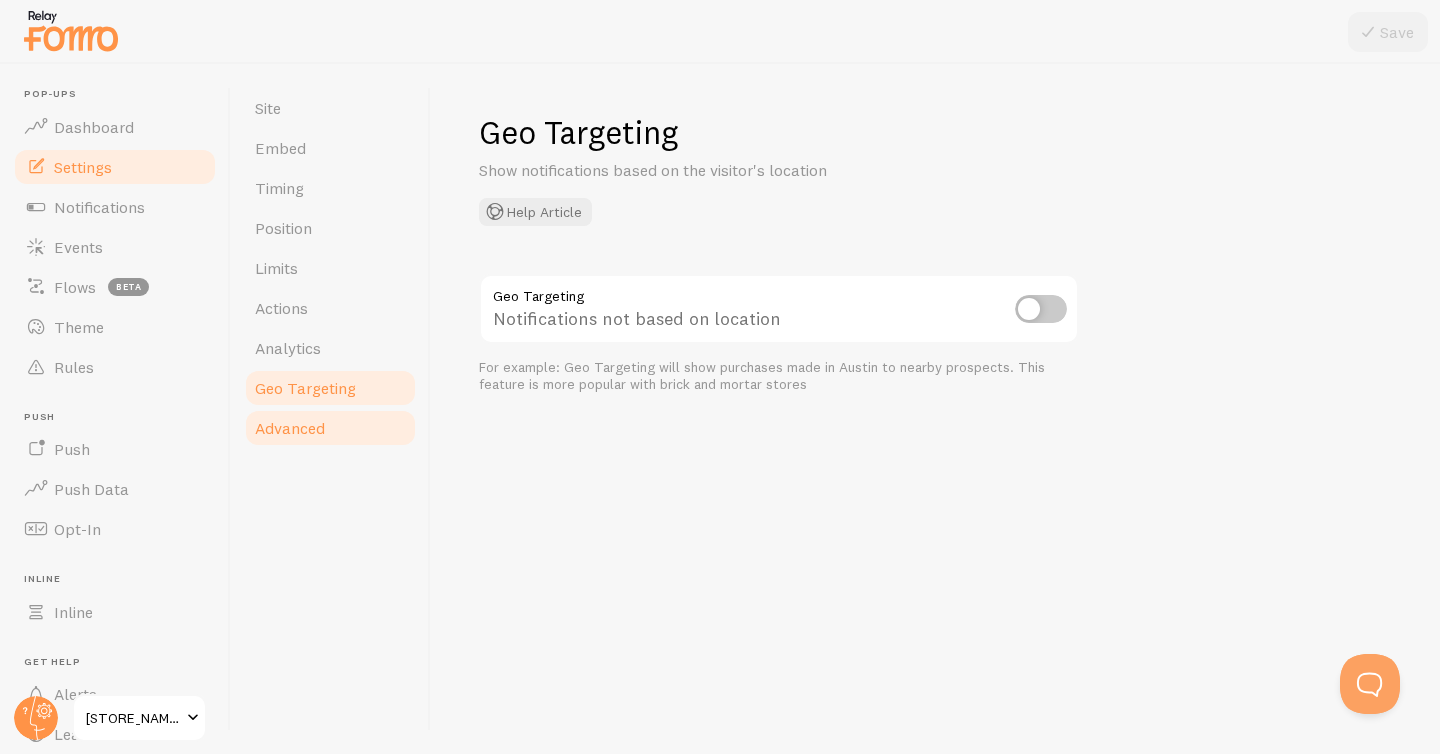 click on "Advanced" at bounding box center (290, 428) 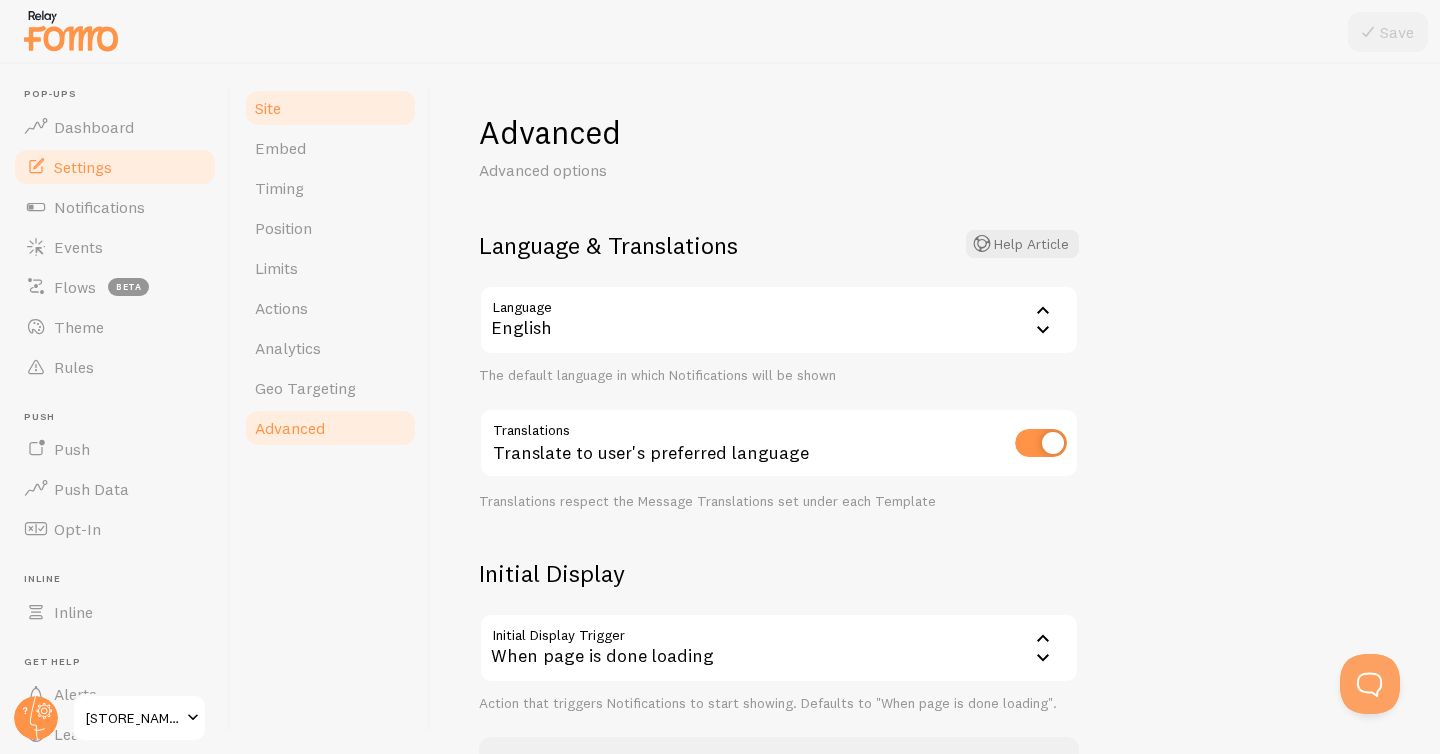 click on "Site" at bounding box center [330, 108] 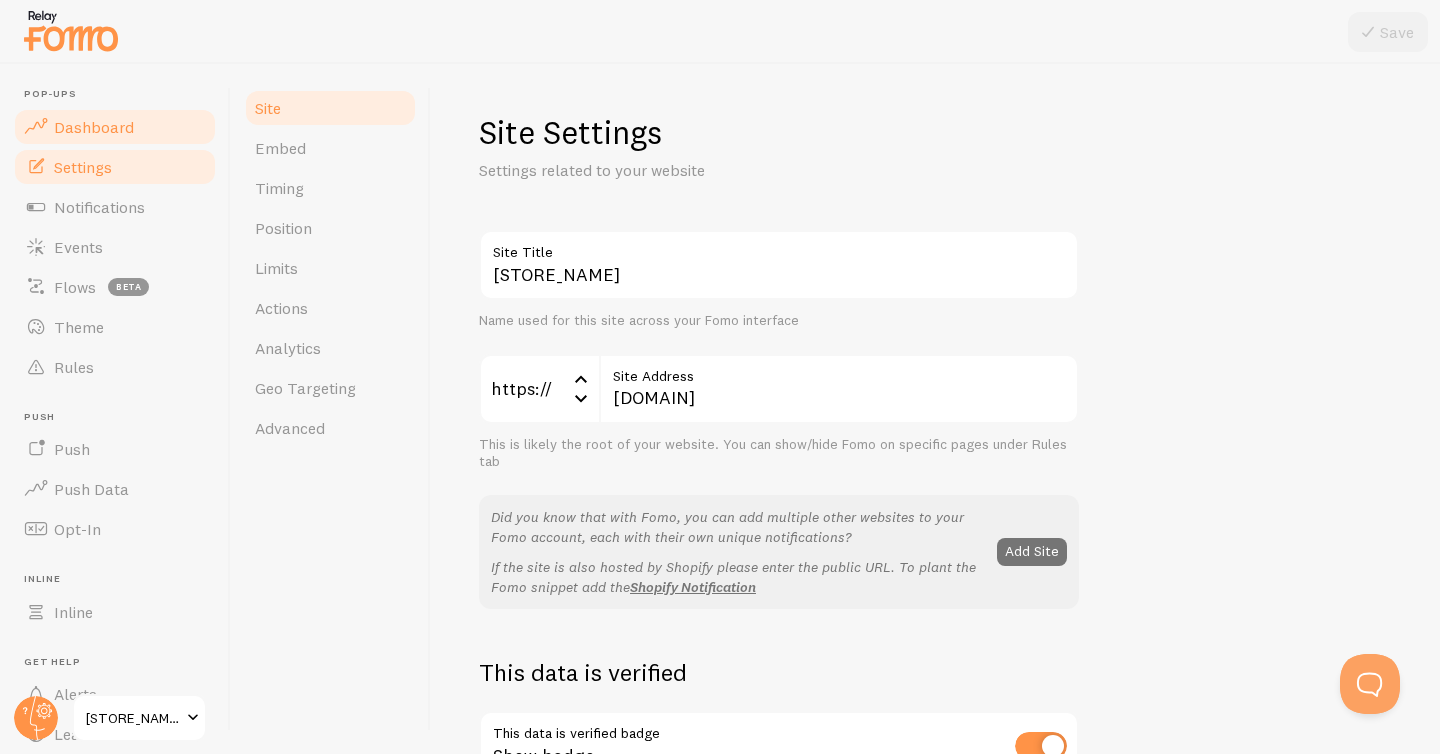click on "Dashboard" at bounding box center [115, 127] 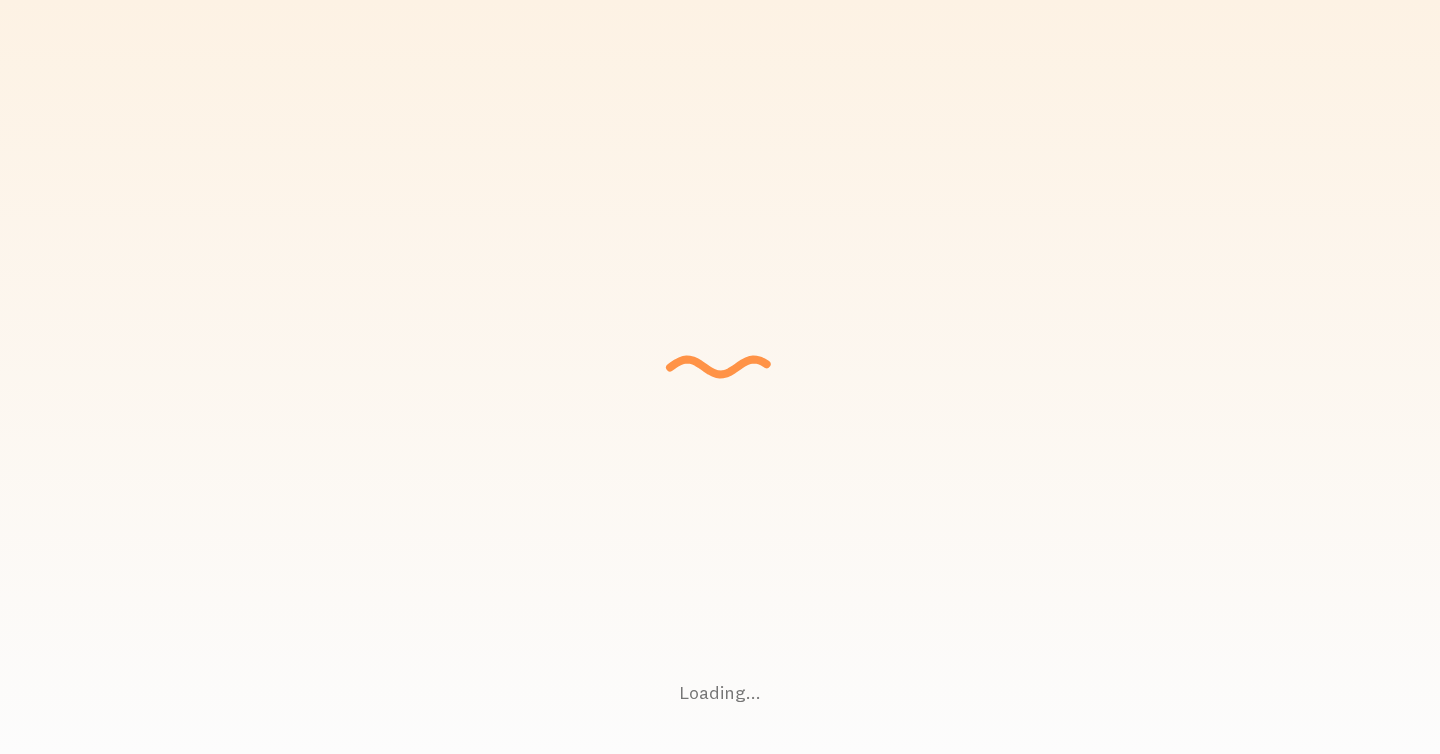 scroll, scrollTop: 0, scrollLeft: 0, axis: both 